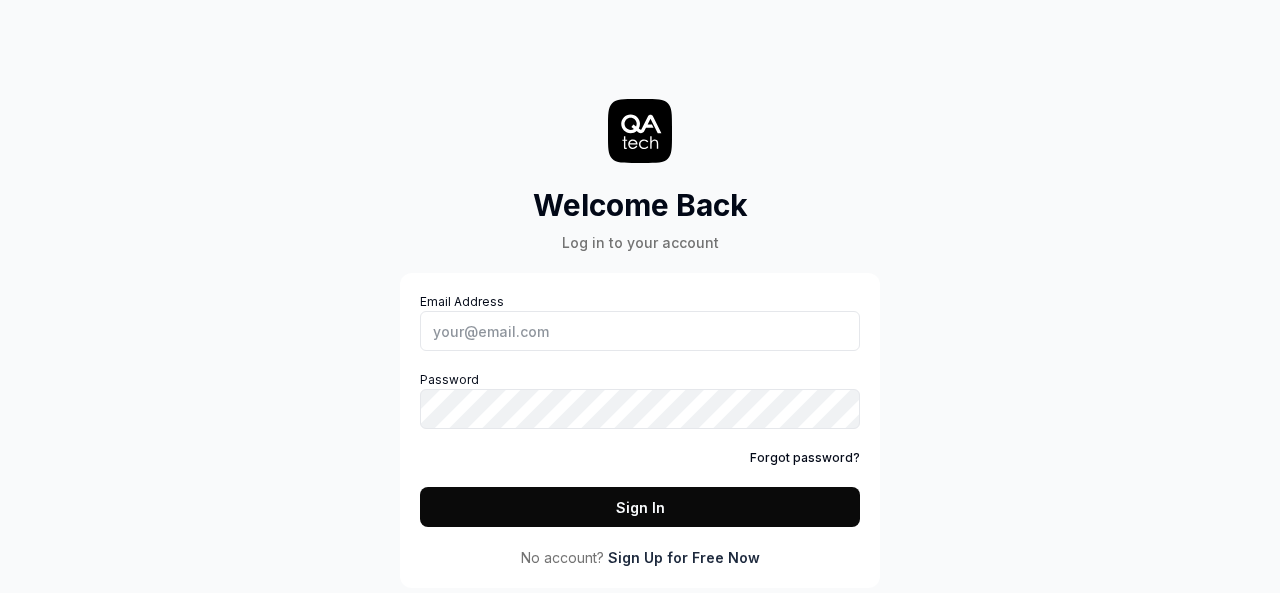 scroll, scrollTop: 0, scrollLeft: 0, axis: both 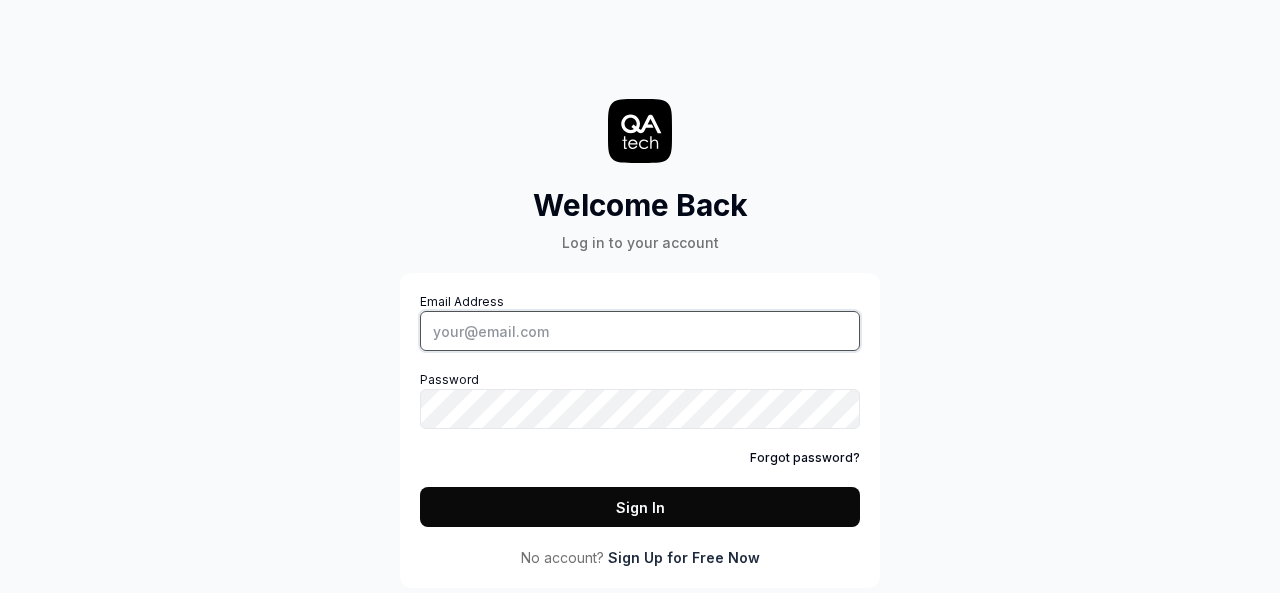 type on "[PERSON_NAME][EMAIL_ADDRESS][PERSON_NAME][DOMAIN_NAME]" 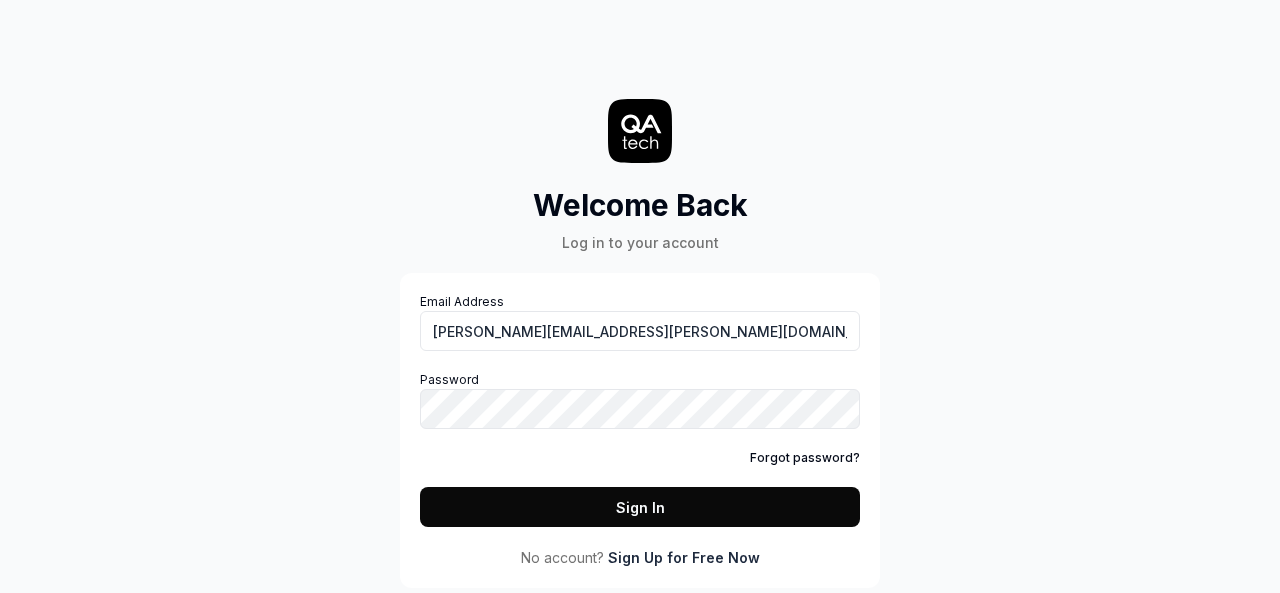 click on "Sign In" at bounding box center [640, 507] 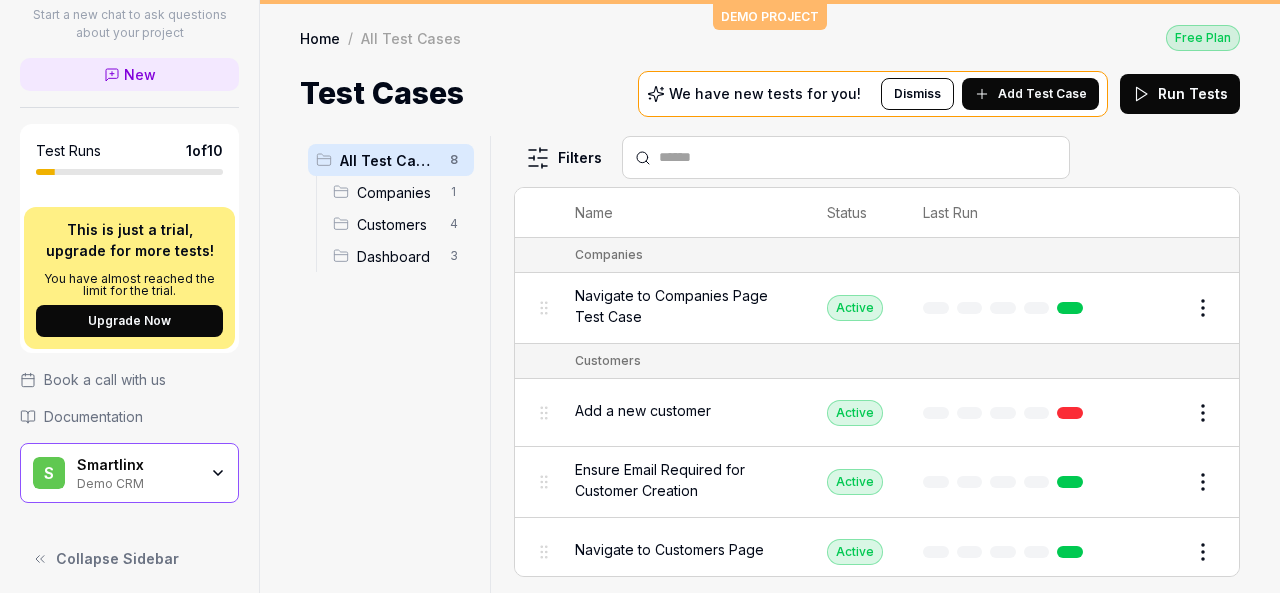 scroll, scrollTop: 543, scrollLeft: 0, axis: vertical 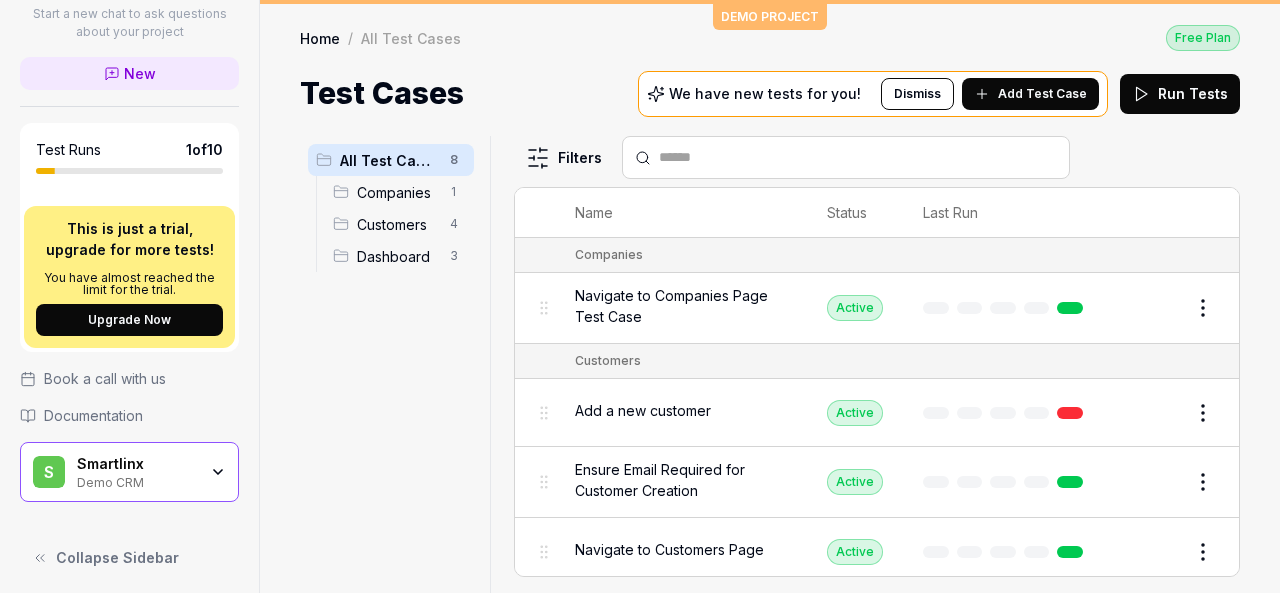 click on "Smartlinx Demo CRM" at bounding box center [143, 472] 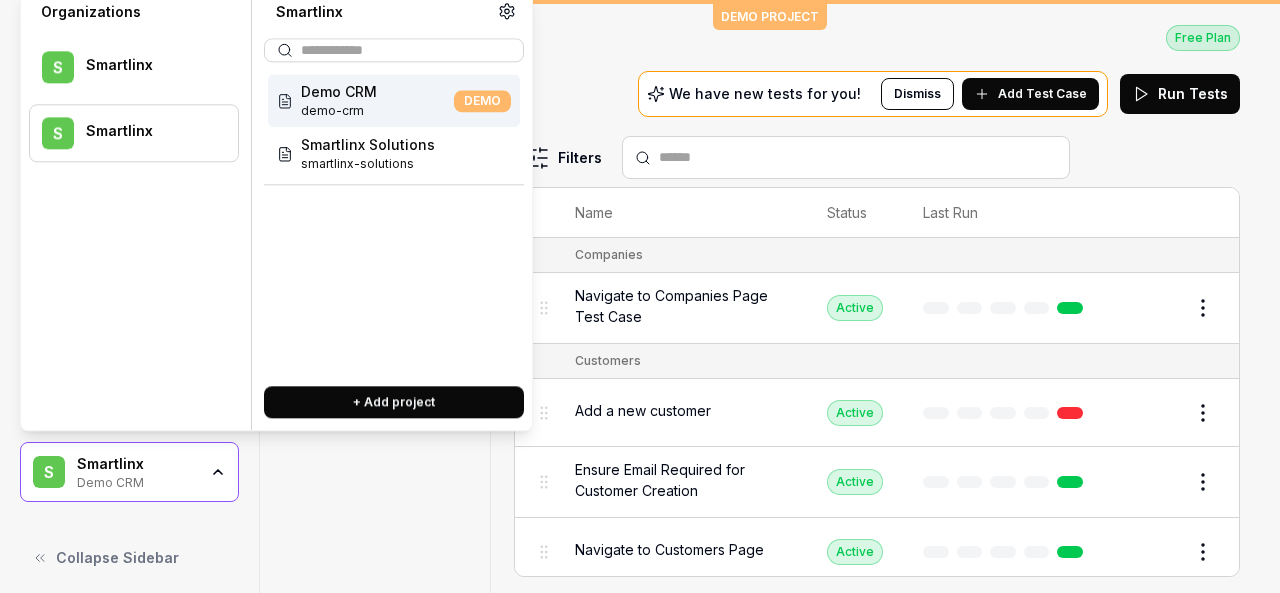 click on "Smartlinx" at bounding box center (149, 132) 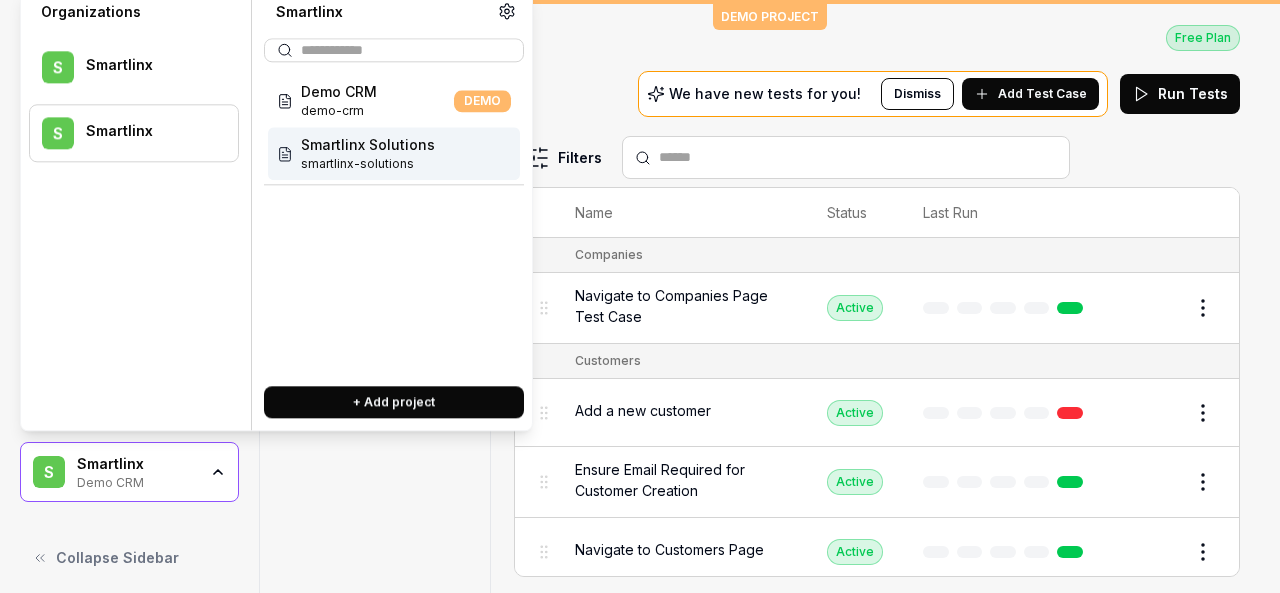 click on "smartlinx-solutions" at bounding box center (368, 164) 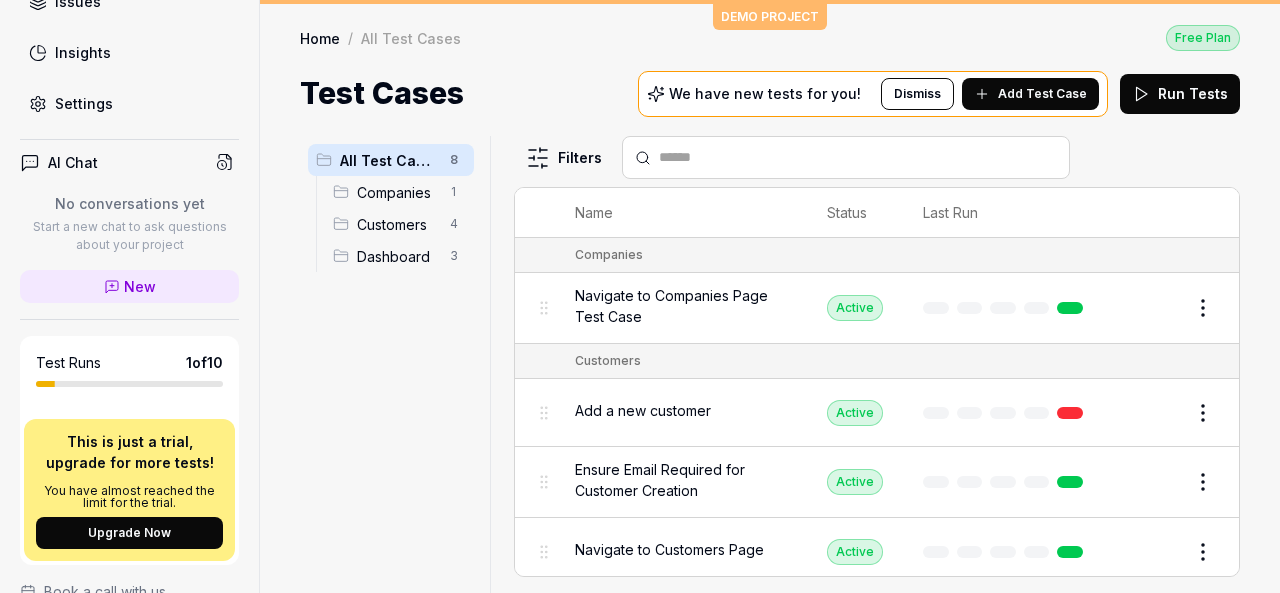 scroll, scrollTop: 243, scrollLeft: 0, axis: vertical 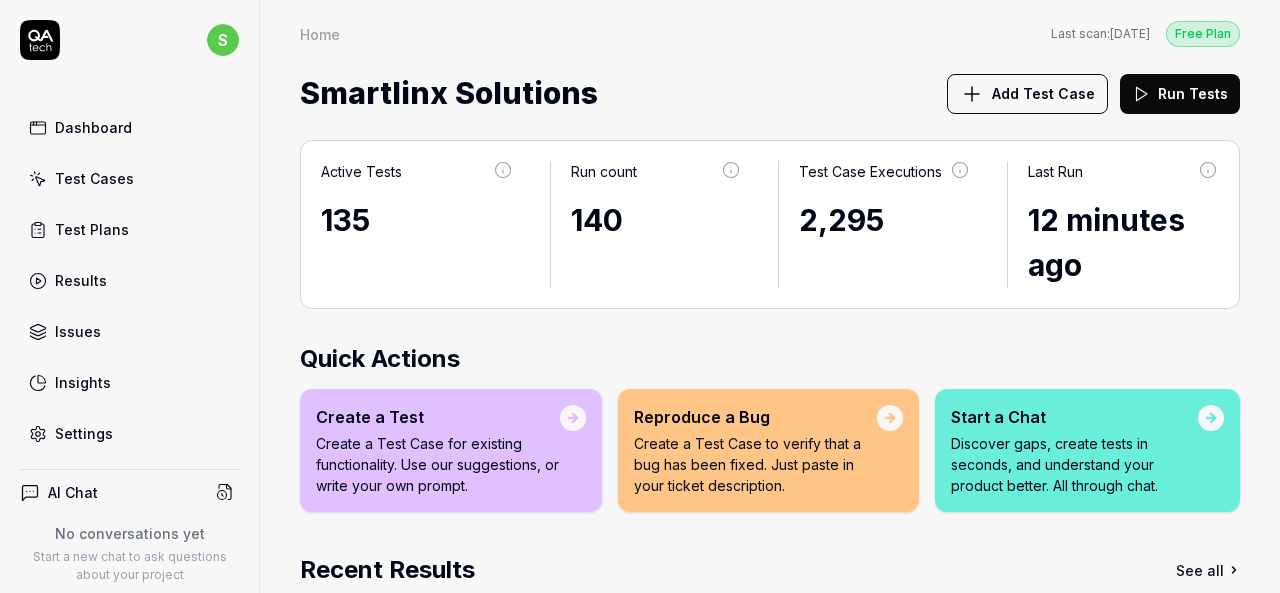 click on "Test Cases" at bounding box center (94, 178) 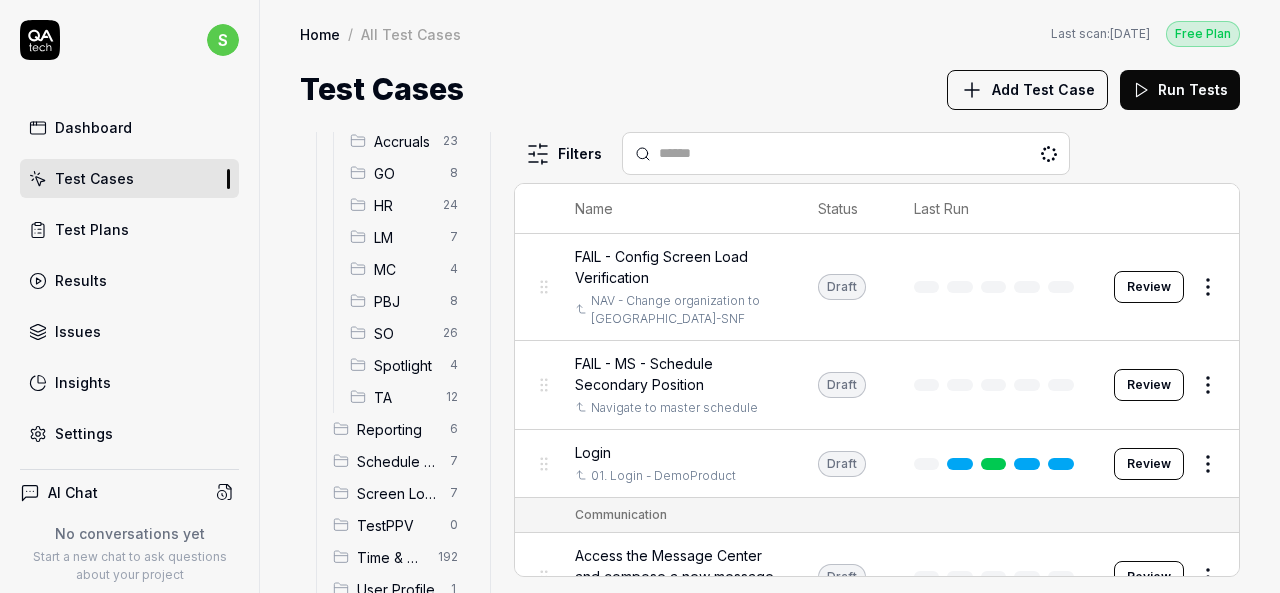 scroll, scrollTop: 400, scrollLeft: 0, axis: vertical 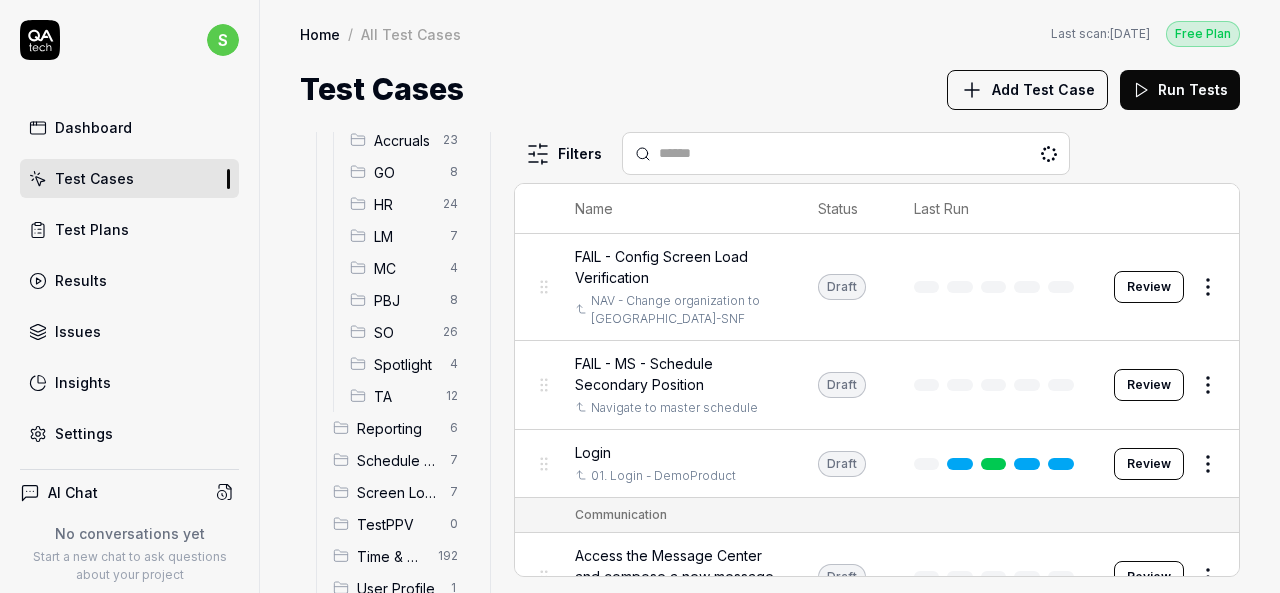 click on "HR" at bounding box center [402, 204] 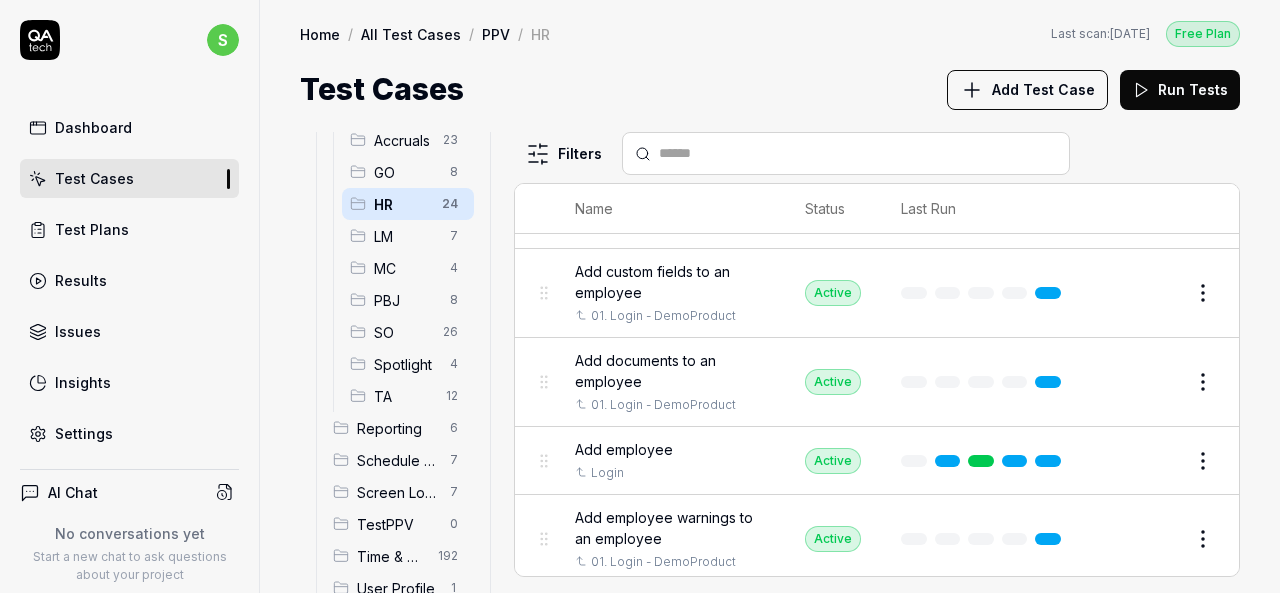 scroll, scrollTop: 200, scrollLeft: 0, axis: vertical 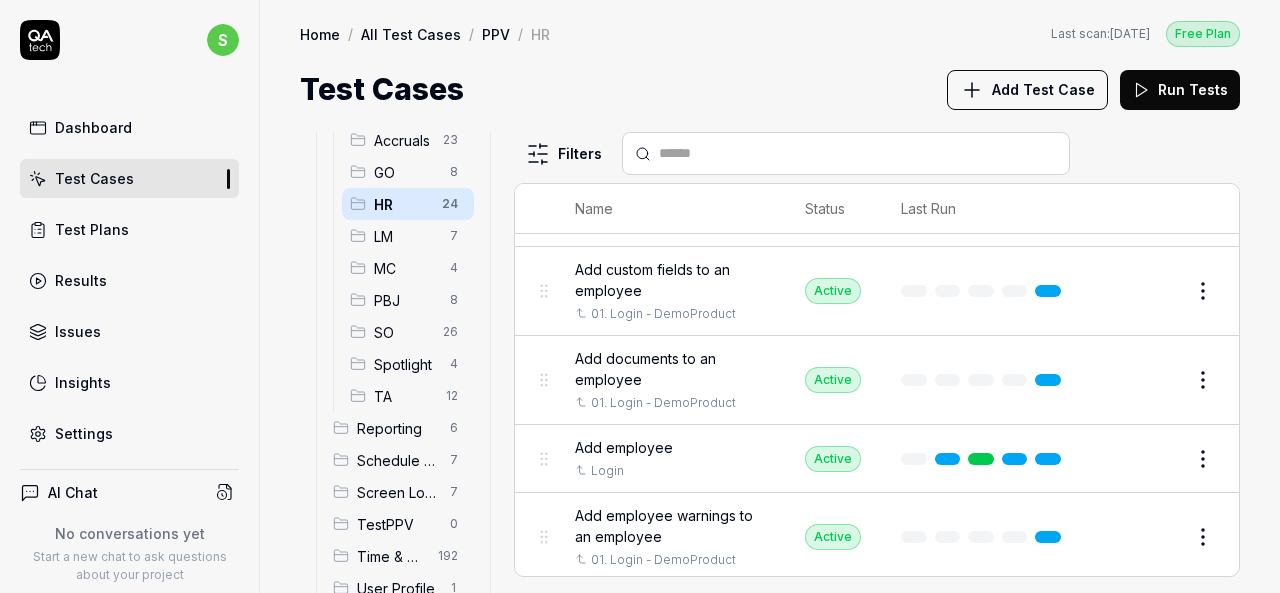 click on "Add employee" at bounding box center (624, 447) 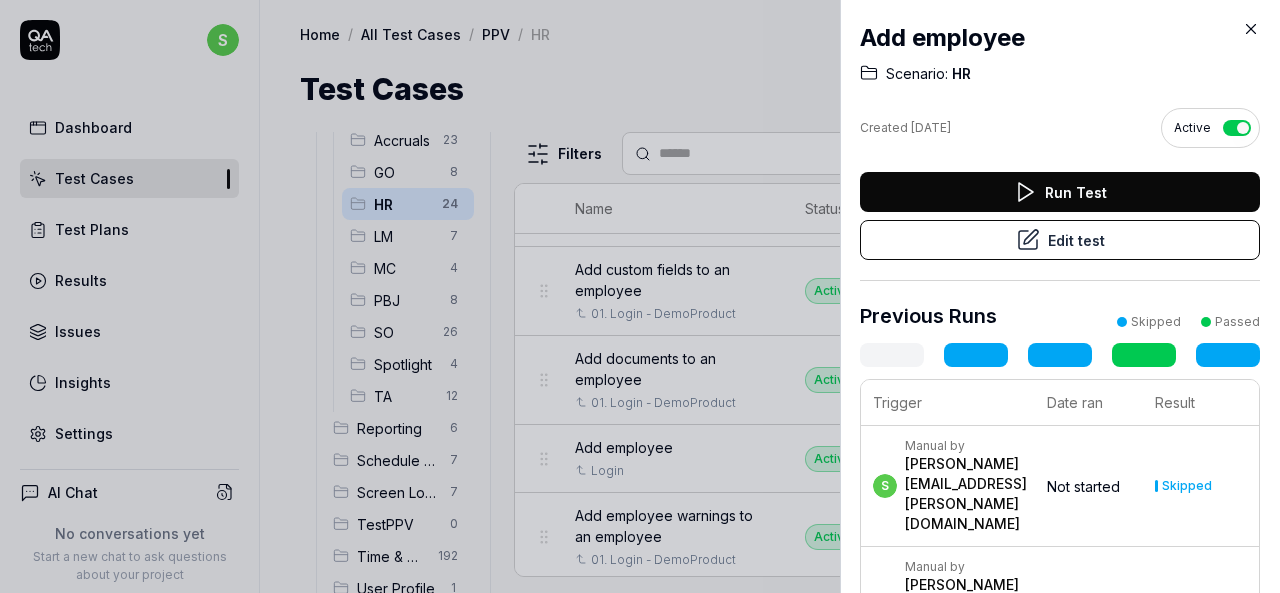 click on "Edit test" at bounding box center [1060, 240] 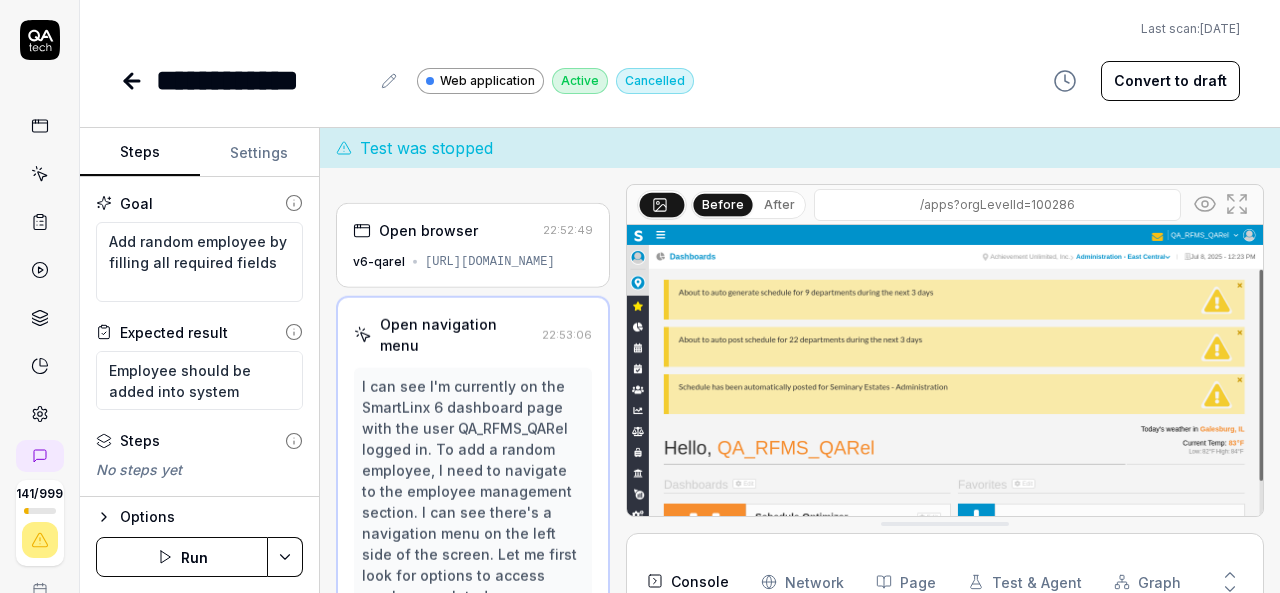 scroll, scrollTop: 52, scrollLeft: 0, axis: vertical 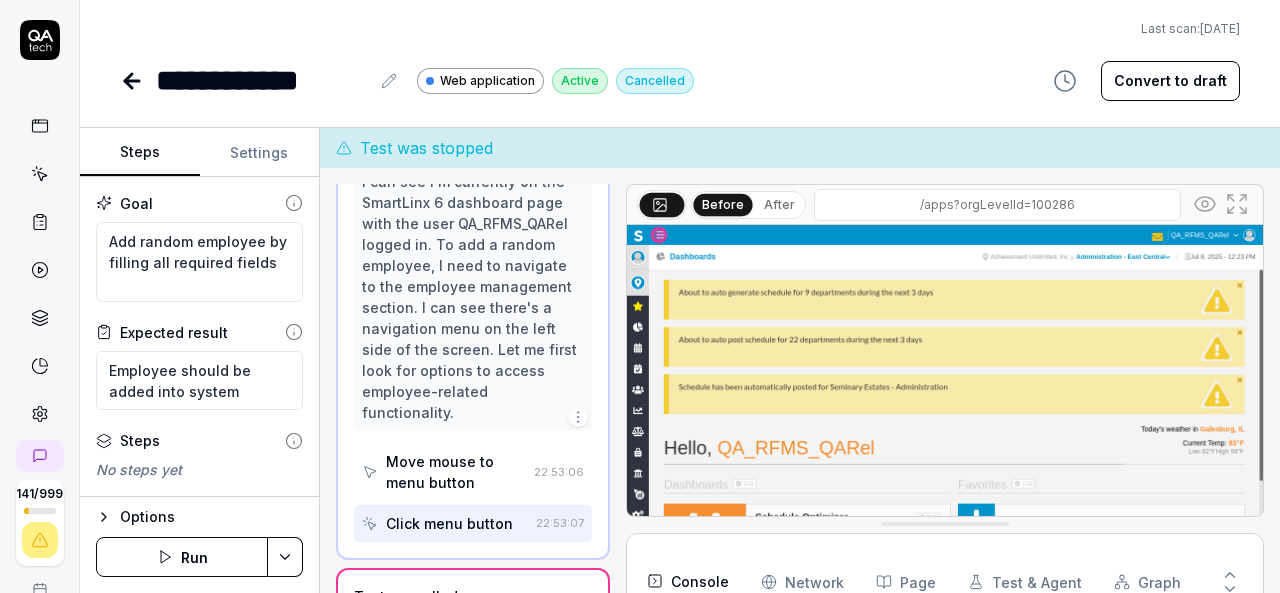 type on "*" 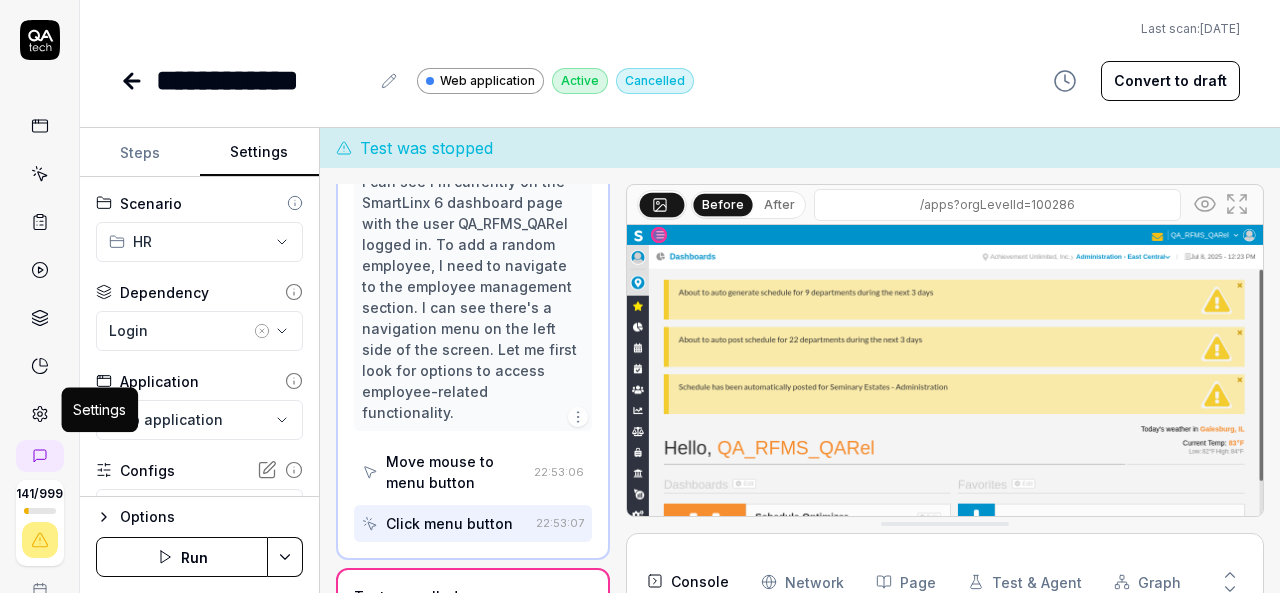 click 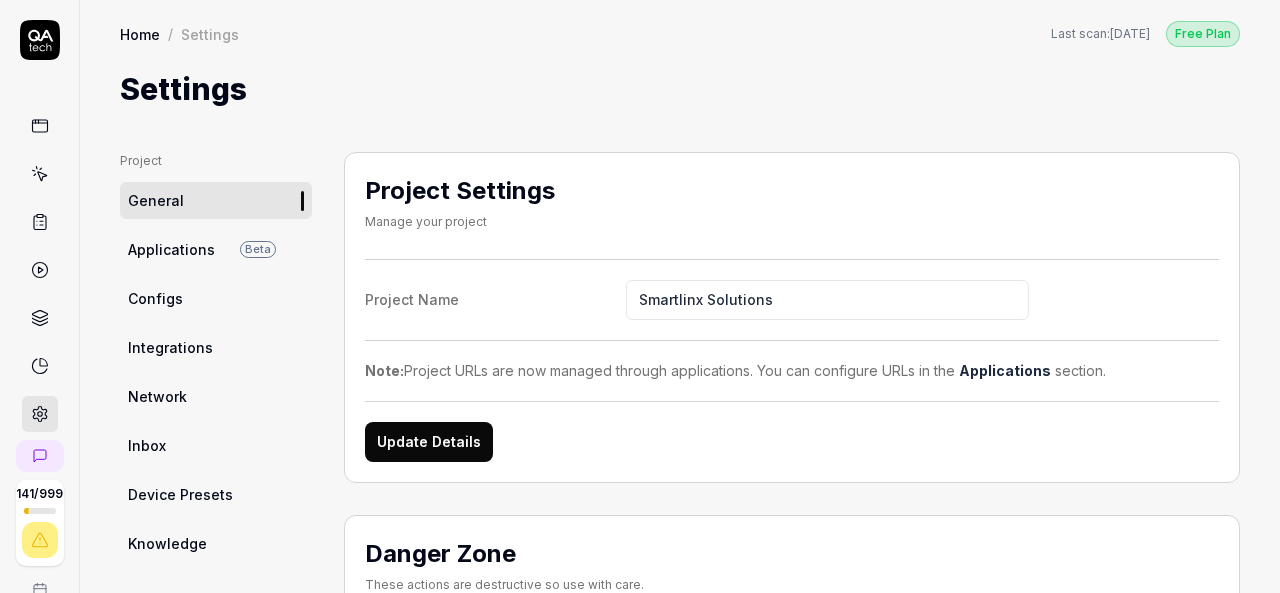 click on "Configs" at bounding box center [216, 298] 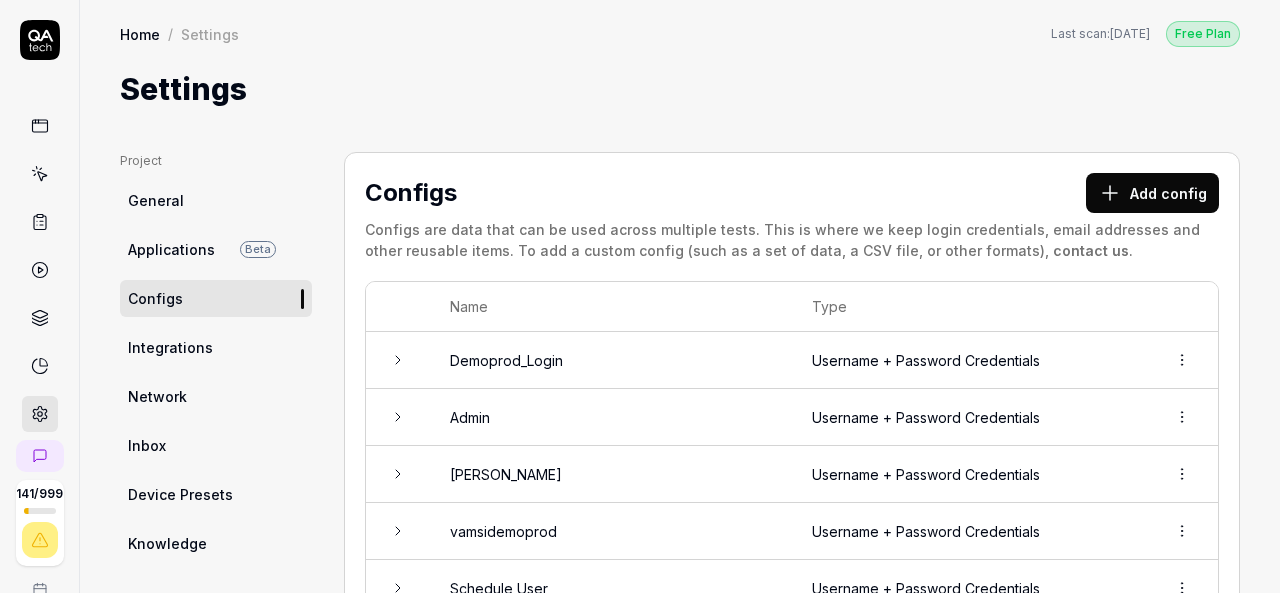 click on "Add config" at bounding box center [1152, 193] 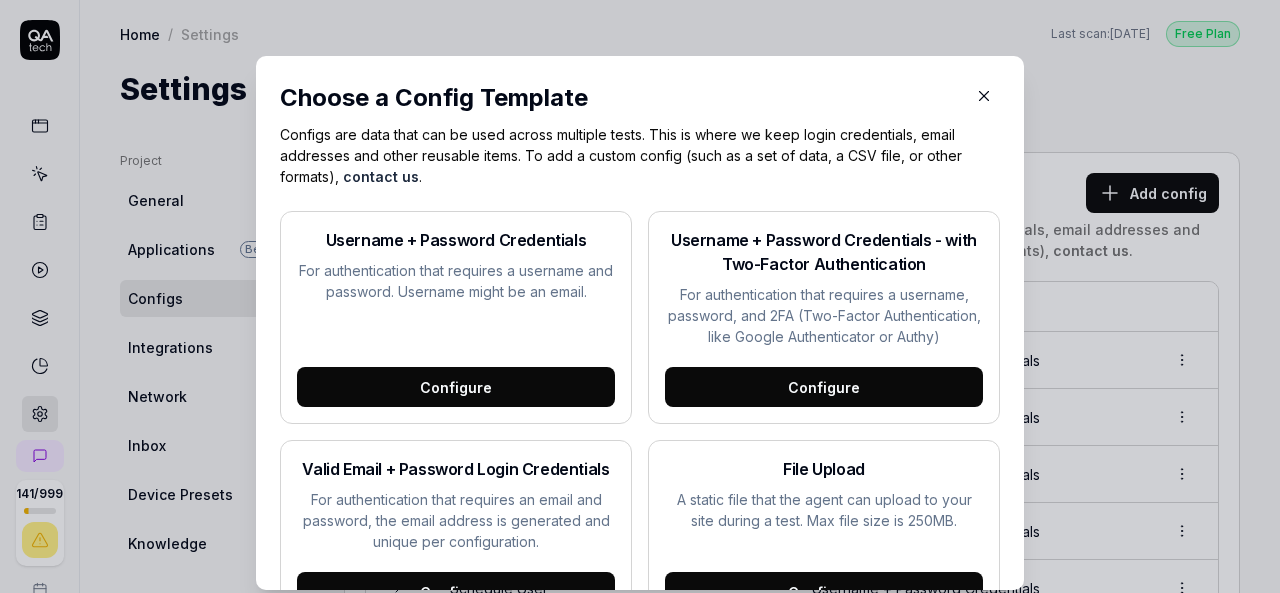 click on "Configure" at bounding box center [456, 387] 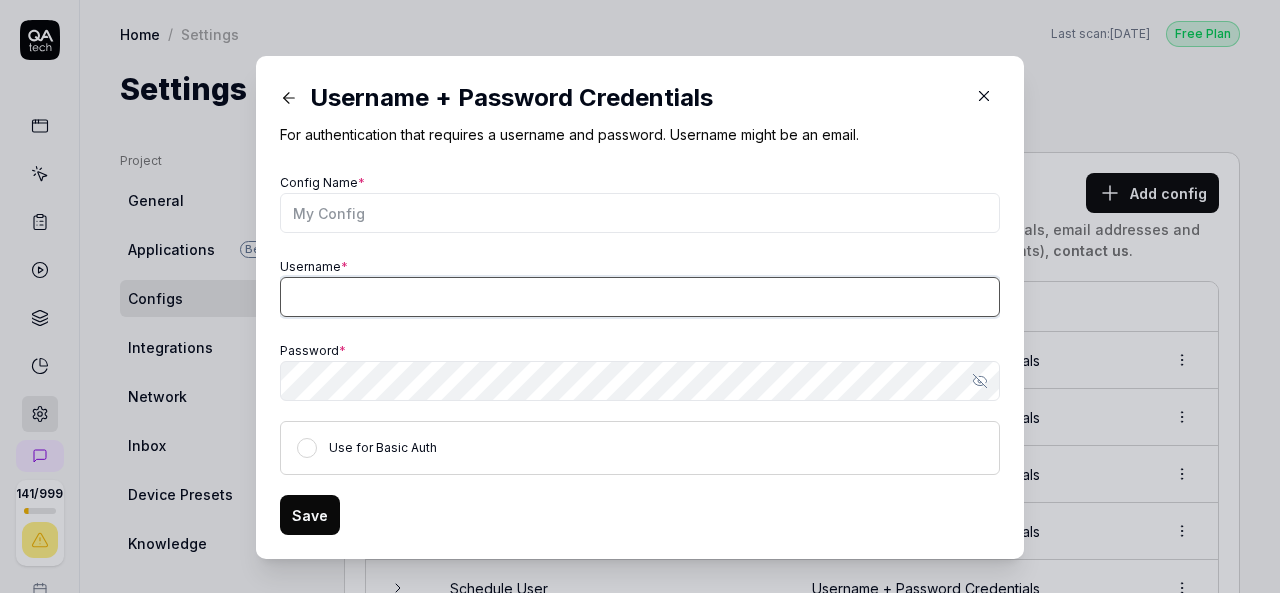 type on "sivakumar.tummala@smartlinx.com" 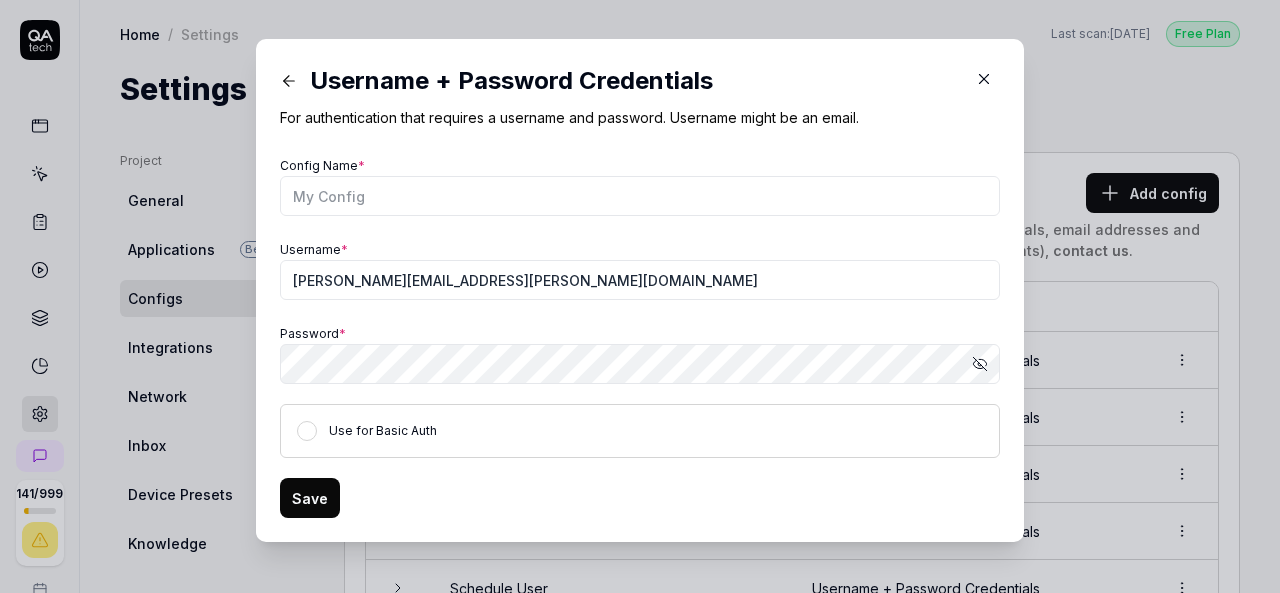 scroll, scrollTop: 21, scrollLeft: 0, axis: vertical 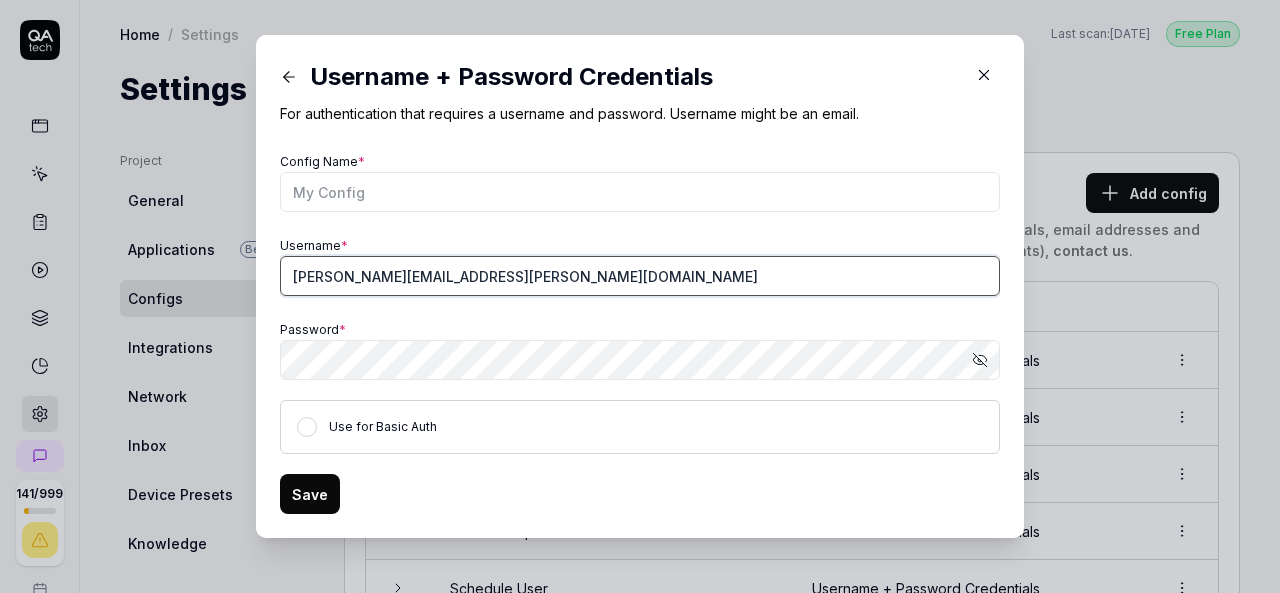 click on "sivakumar.tummala@smartlinx.com" at bounding box center [640, 276] 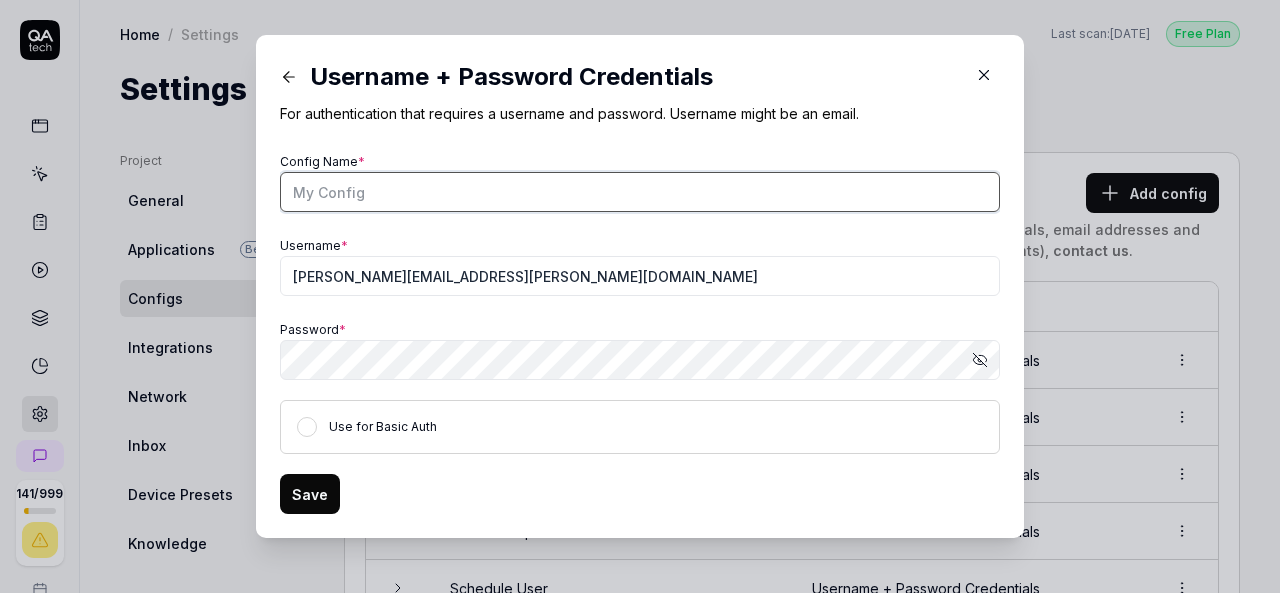 click on "Config Name  *" at bounding box center (640, 192) 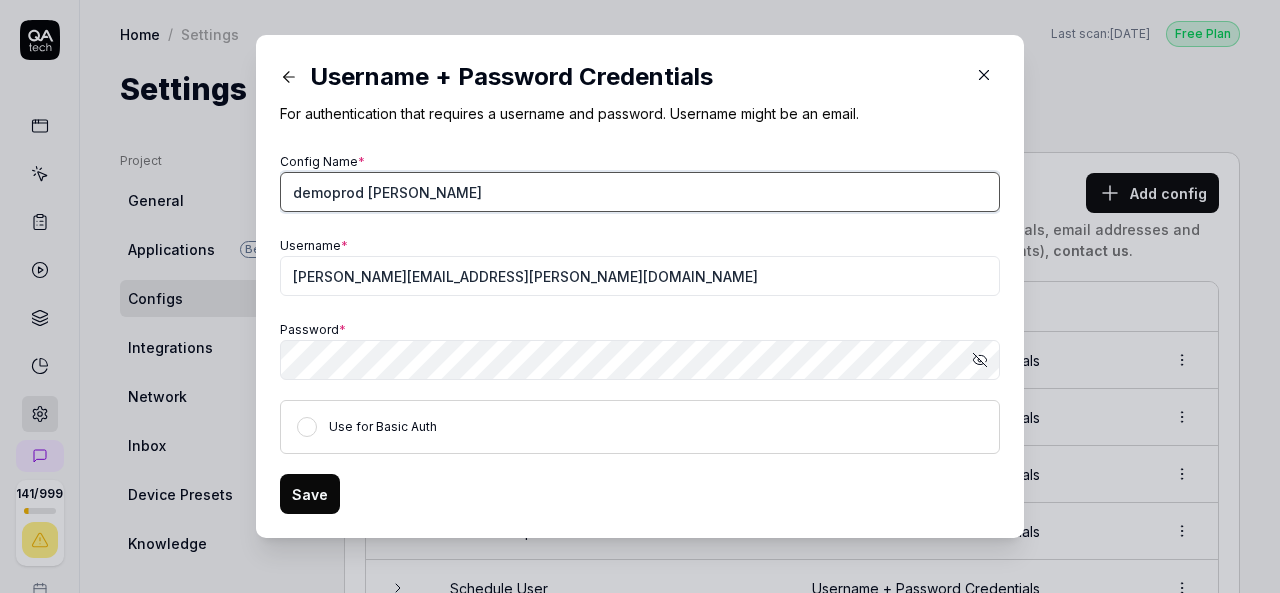 type on "demoprod [PERSON_NAME]" 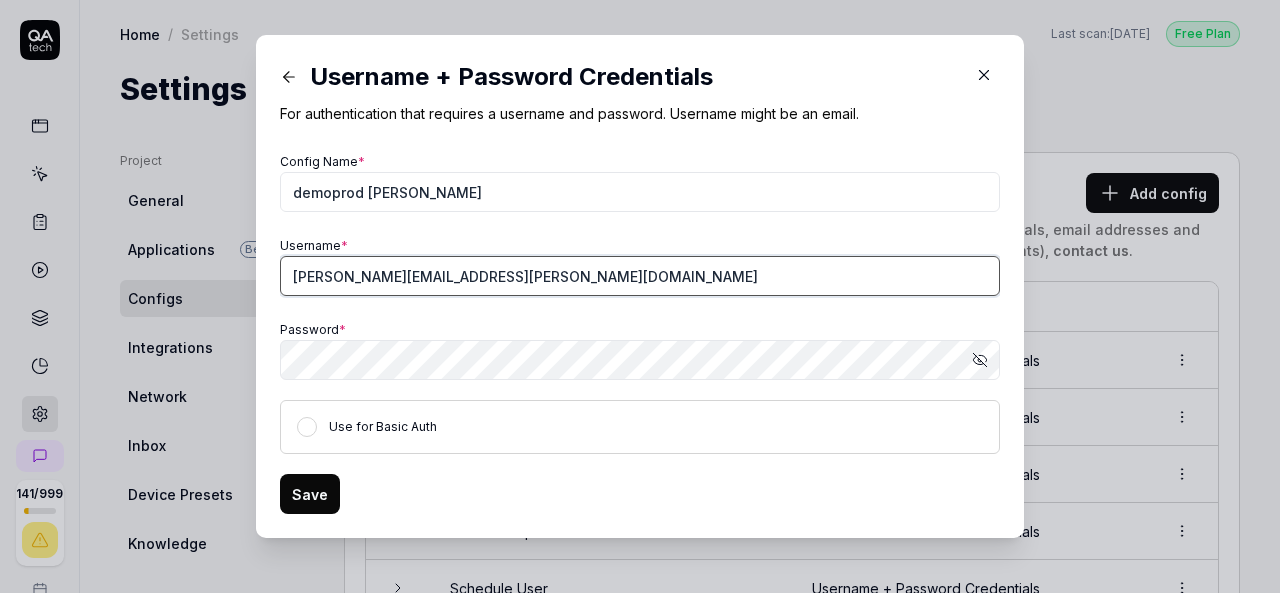 drag, startPoint x: 605, startPoint y: 275, endPoint x: 262, endPoint y: 309, distance: 344.681 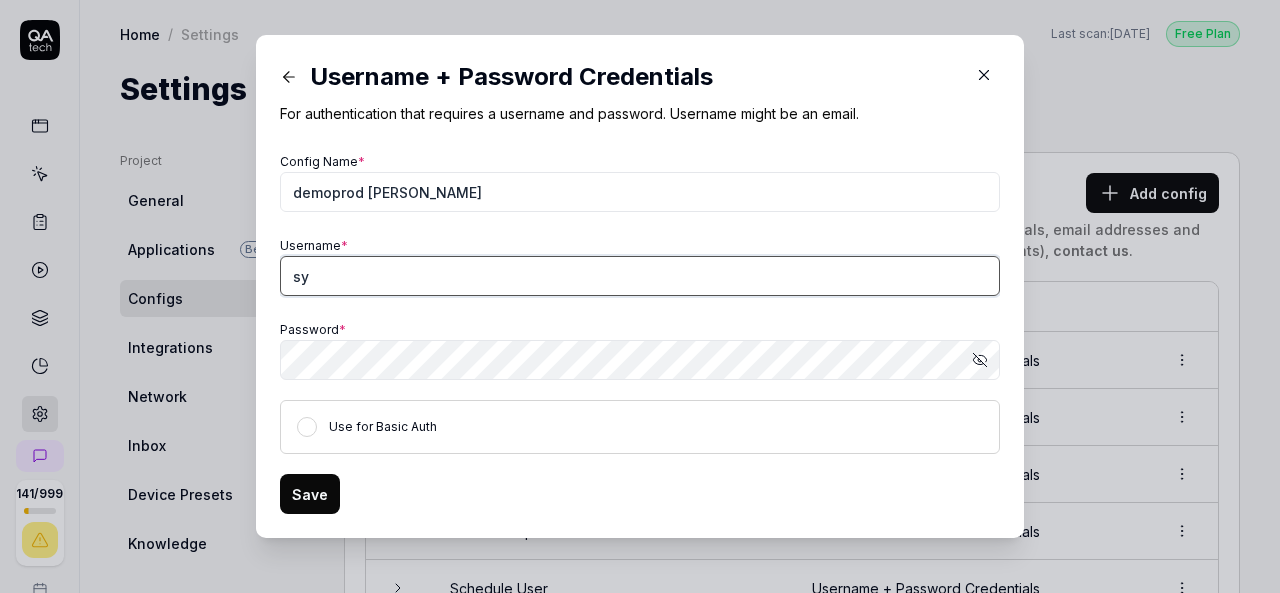 type on "s" 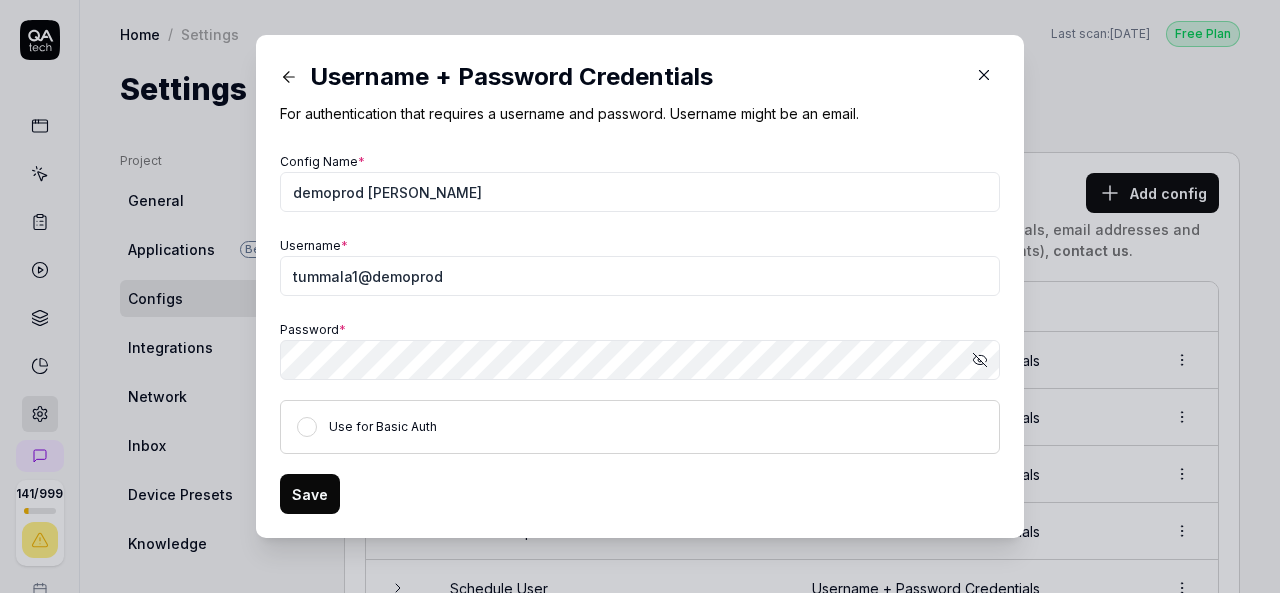 click 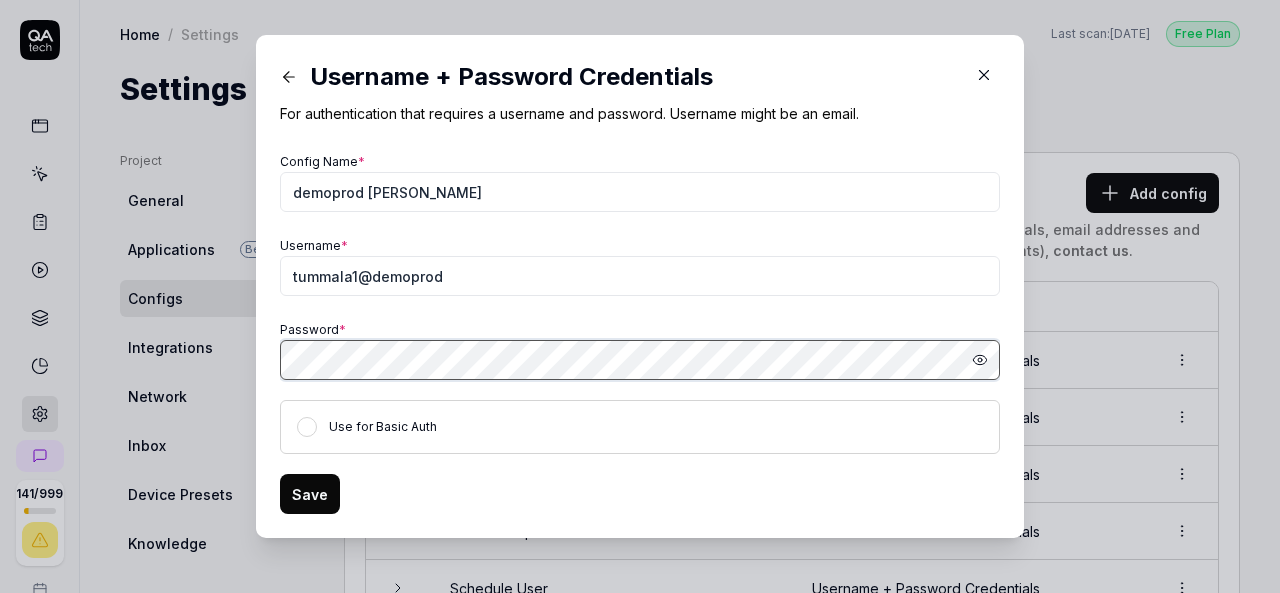 click on "Username + Password Credentials For authentication that requires a username and password. Username might be an email. Config Name  * demoprod siva Username  * tummala1@demoprod Password  * Hide password Use for Basic Auth Save" at bounding box center [640, 286] 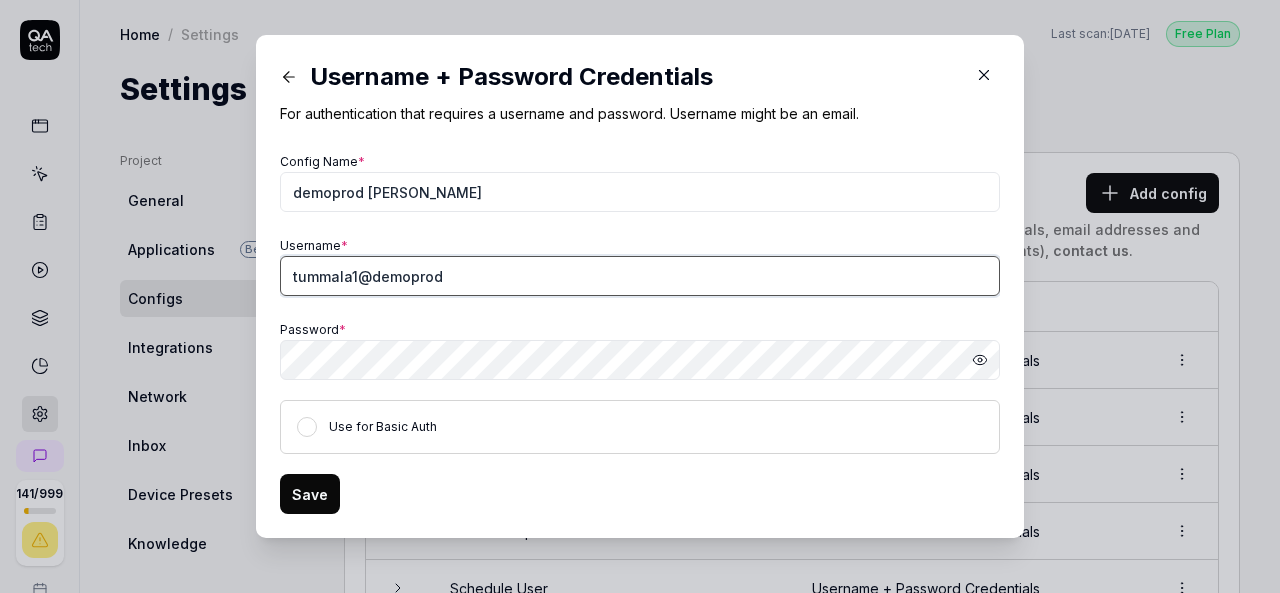 click on "tummala1@demoprod" at bounding box center (640, 276) 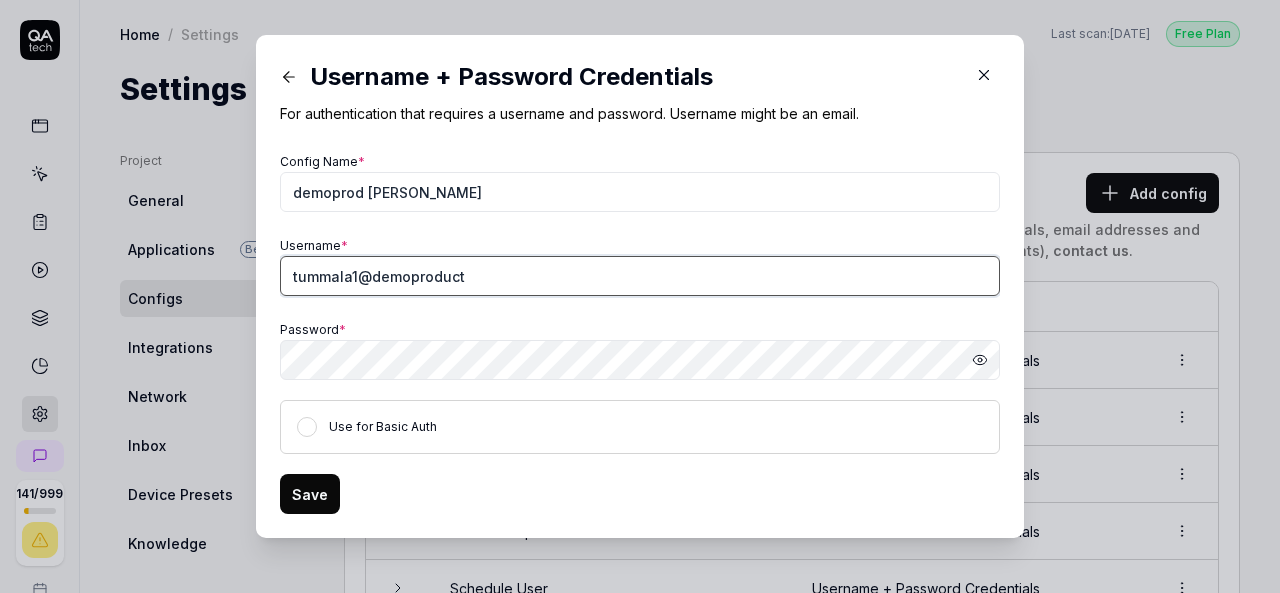 type on "tummala1@demoproduct" 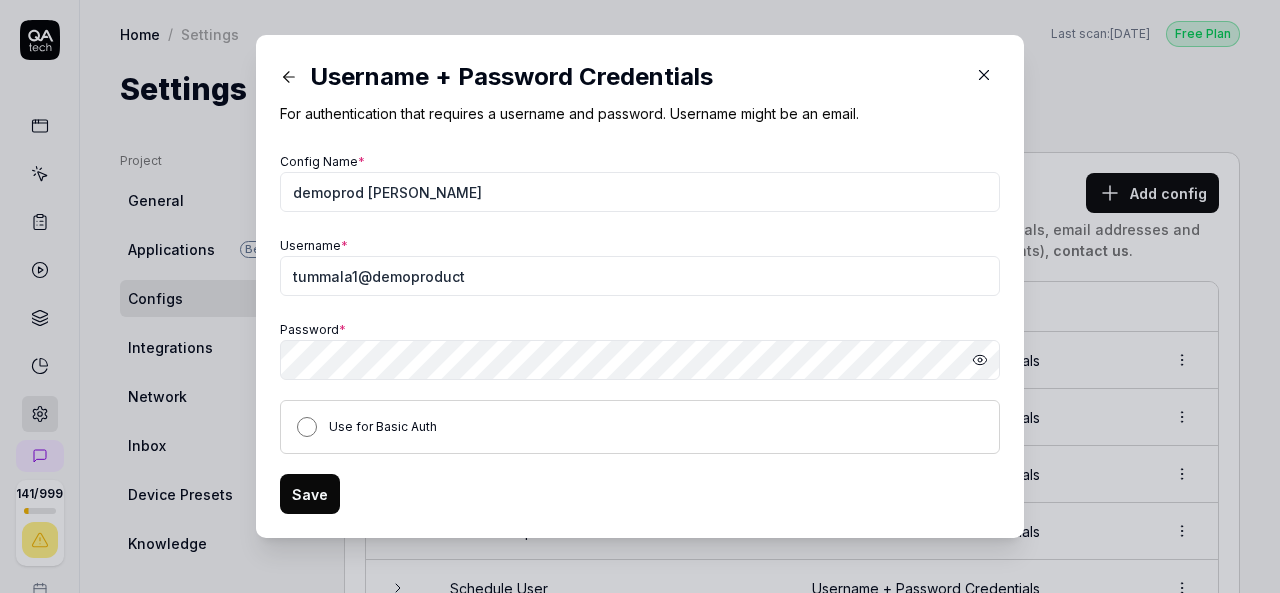 click on "Use for Basic Auth" at bounding box center (307, 427) 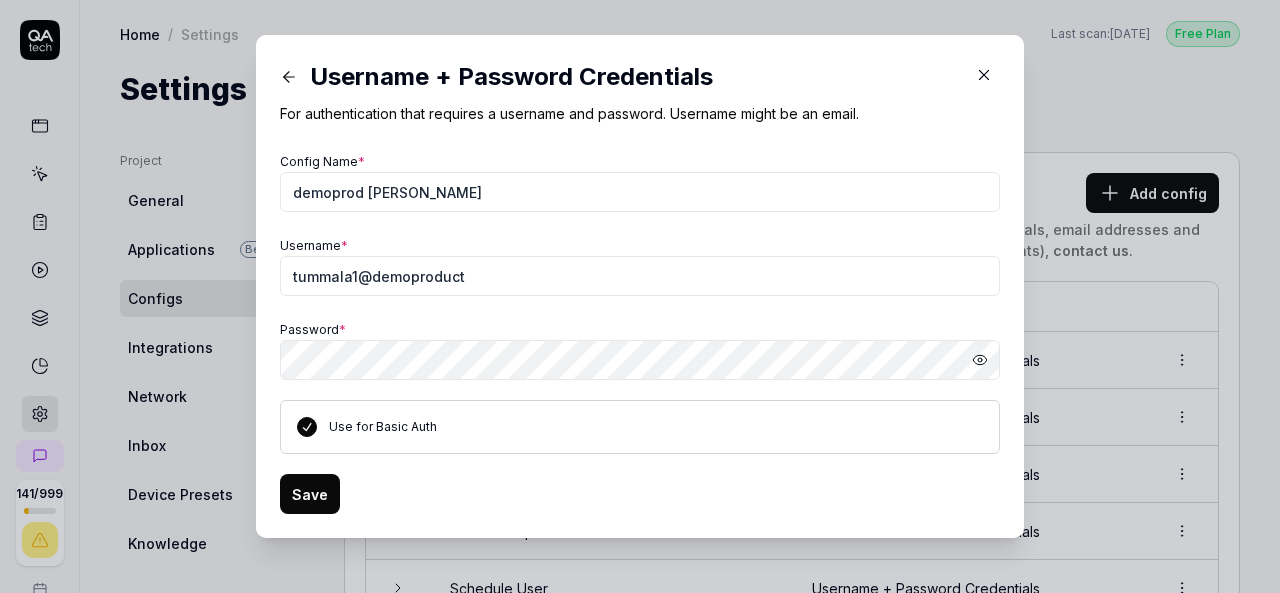click on "Save" at bounding box center (310, 494) 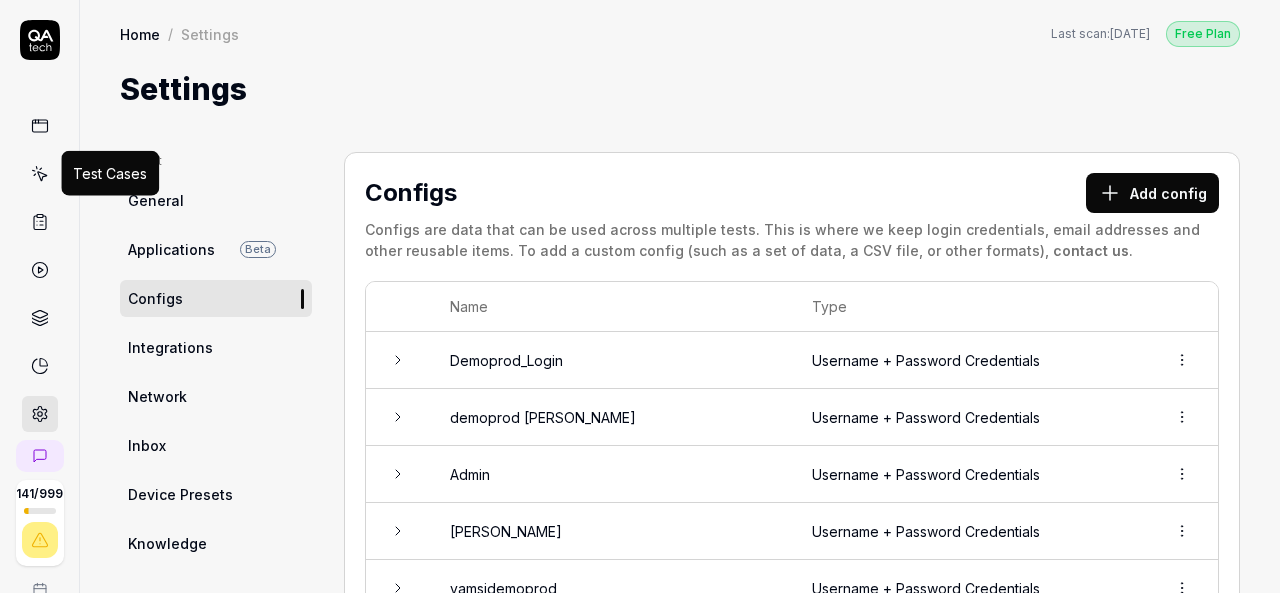 click on "Test Cases" at bounding box center [110, 173] 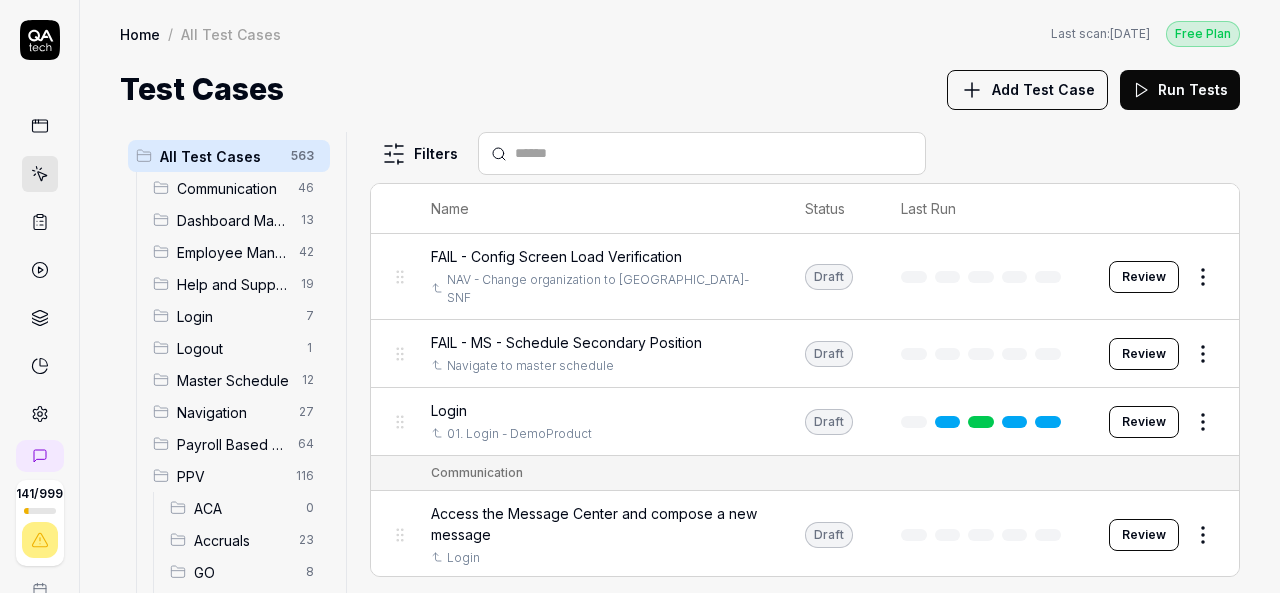scroll, scrollTop: 200, scrollLeft: 0, axis: vertical 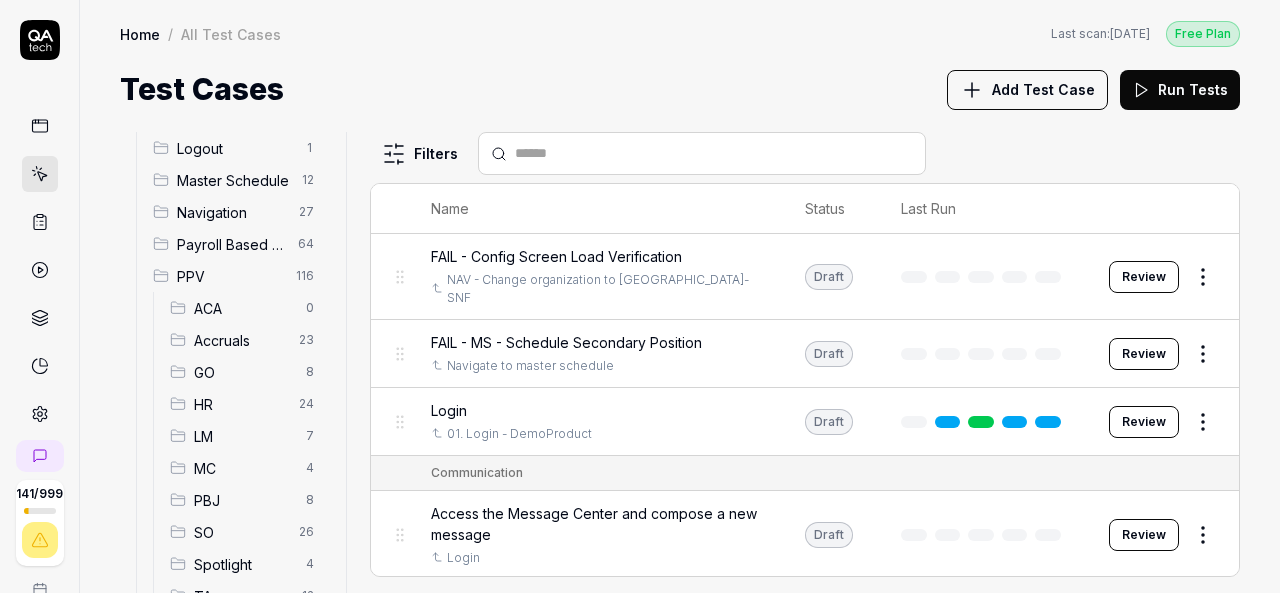 click on "HR" at bounding box center (240, 404) 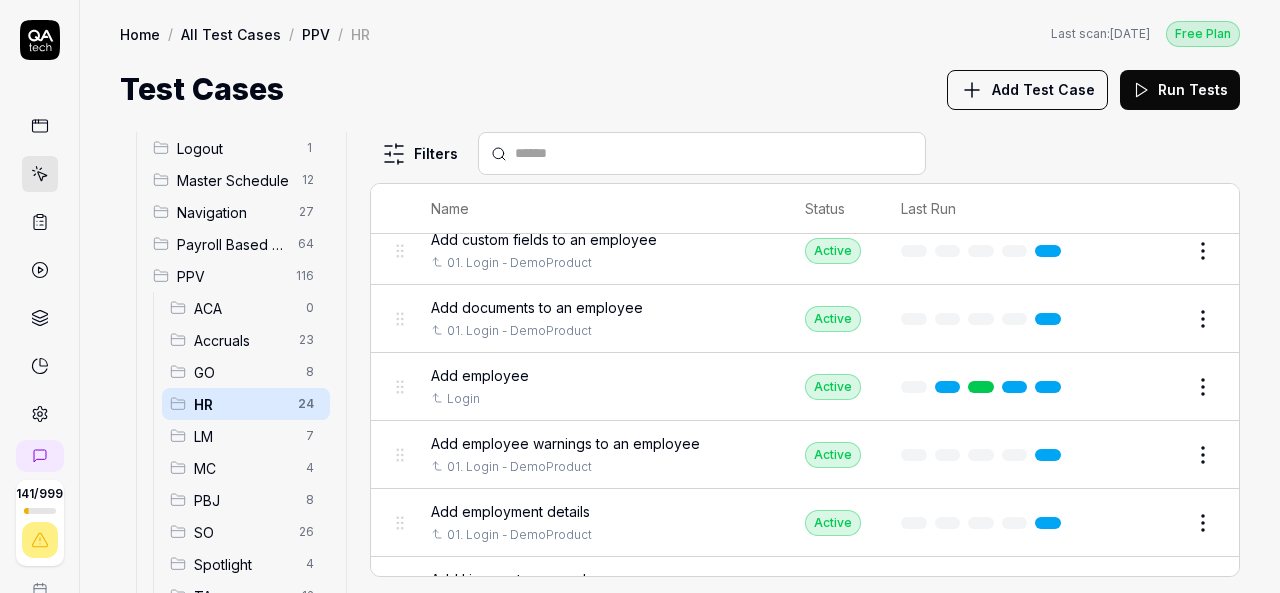 scroll, scrollTop: 200, scrollLeft: 0, axis: vertical 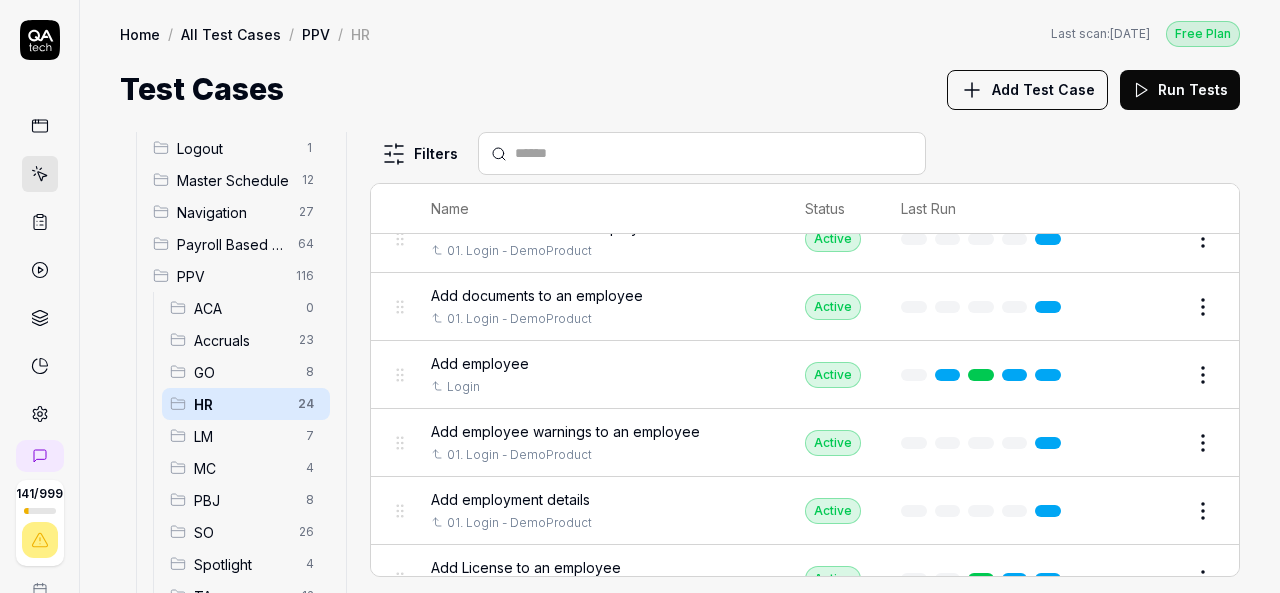click on "Edit" at bounding box center [1155, 375] 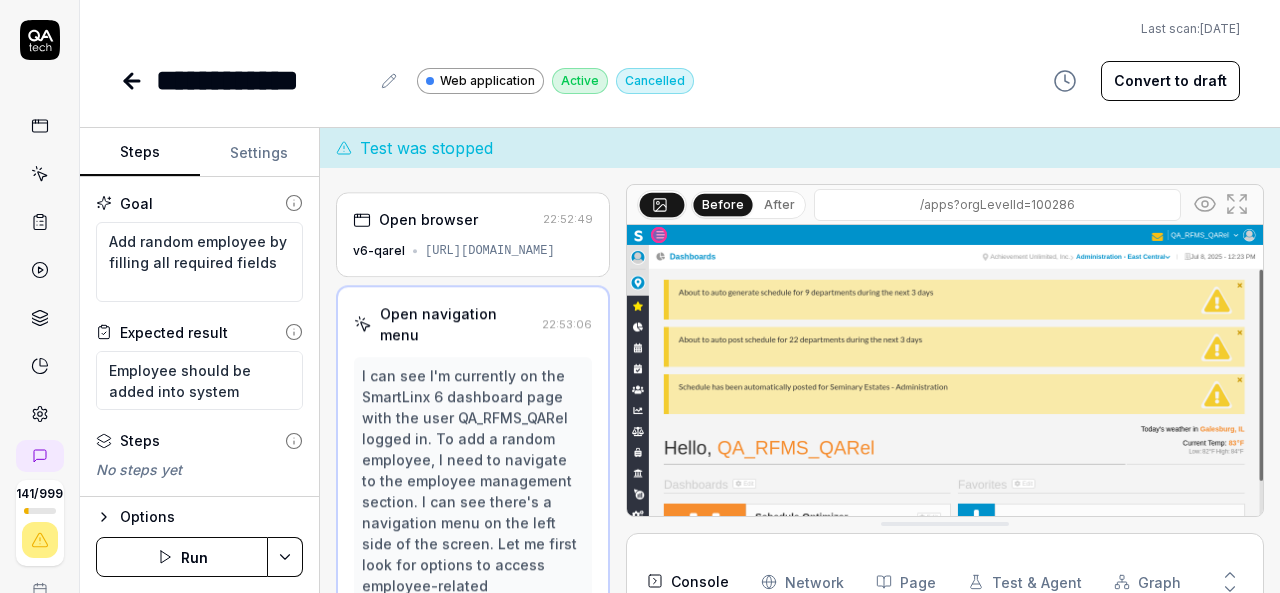 scroll, scrollTop: 186, scrollLeft: 0, axis: vertical 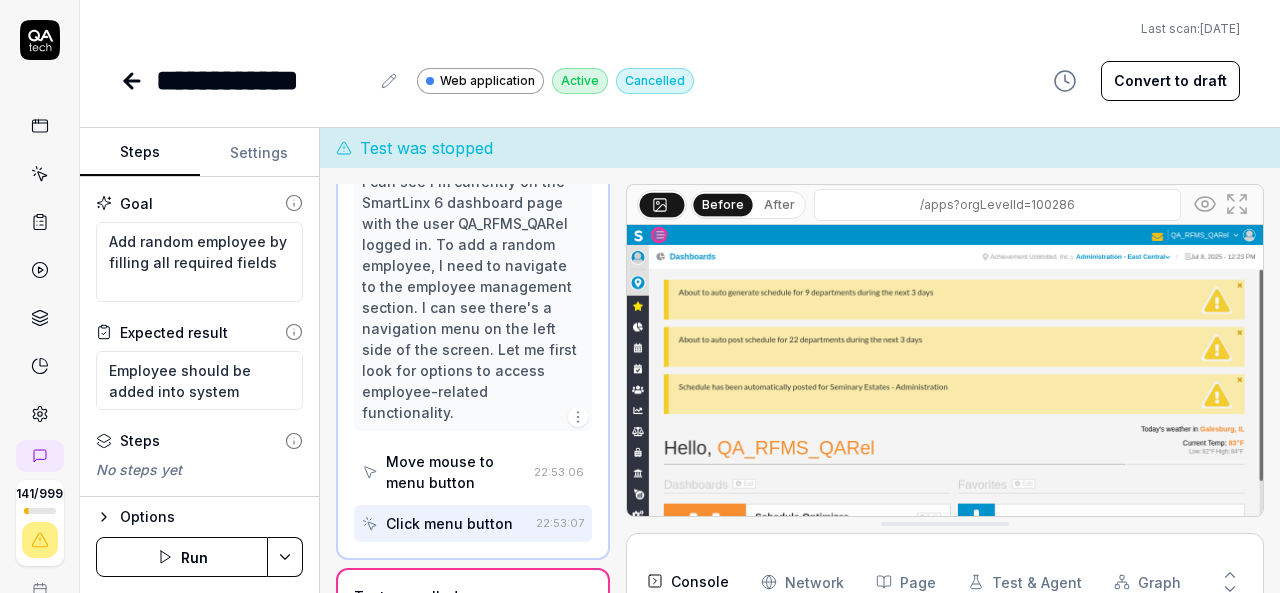 type on "*" 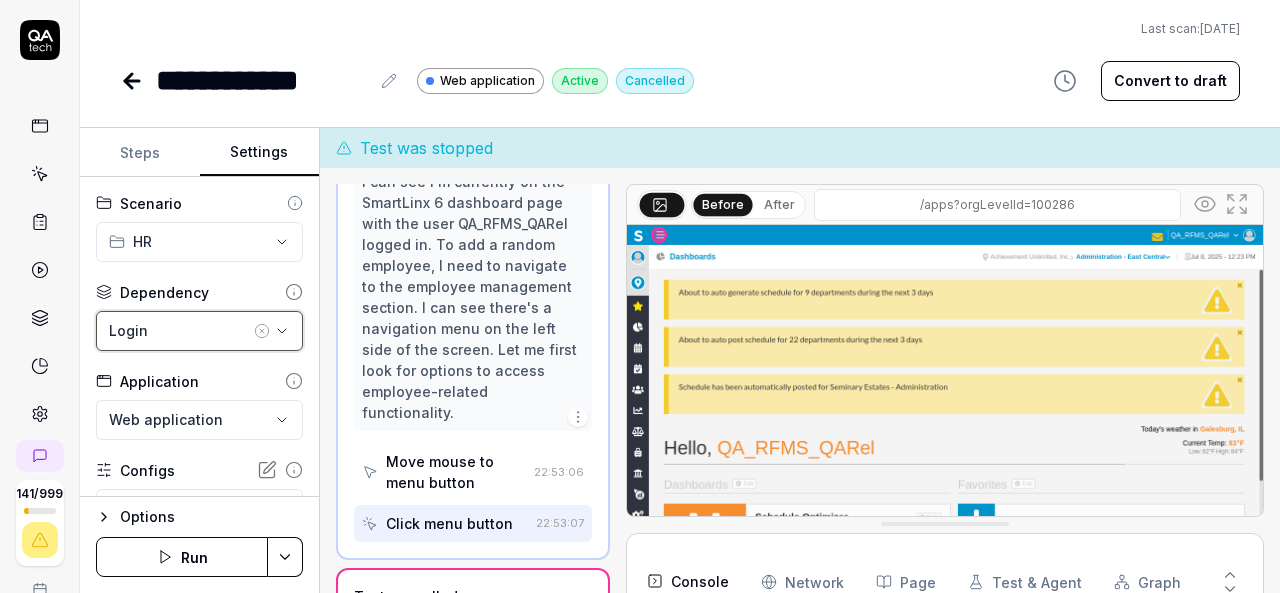 click 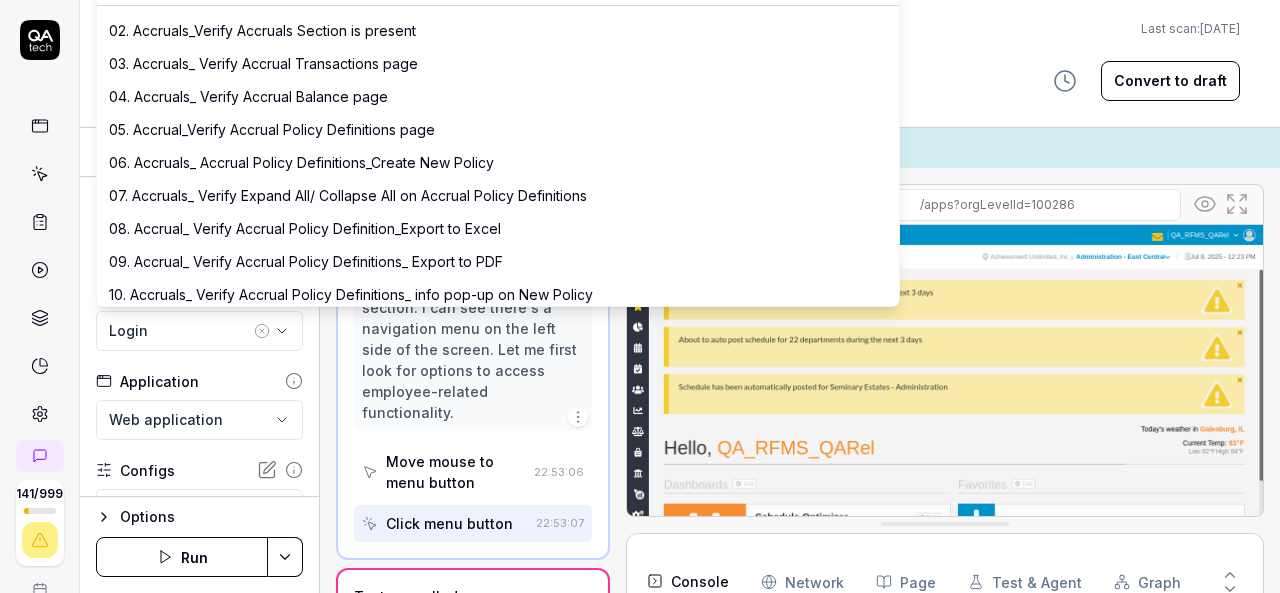 scroll, scrollTop: 0, scrollLeft: 0, axis: both 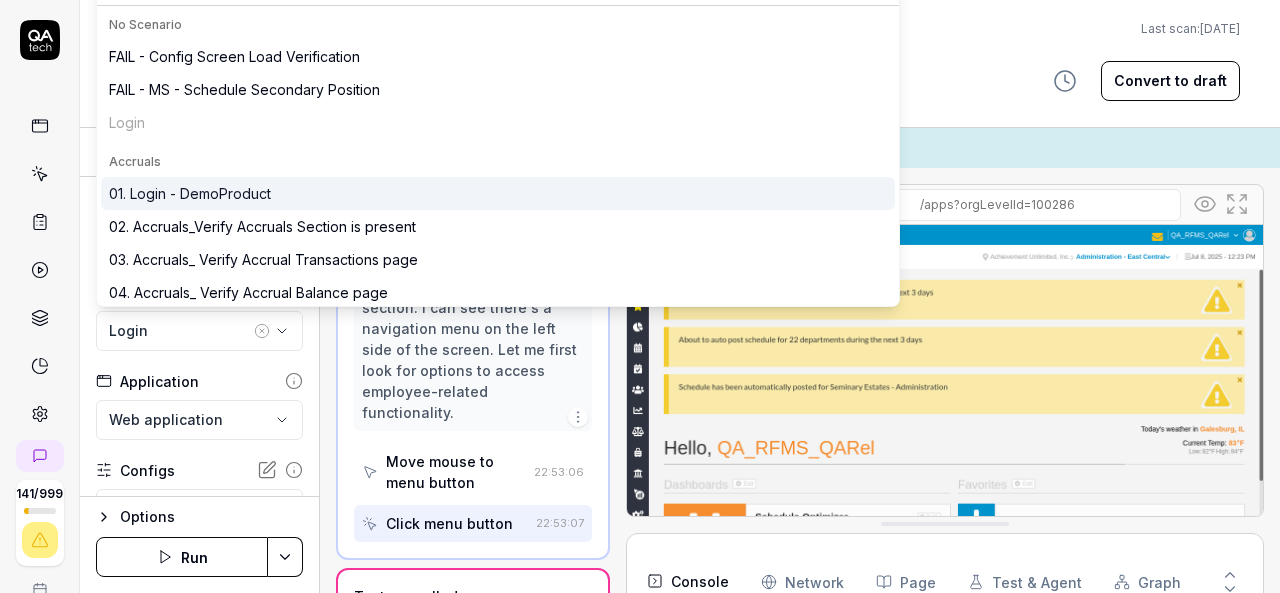 click on "FAIL - Config Screen Load Verification   FAIL - MS - Schedule Secondary Position   Login" at bounding box center (498, 89) 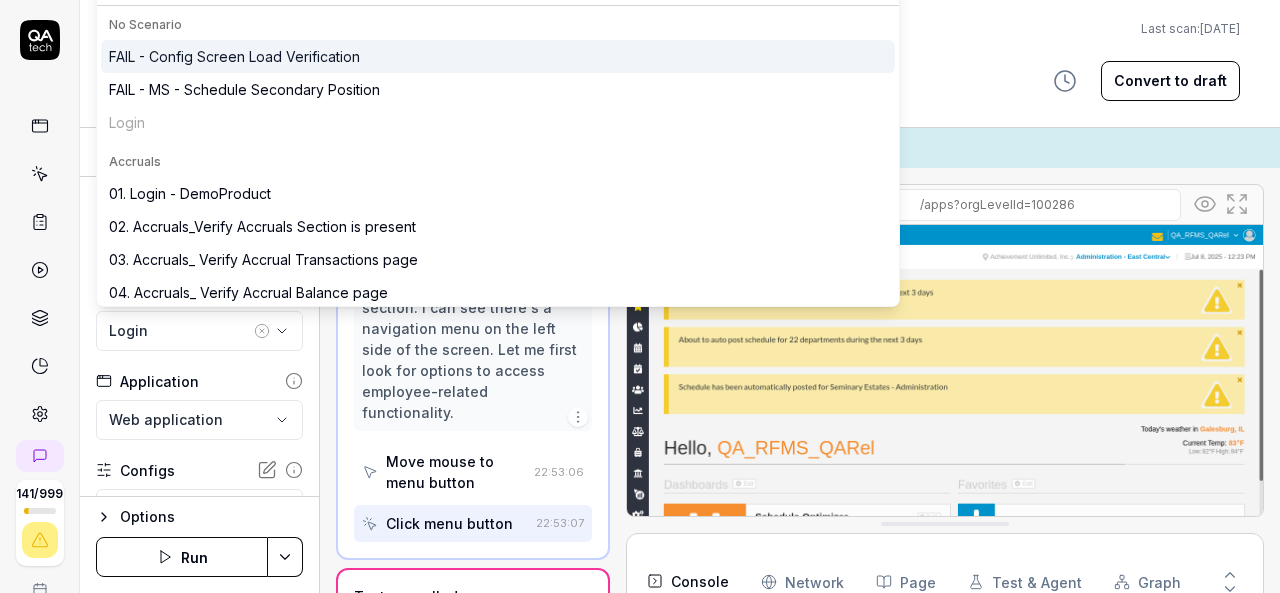 click on "No Scenario" at bounding box center [498, 25] 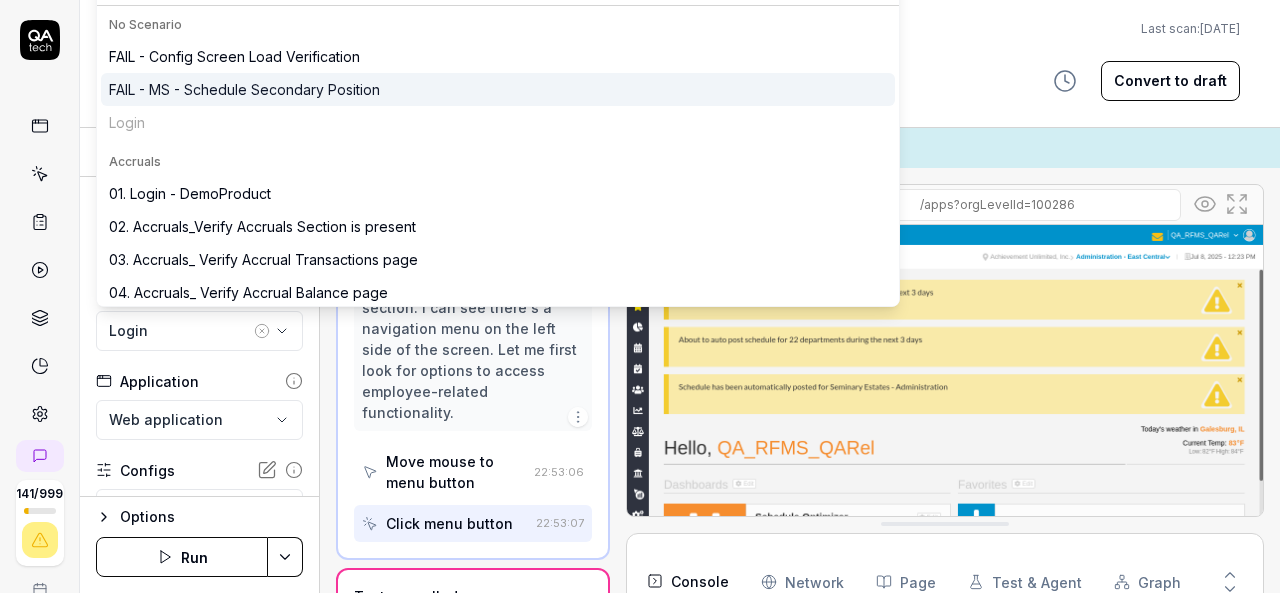 click on "FAIL - Config Screen Load Verification   FAIL - MS - Schedule Secondary Position   Login" at bounding box center [498, 89] 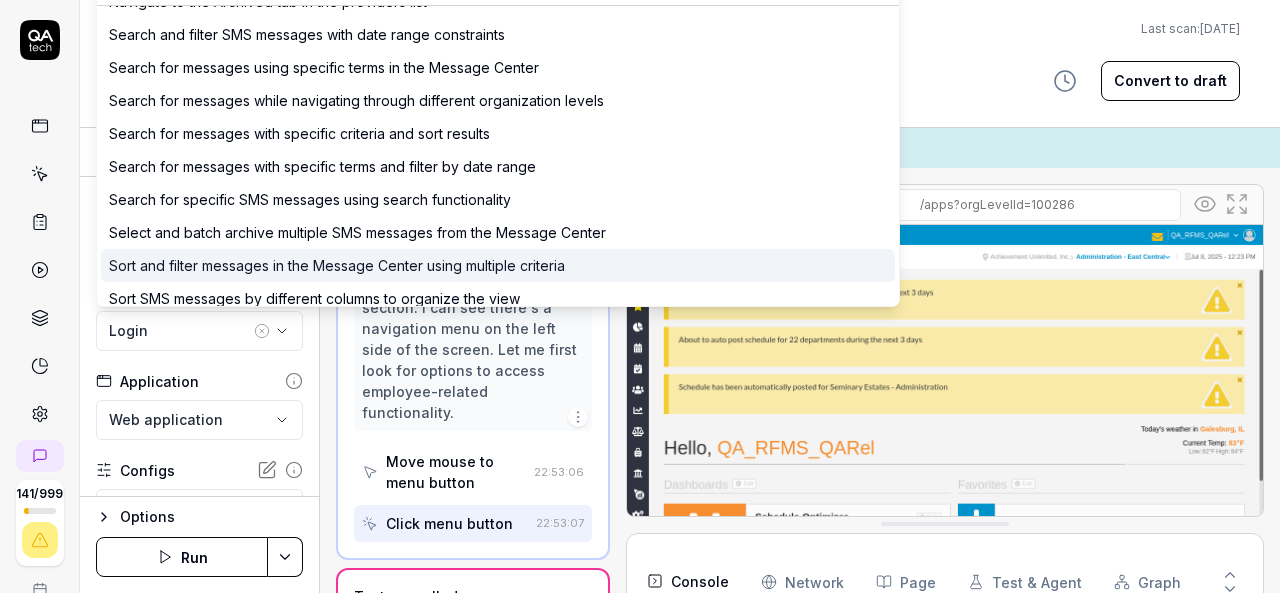 scroll, scrollTop: 2100, scrollLeft: 0, axis: vertical 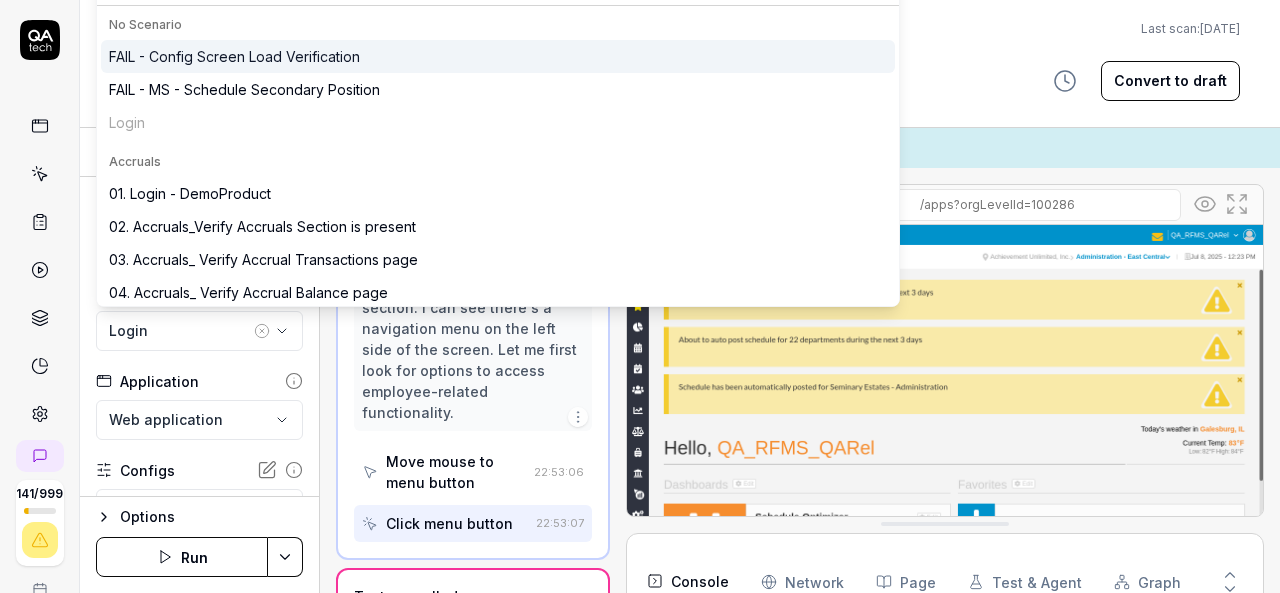 click on "**********" at bounding box center (680, 51) 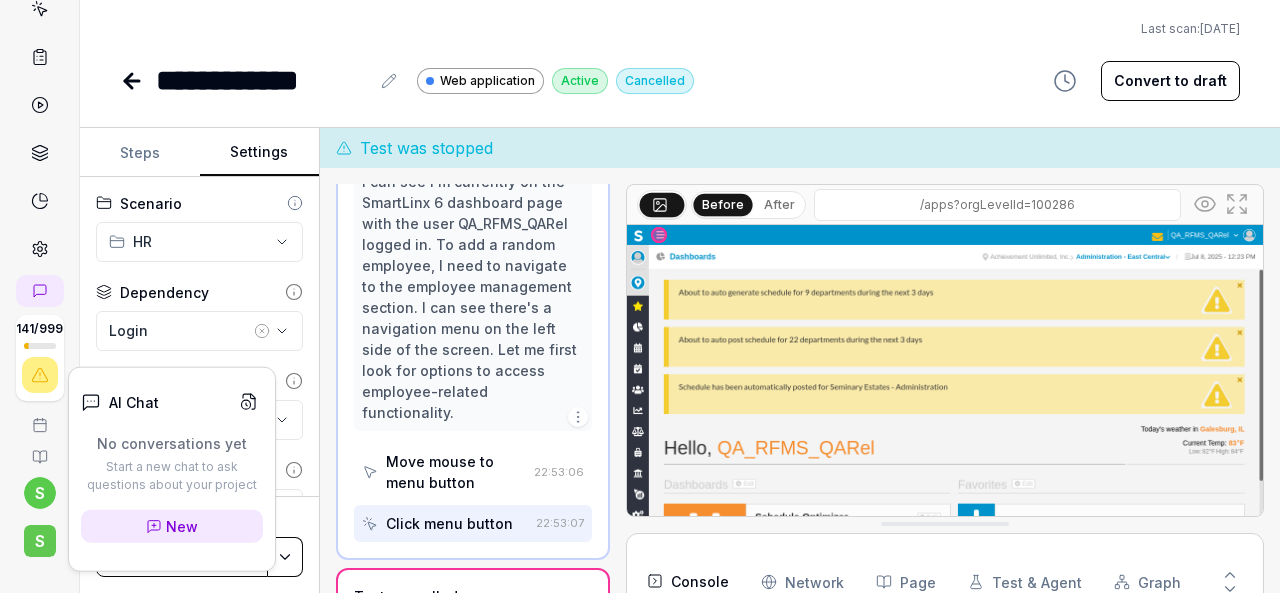 scroll, scrollTop: 220, scrollLeft: 0, axis: vertical 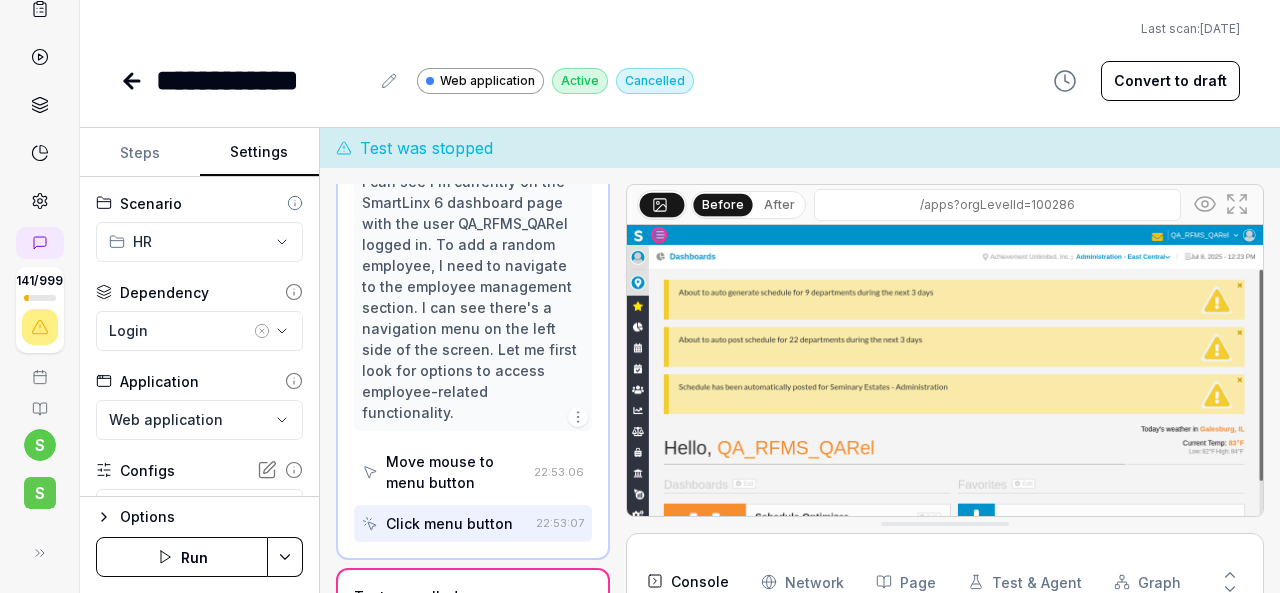 click on "S" at bounding box center [40, 493] 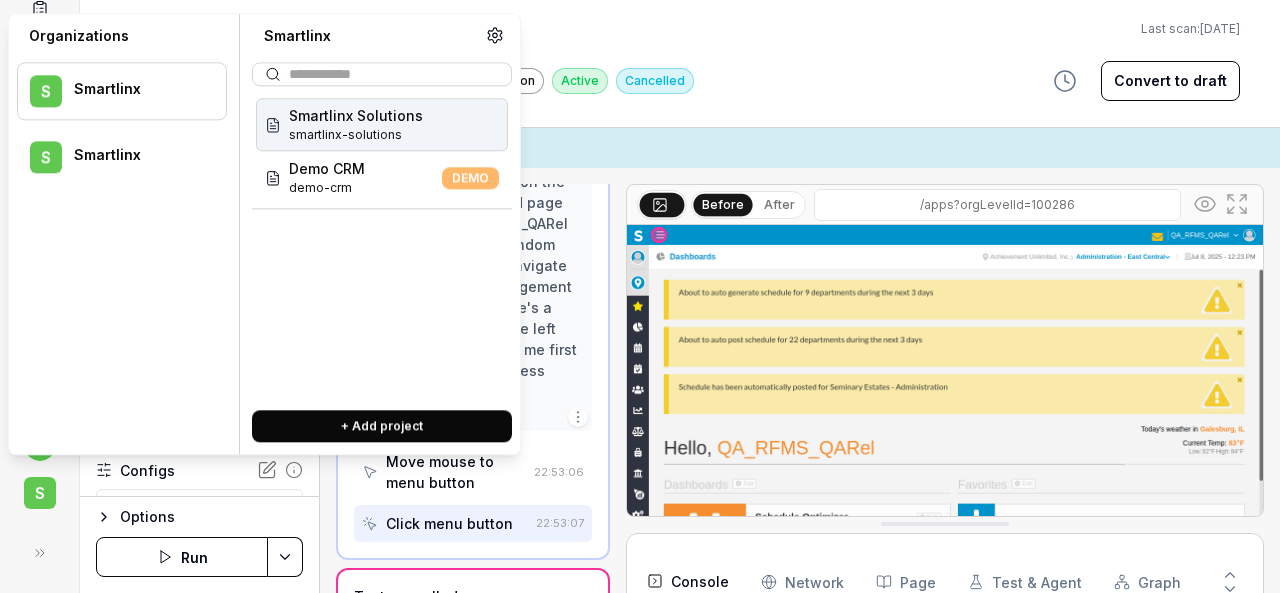 click on "smartlinx-solutions" at bounding box center [356, 135] 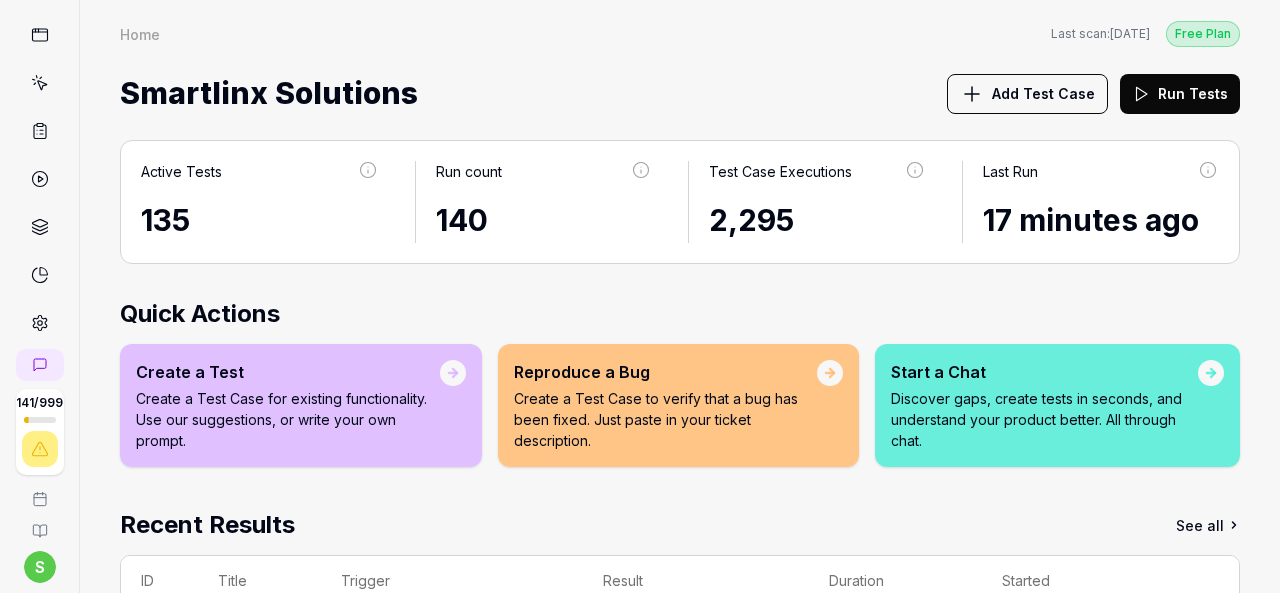 scroll, scrollTop: 20, scrollLeft: 0, axis: vertical 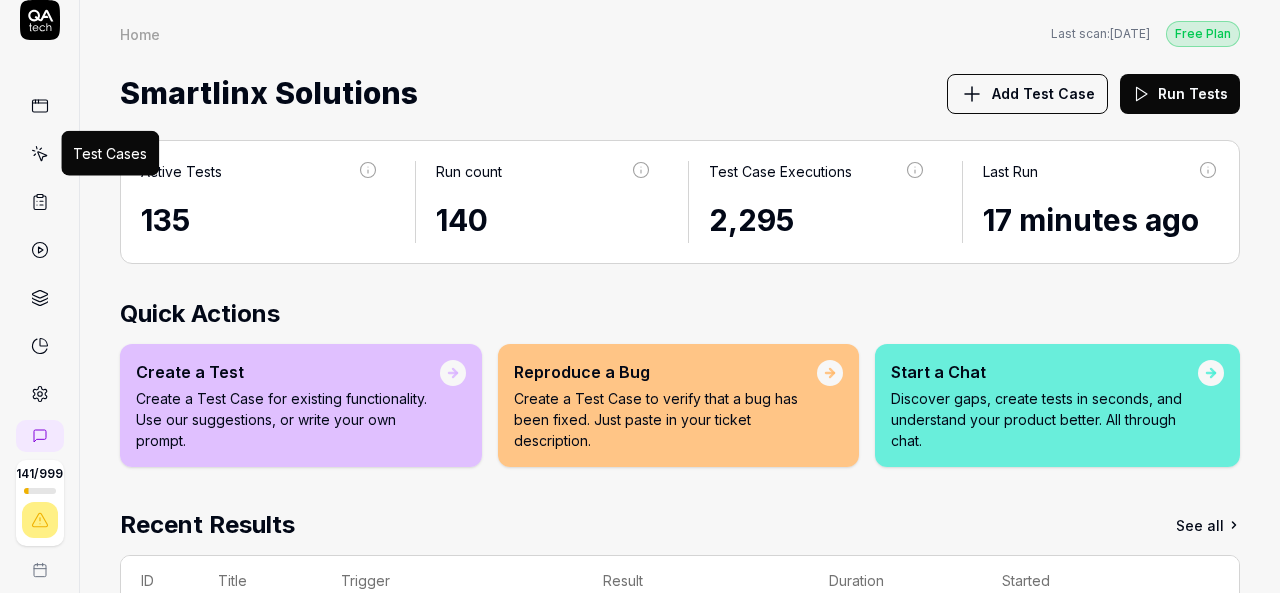 click 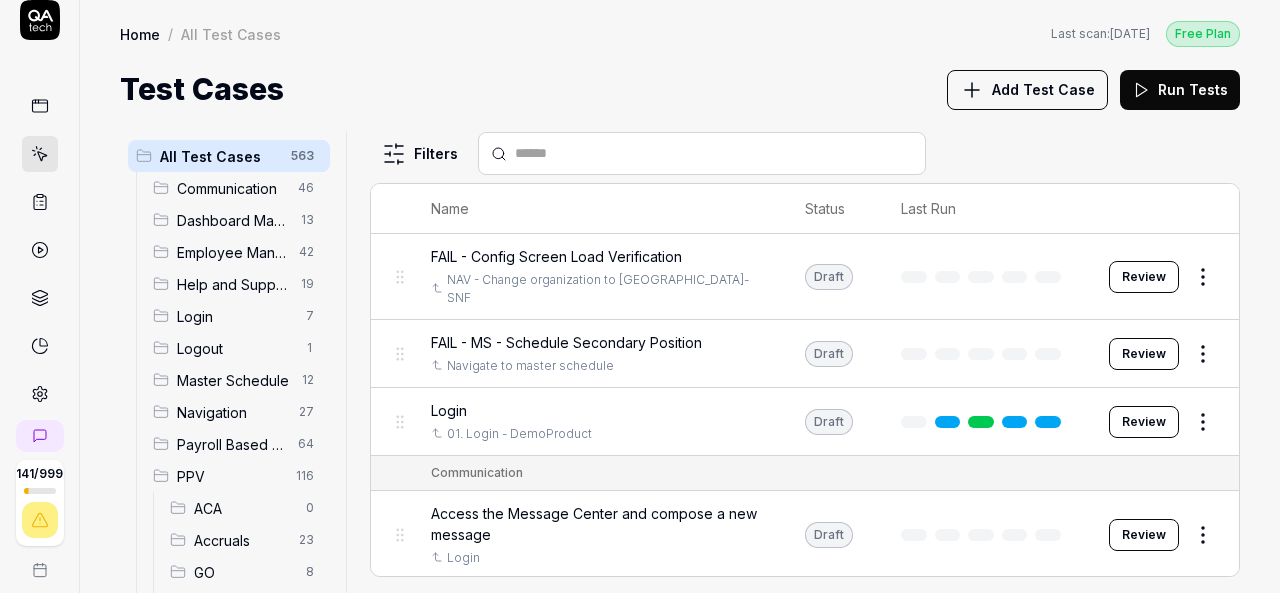 click on "Add Test Case" at bounding box center (1027, 90) 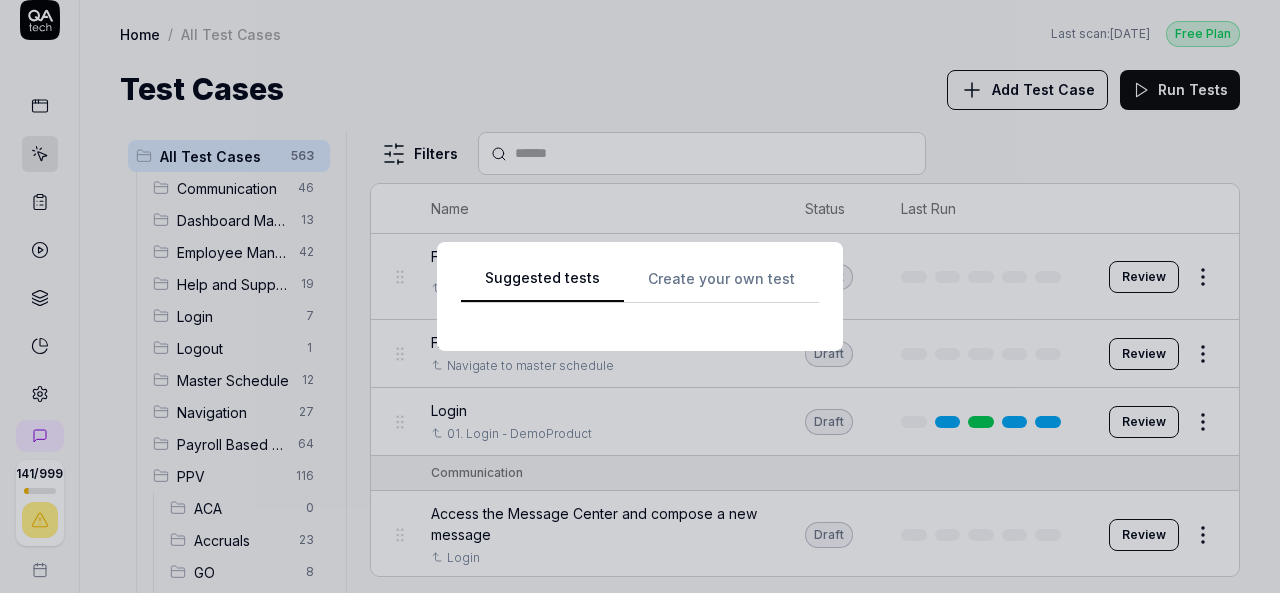 scroll, scrollTop: 0, scrollLeft: 0, axis: both 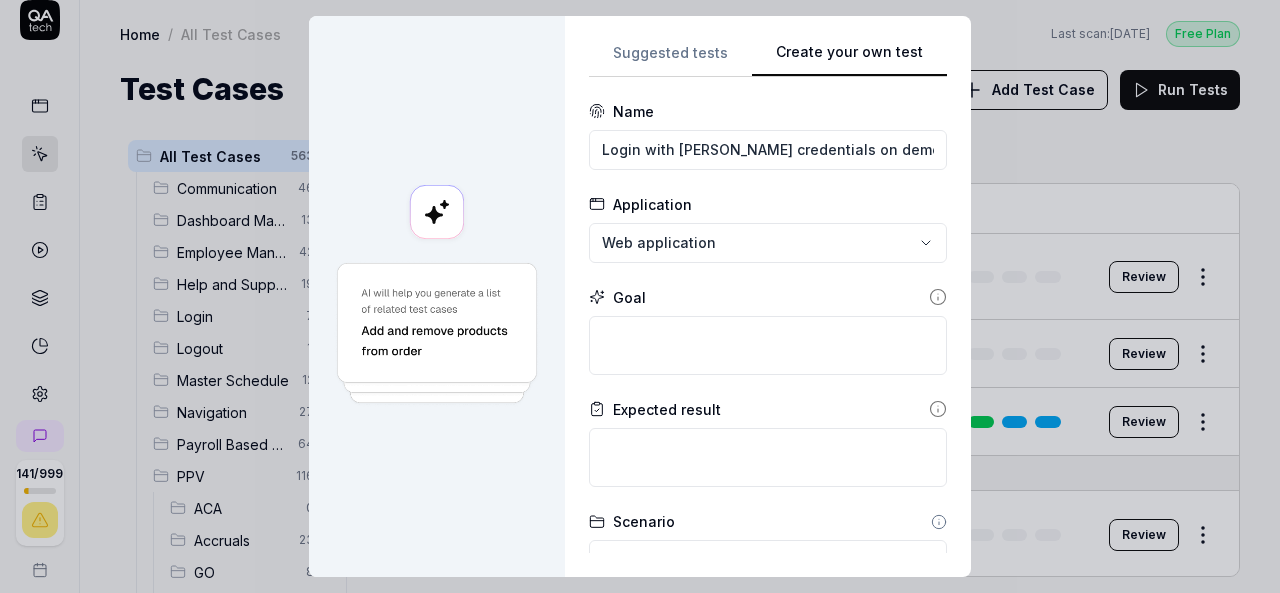 type on "Login with Siva credentials on demo prod" 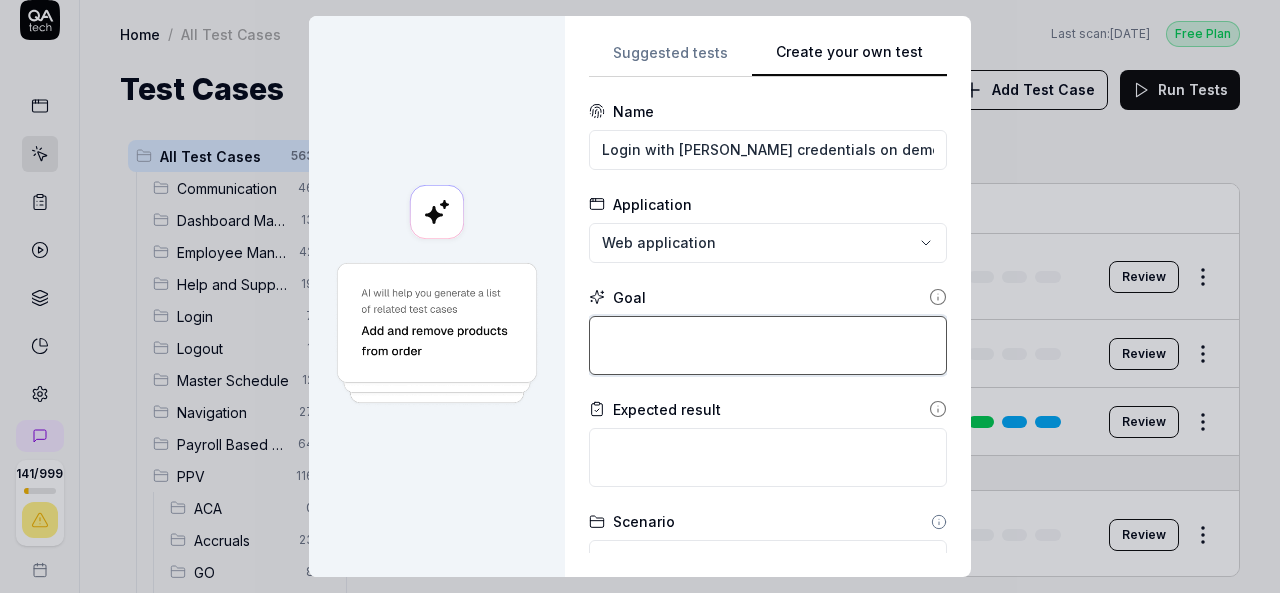 click at bounding box center (768, 345) 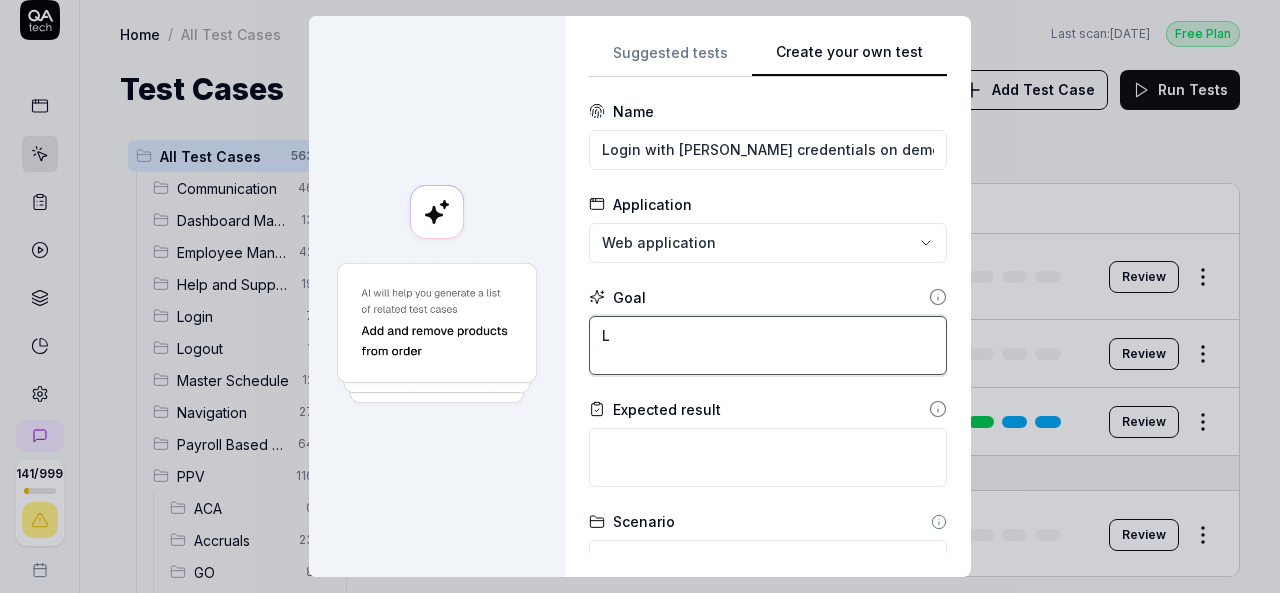 type on "*" 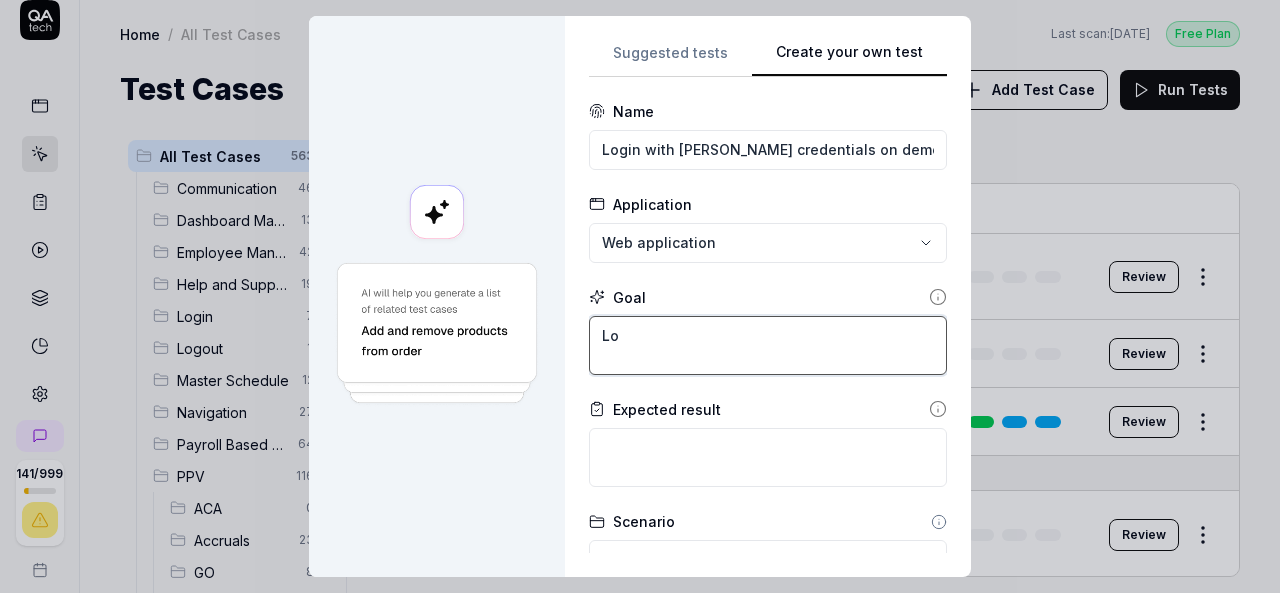 type on "*" 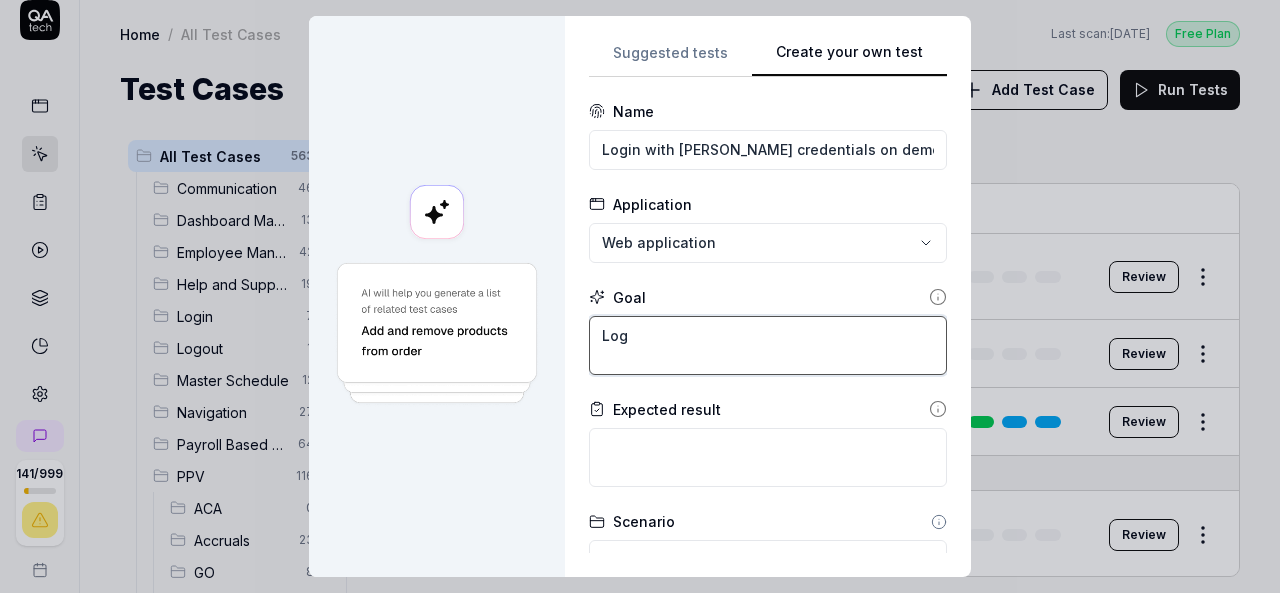 type on "*" 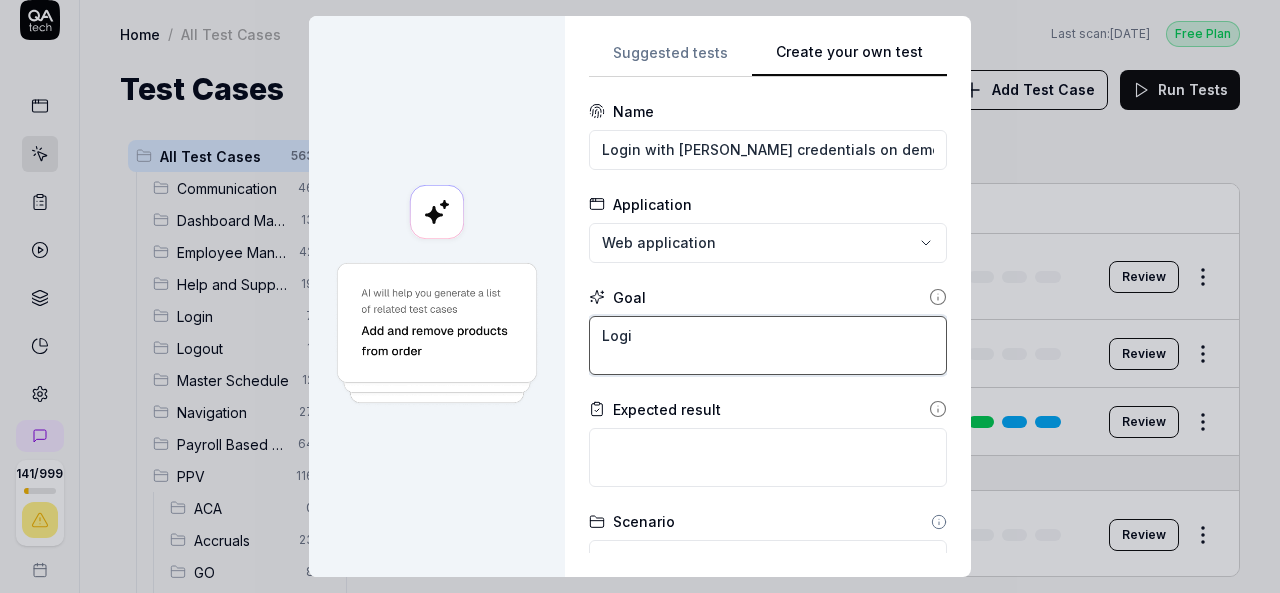 type on "*" 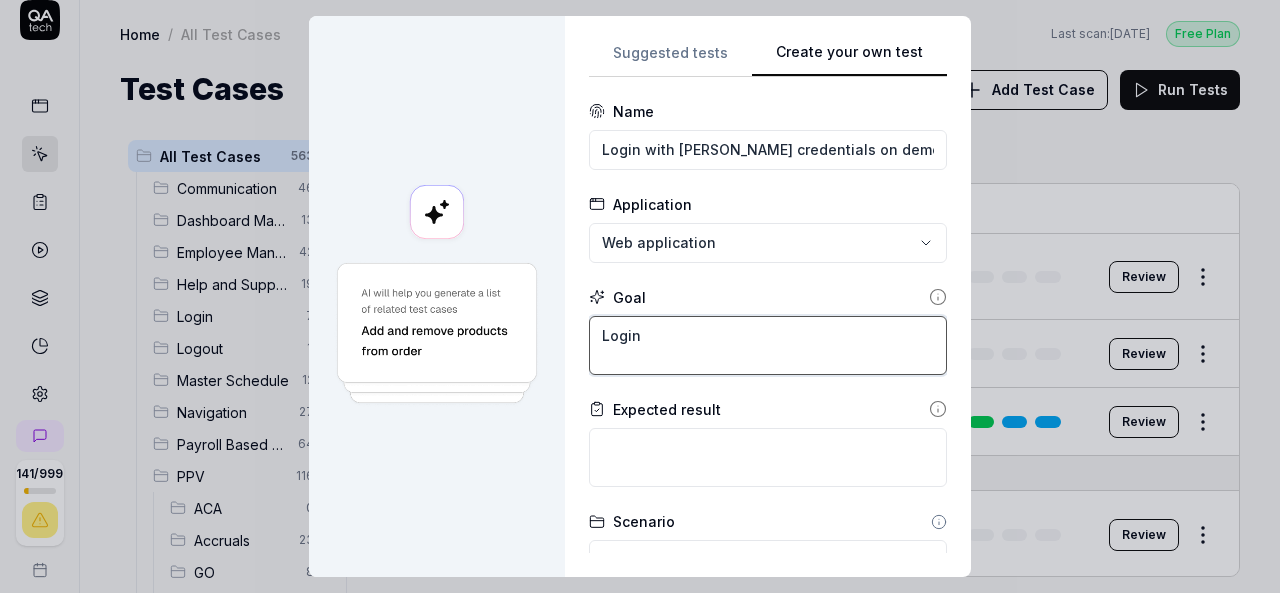 type on "*" 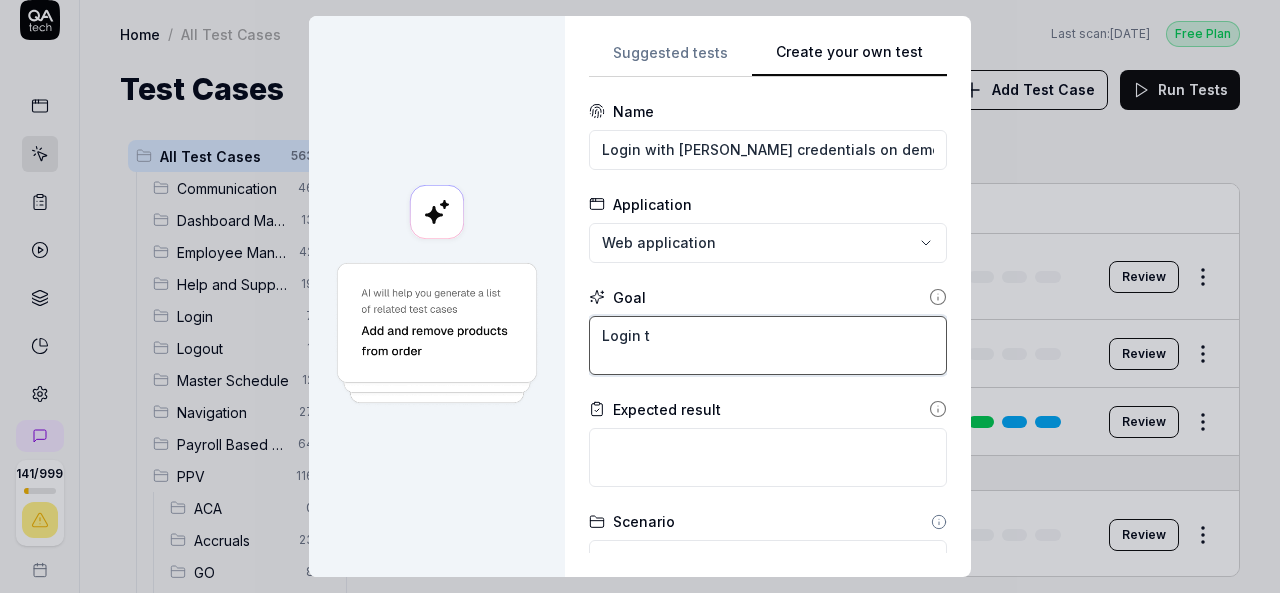 type on "*" 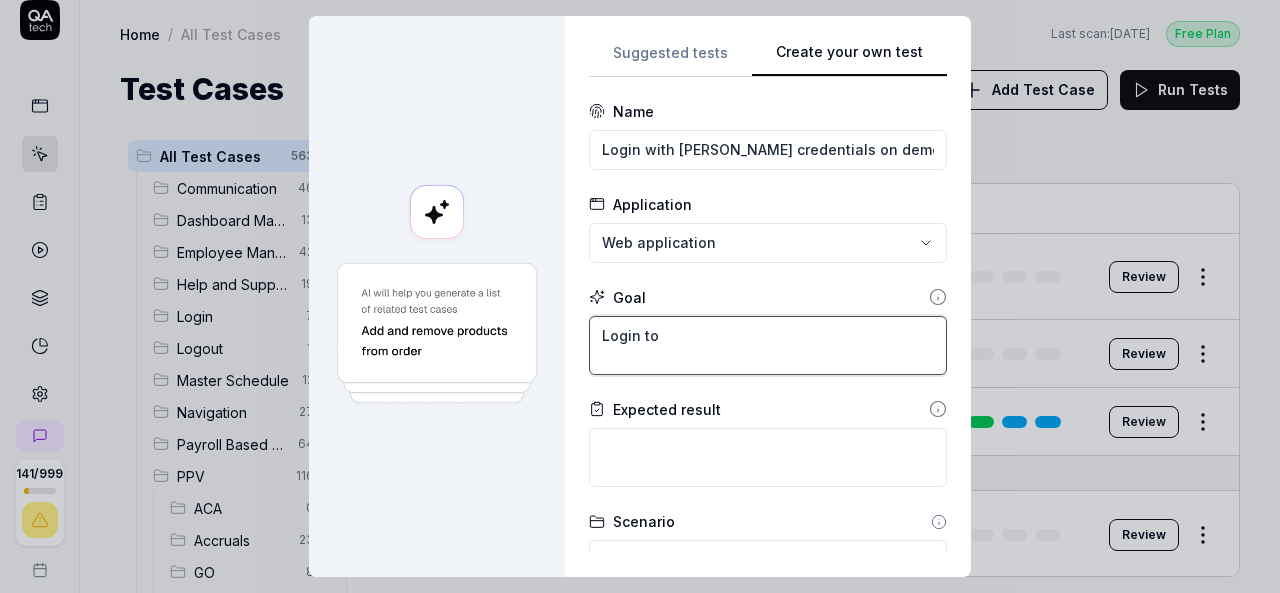 type on "*" 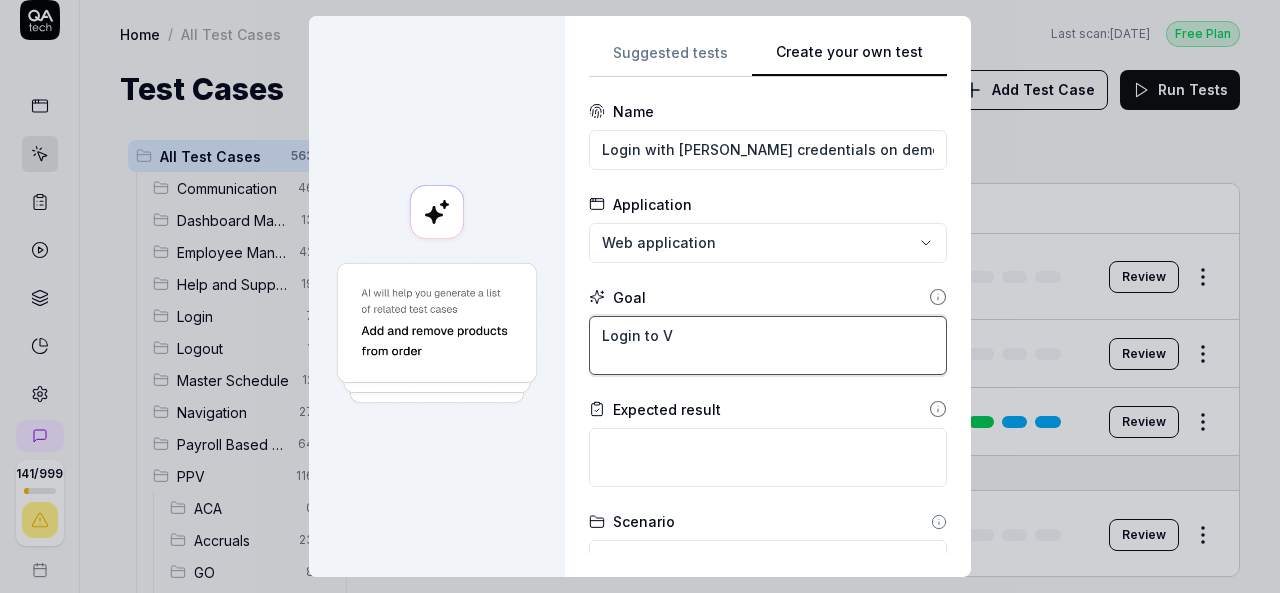 type on "*" 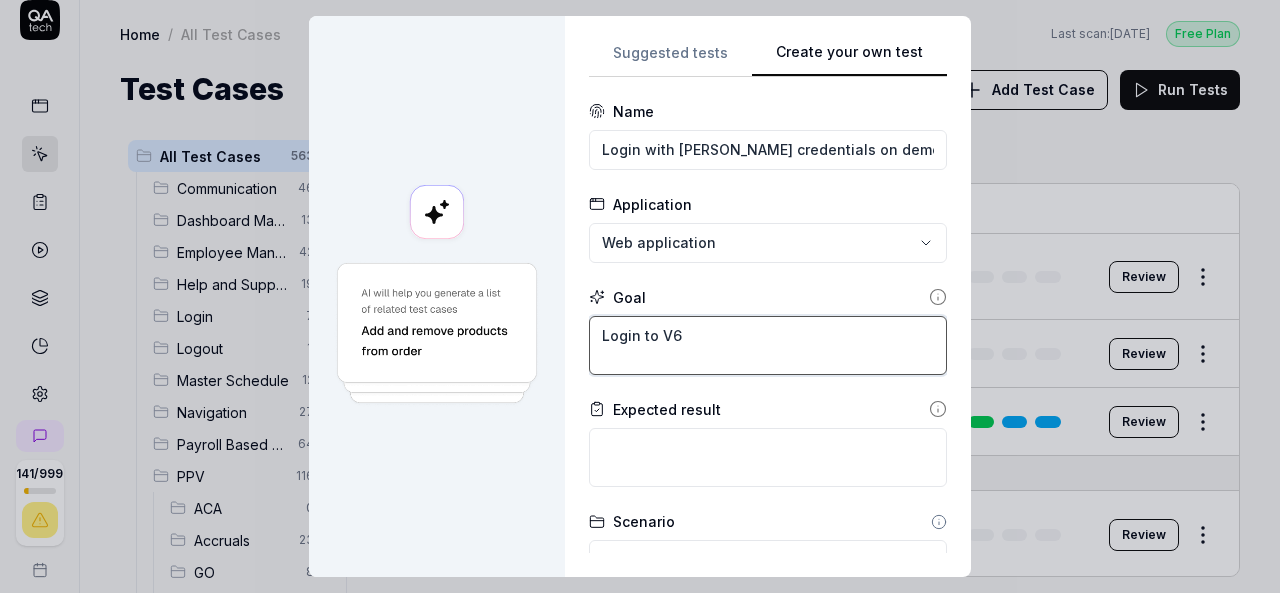 type on "*" 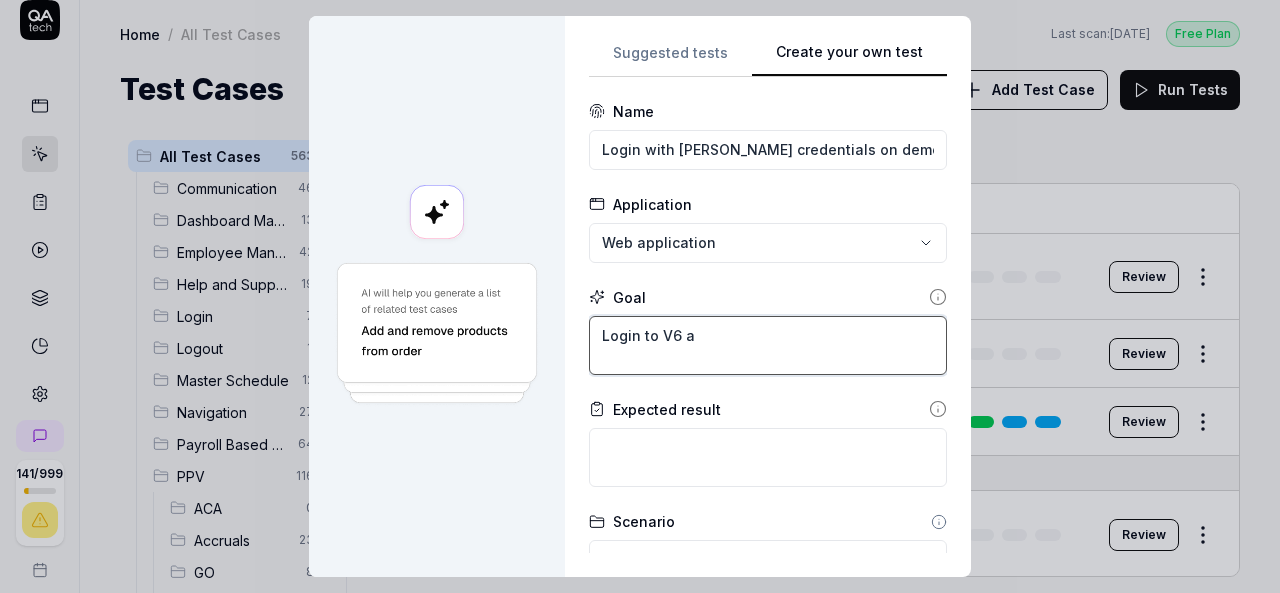 type on "*" 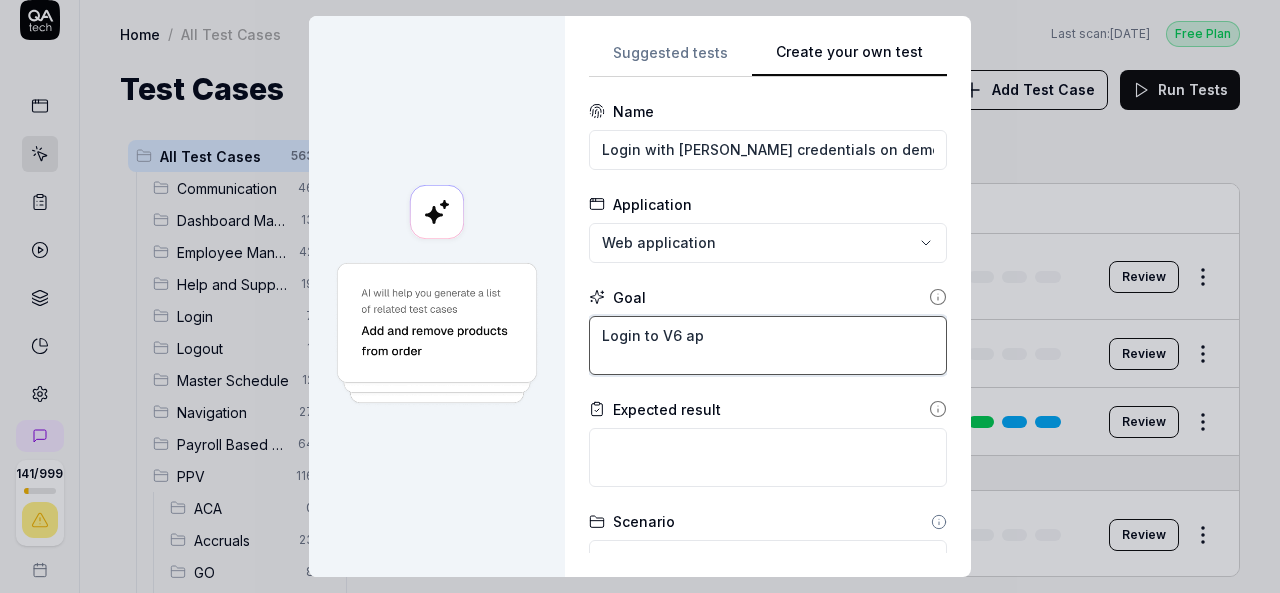 type on "*" 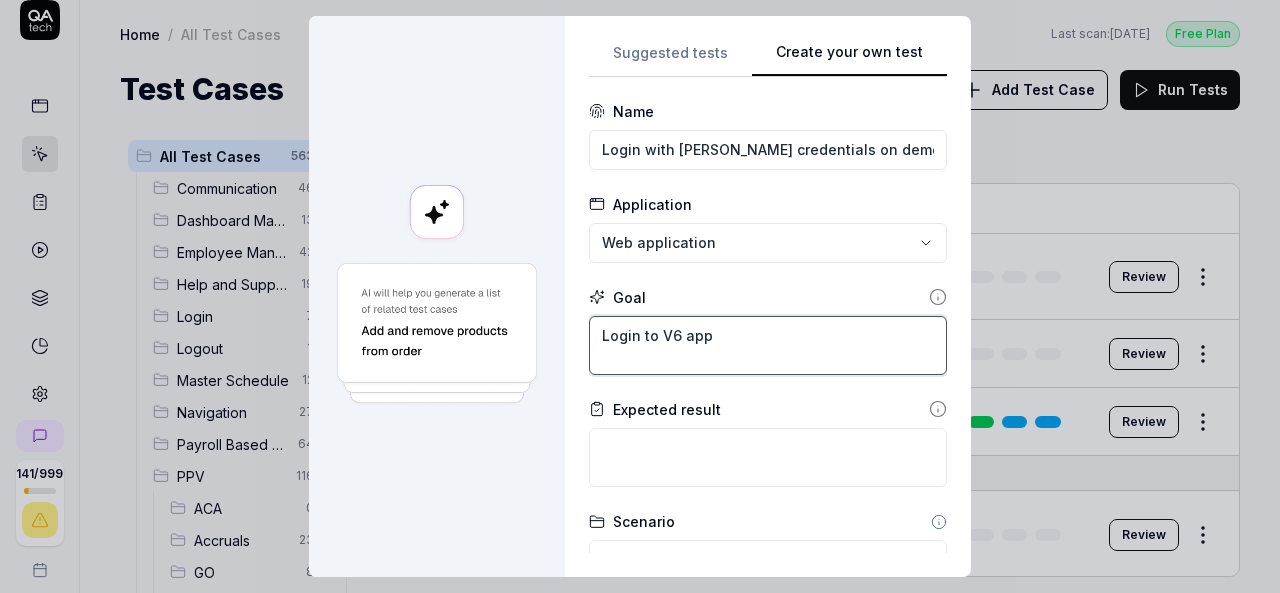 type on "*" 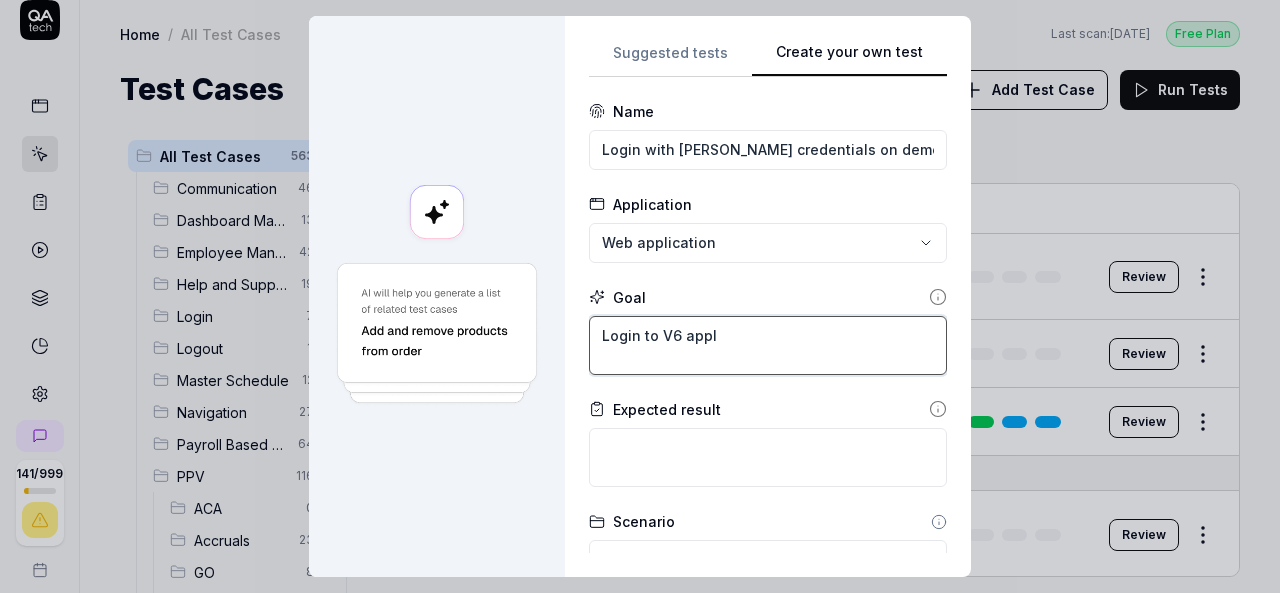 type on "*" 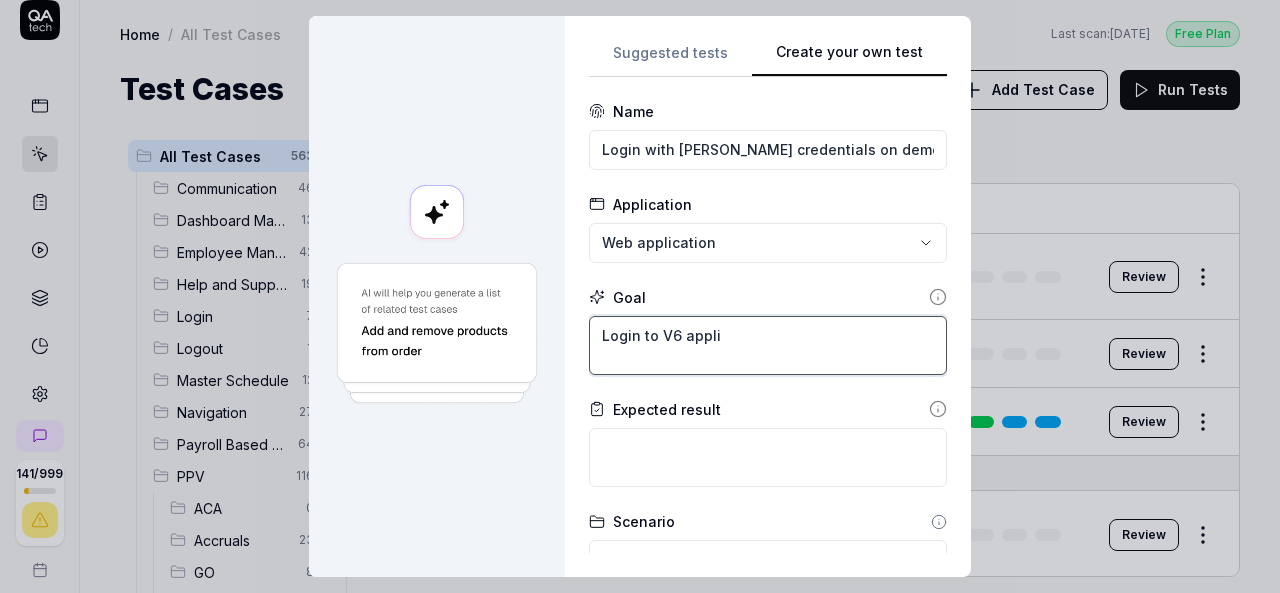 type on "*" 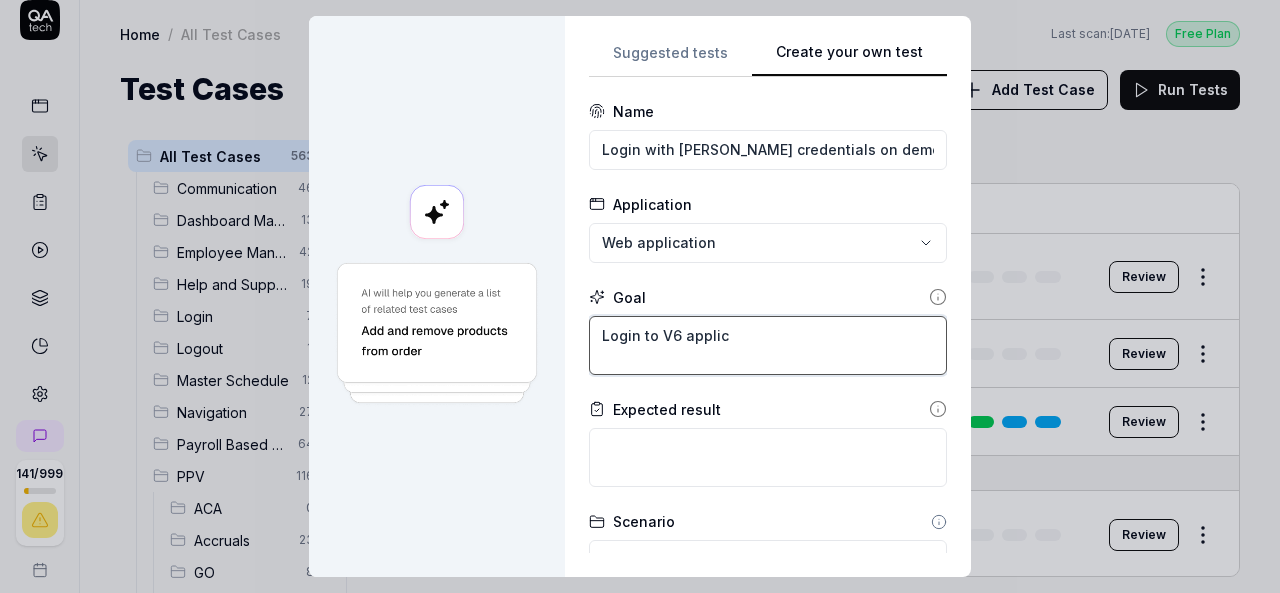 type on "*" 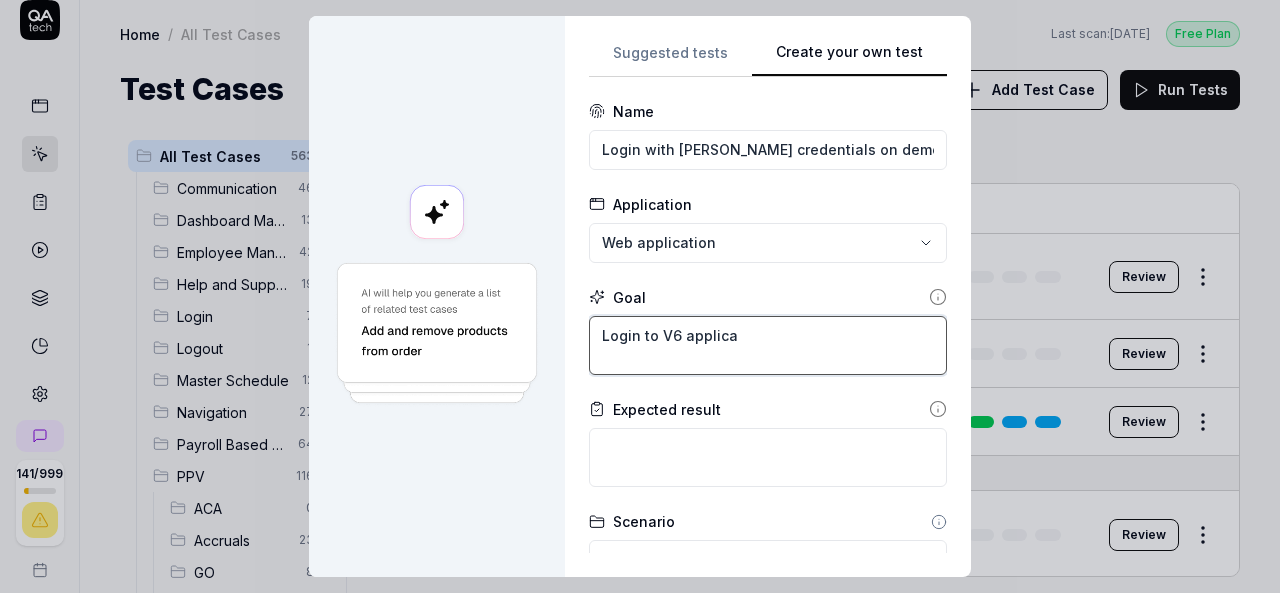 type on "*" 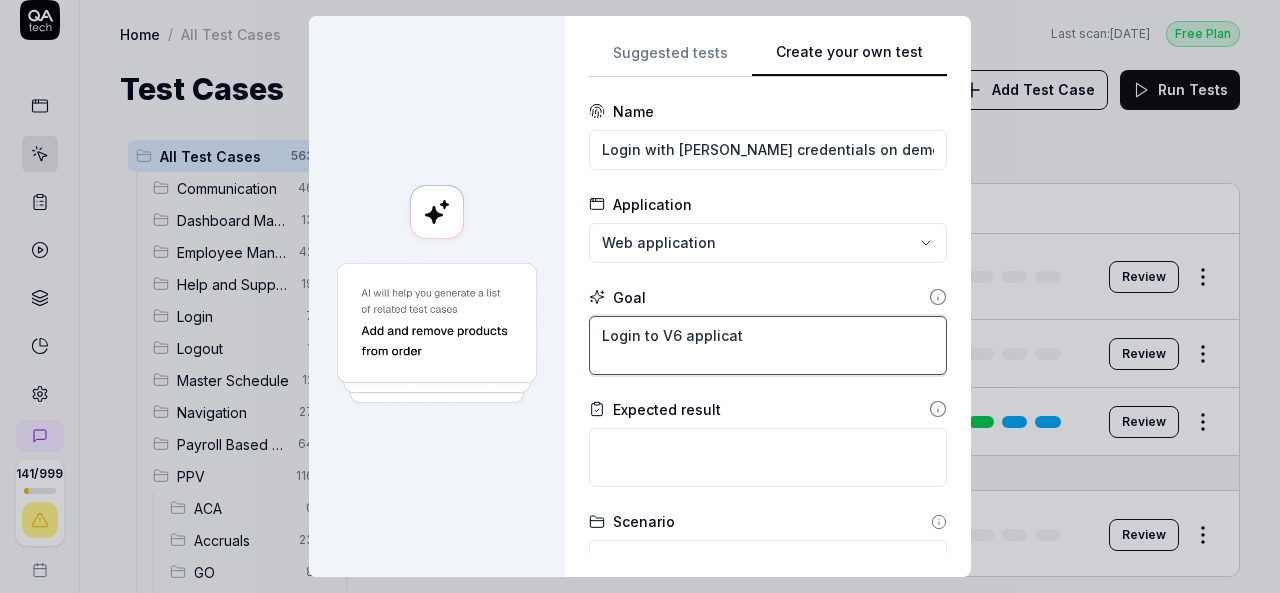 type on "*" 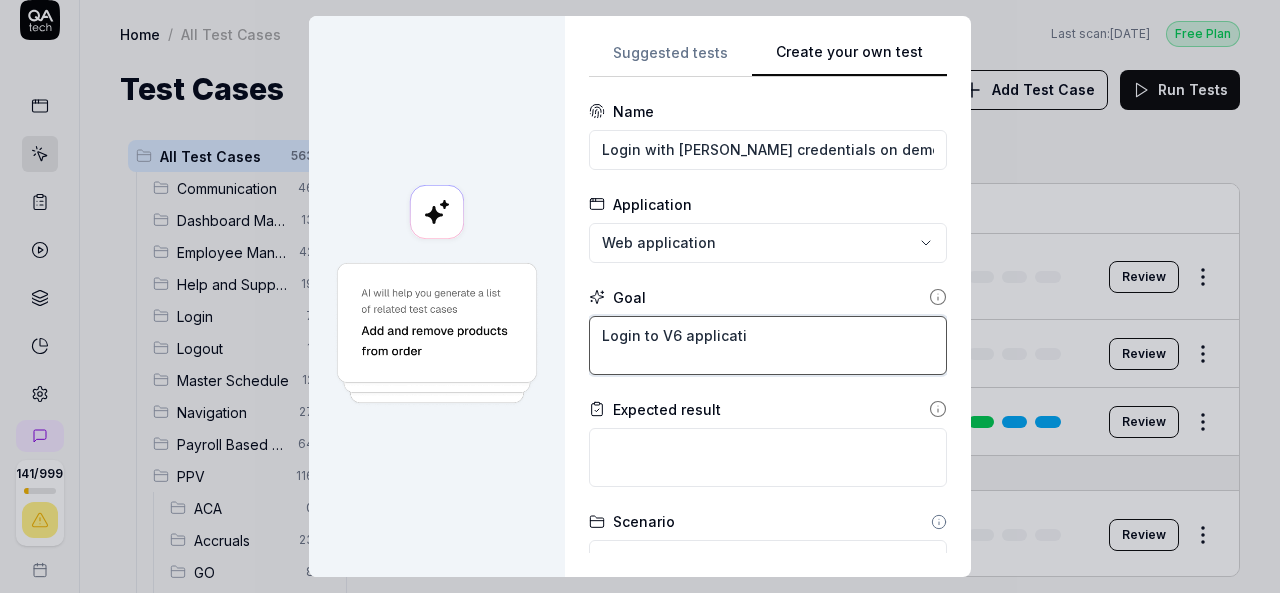 type on "*" 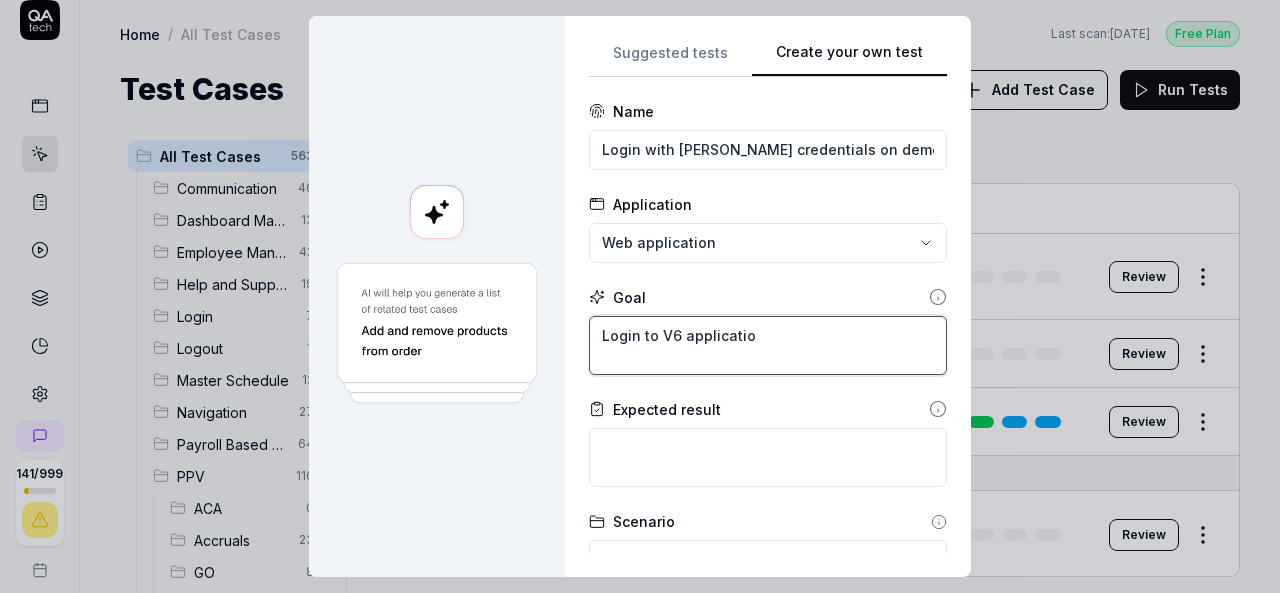 type on "*" 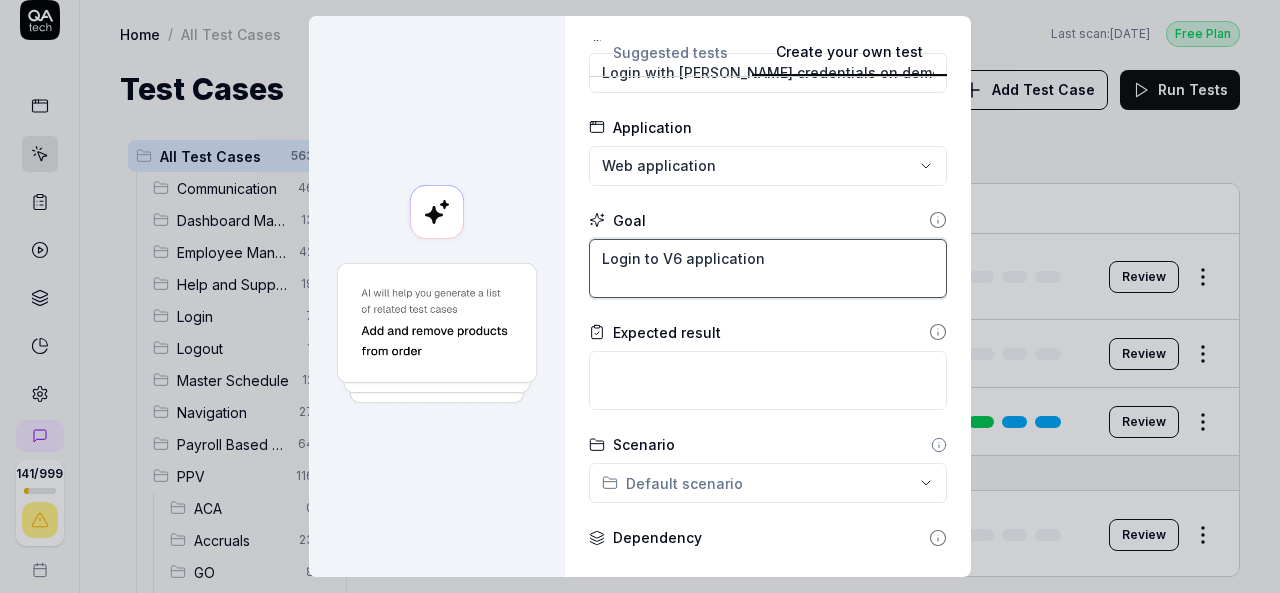 scroll, scrollTop: 100, scrollLeft: 0, axis: vertical 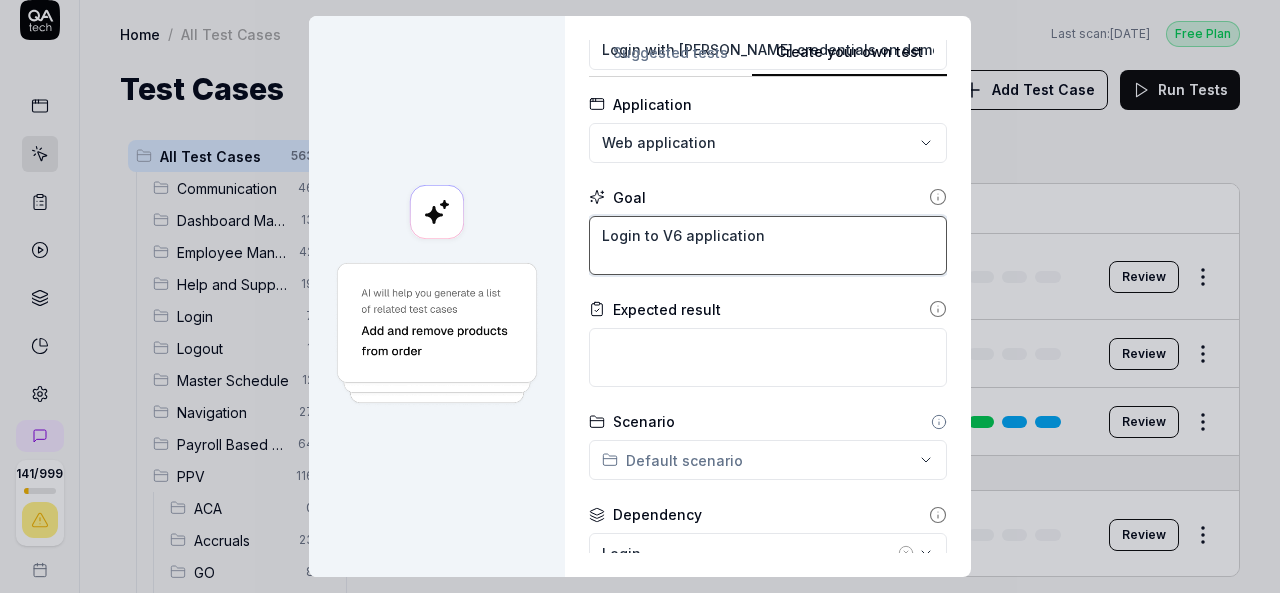 type on "Login to V6 application" 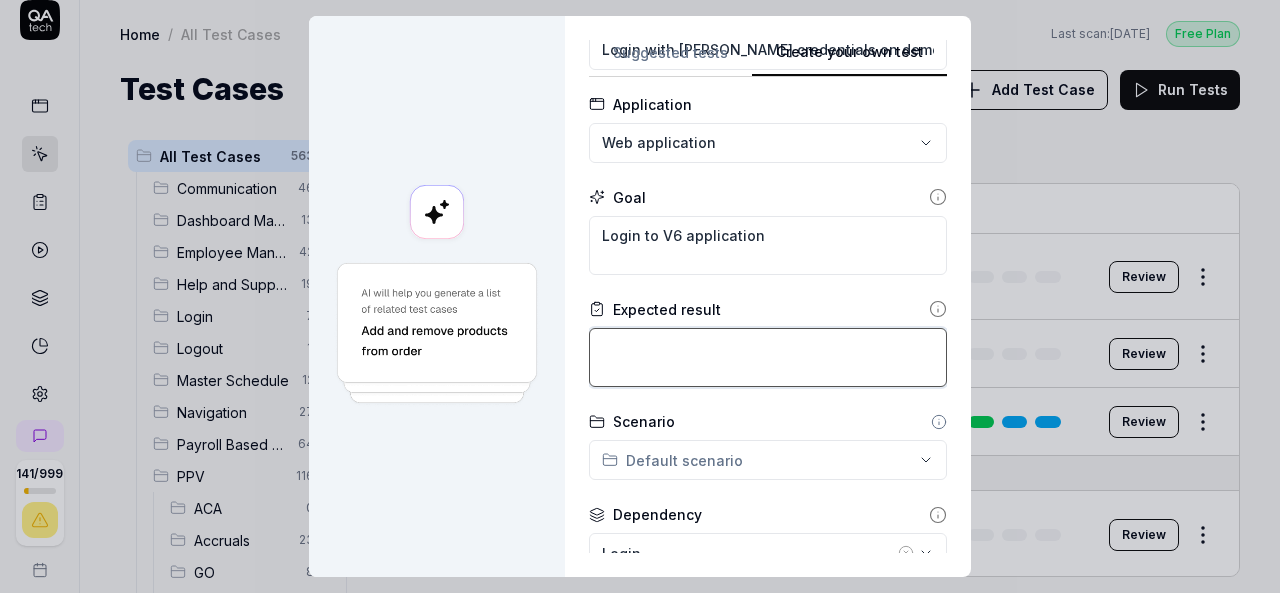click at bounding box center [768, 357] 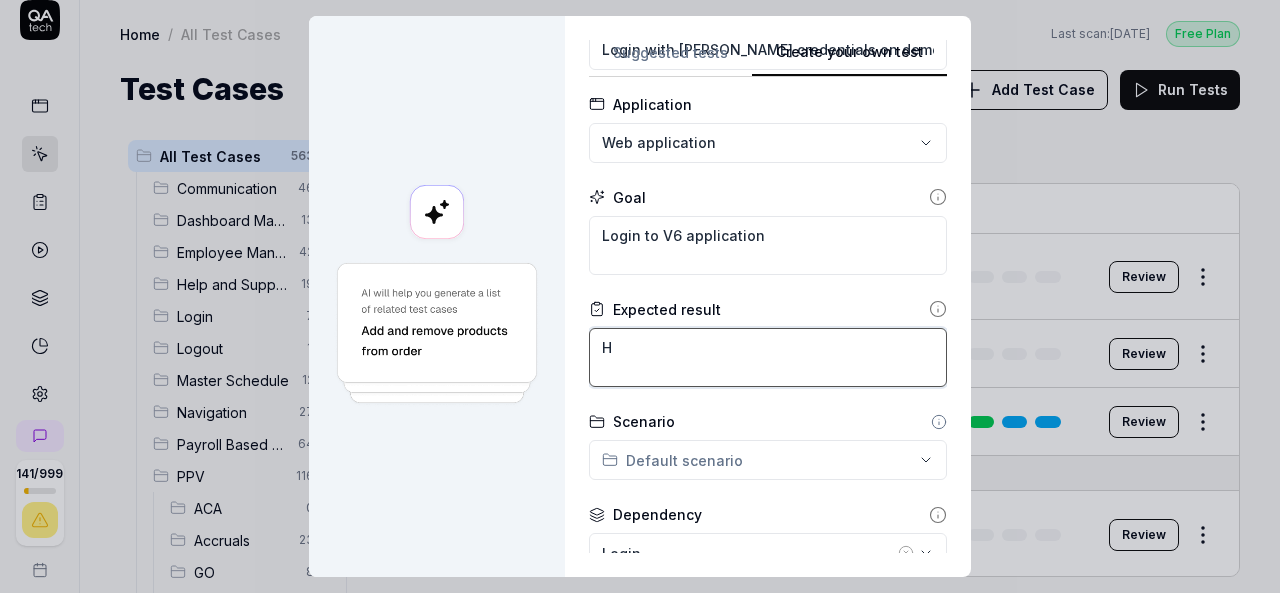 type 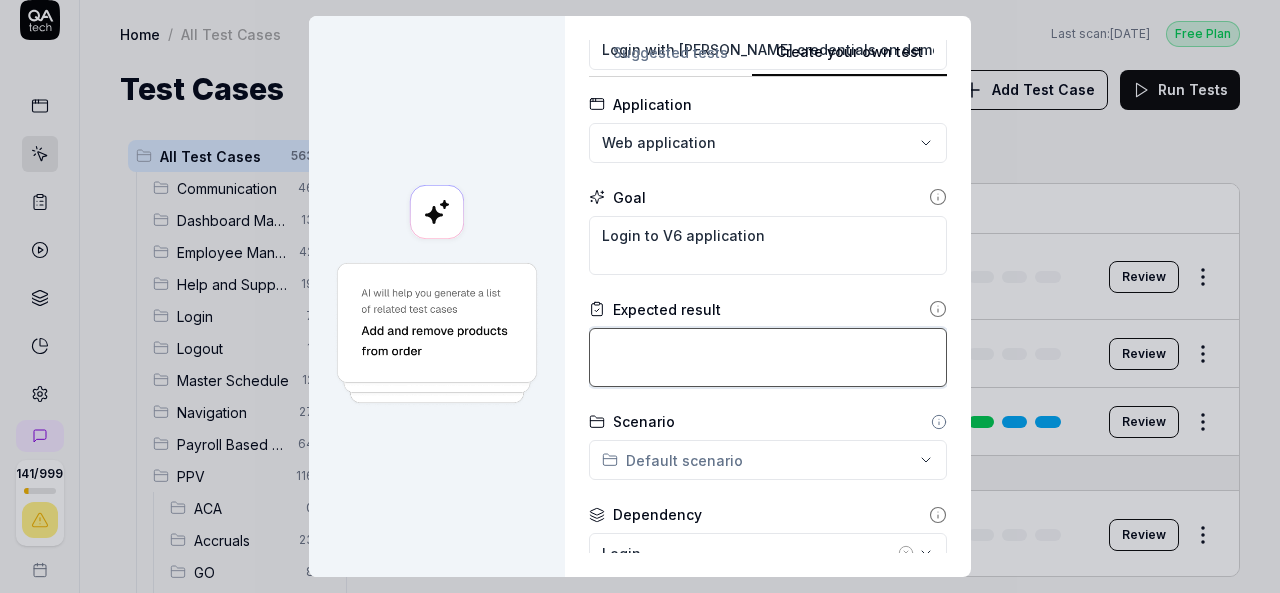 type on "*" 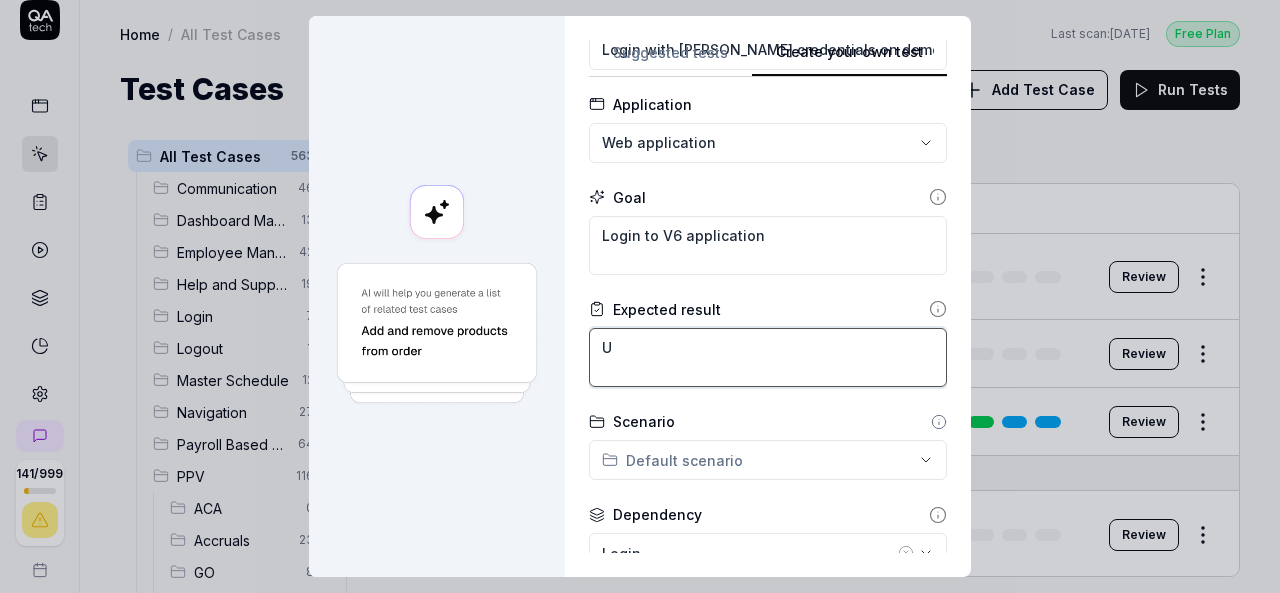 type on "*" 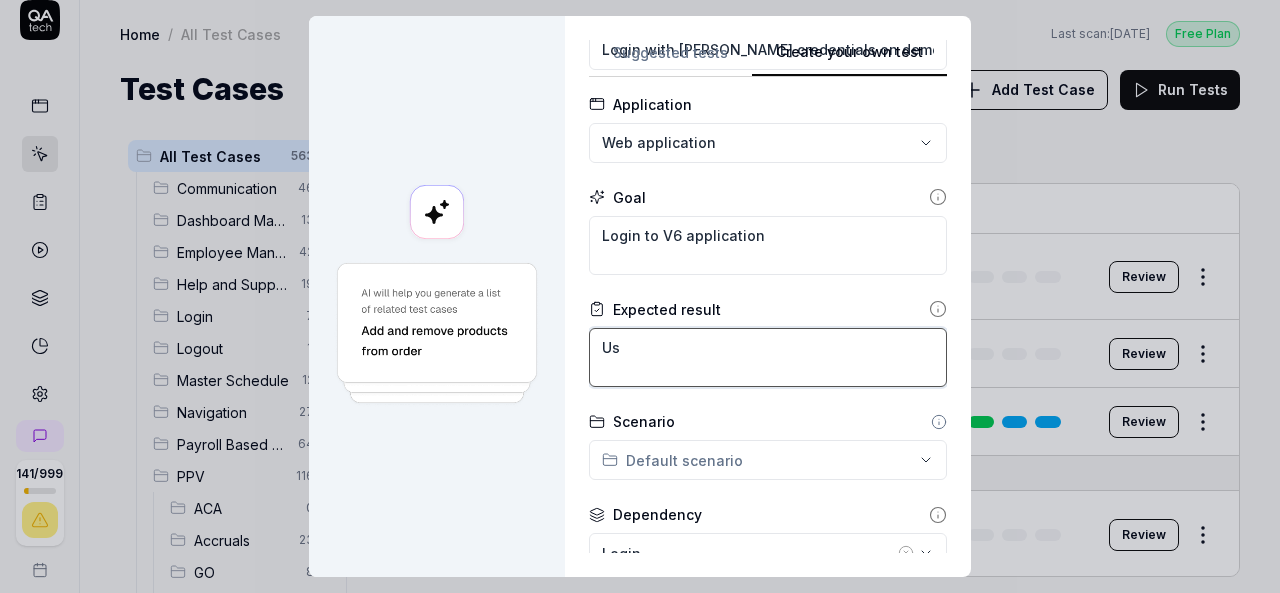 type on "*" 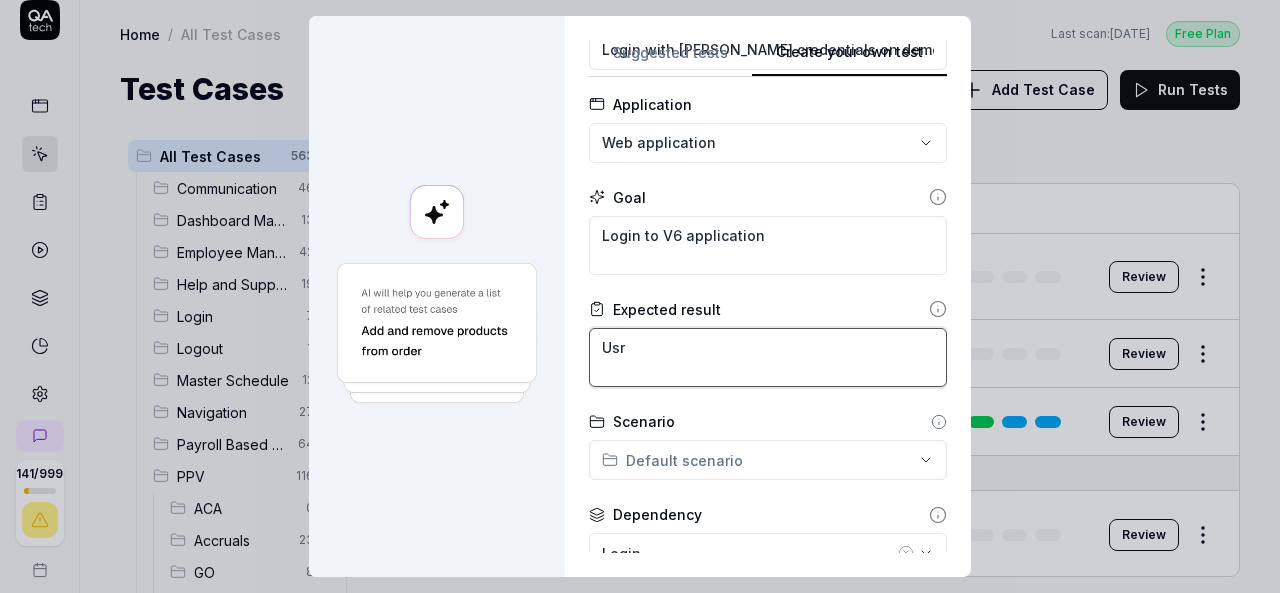 type on "*" 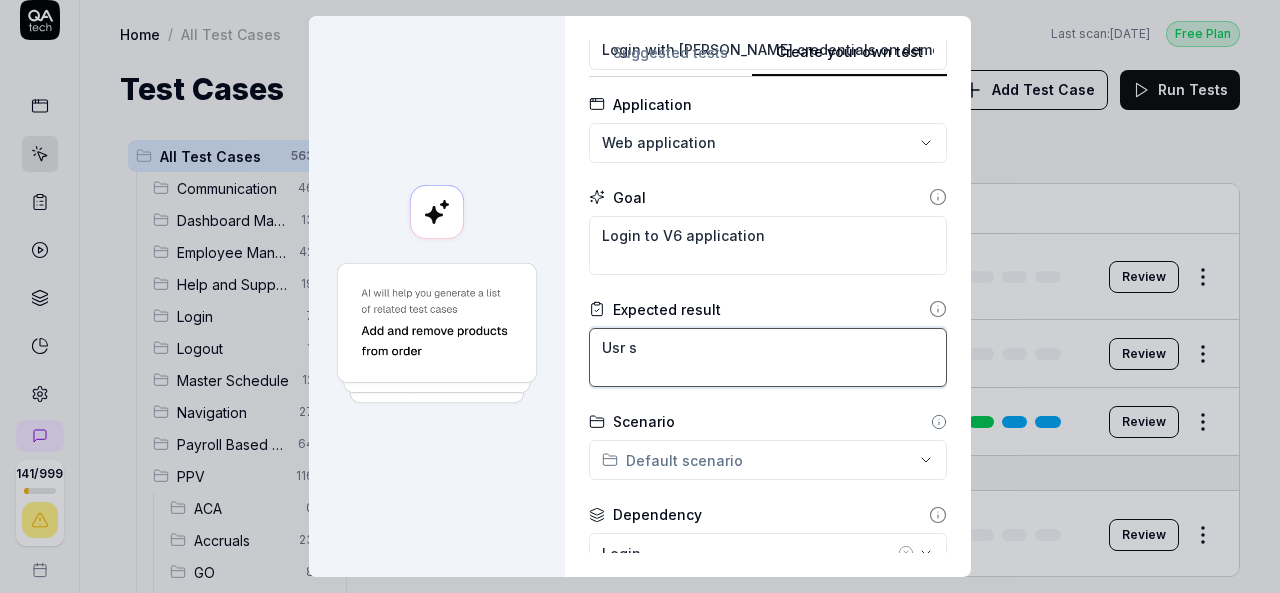 type on "*" 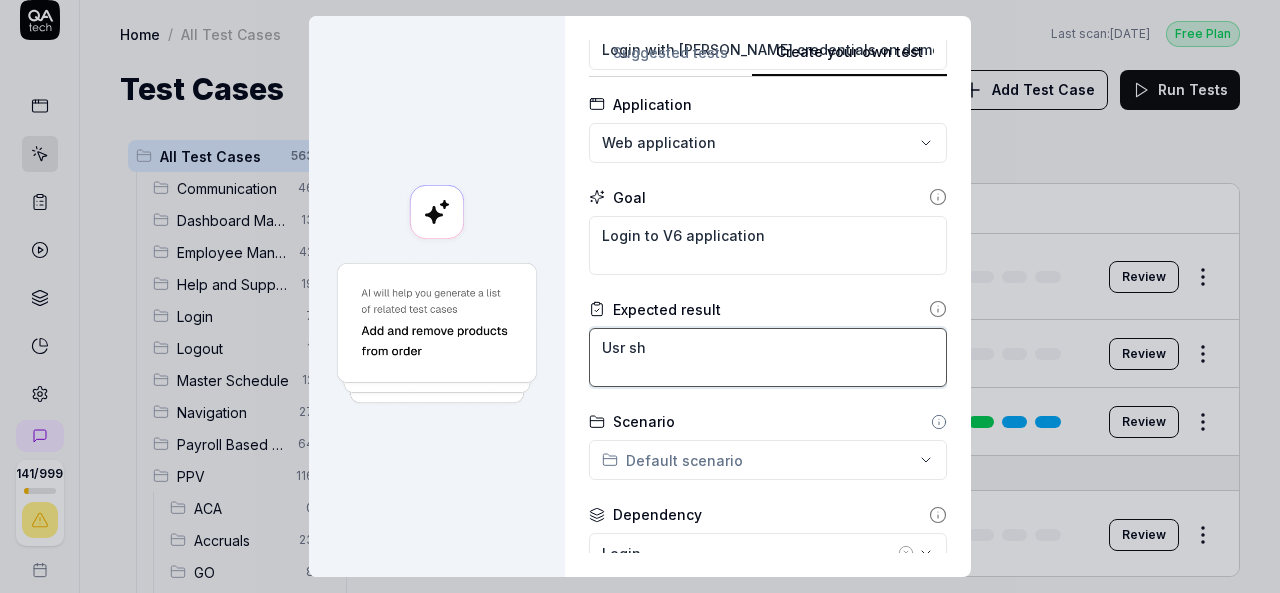 type on "*" 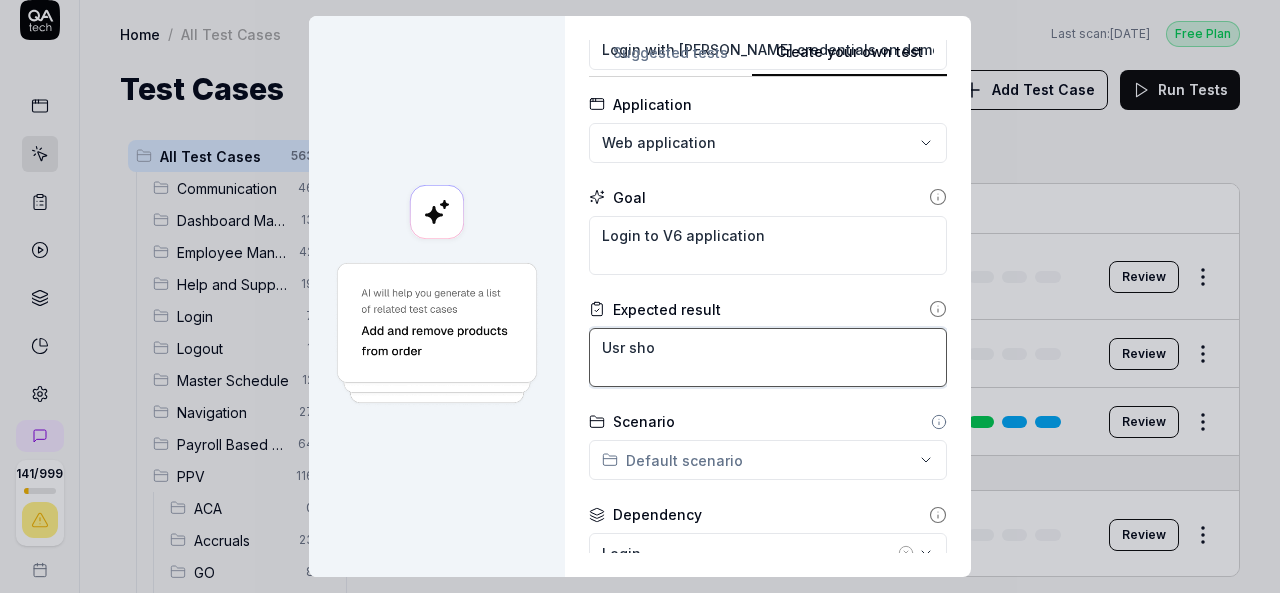 type on "*" 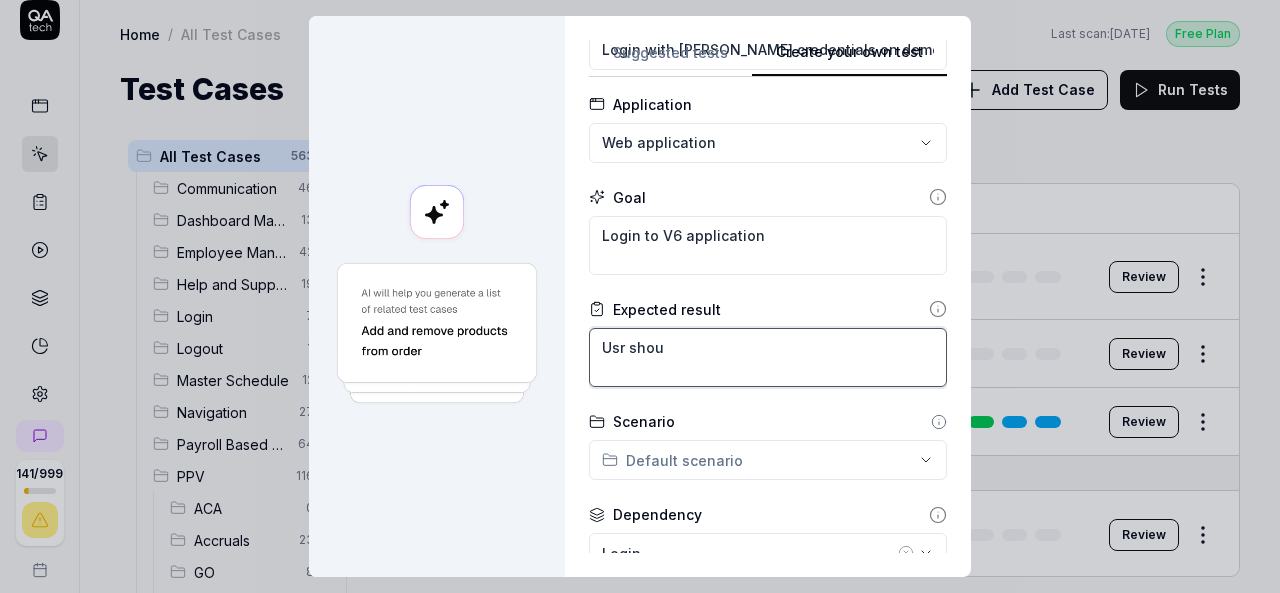 type on "Usr shoul" 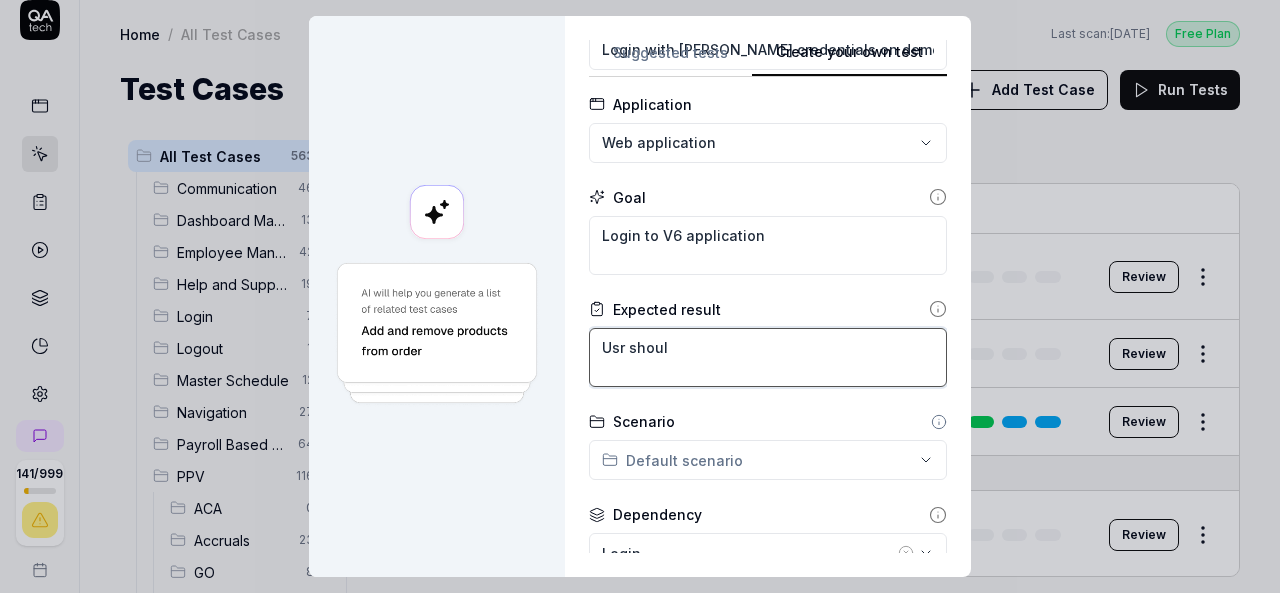 type on "*" 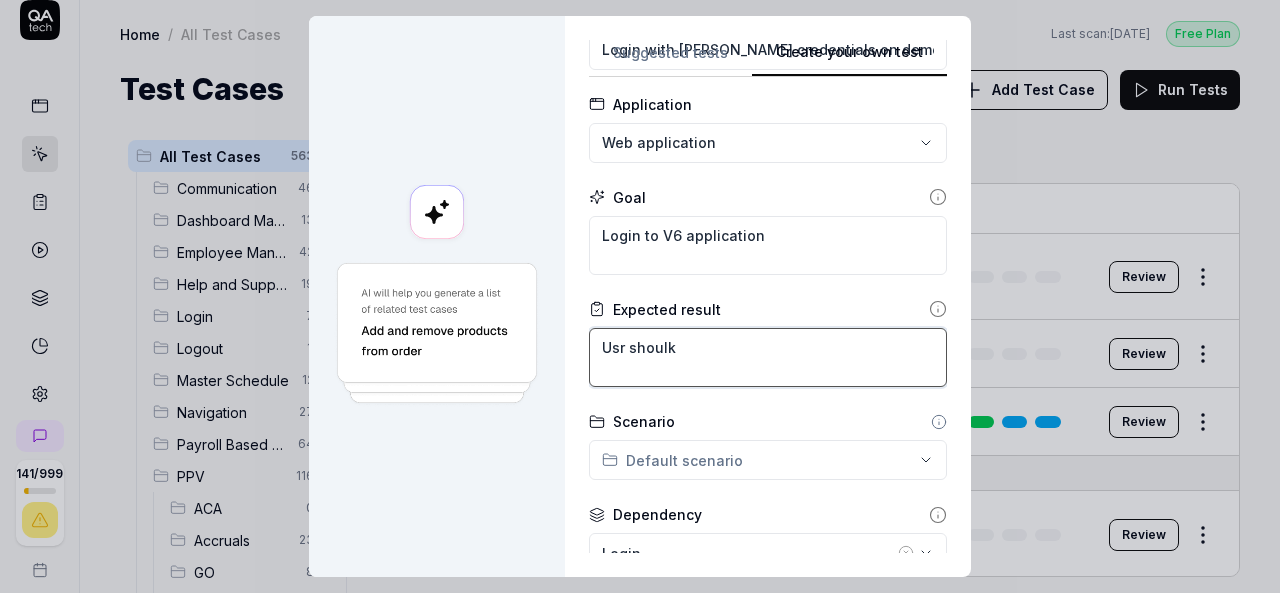 type on "*" 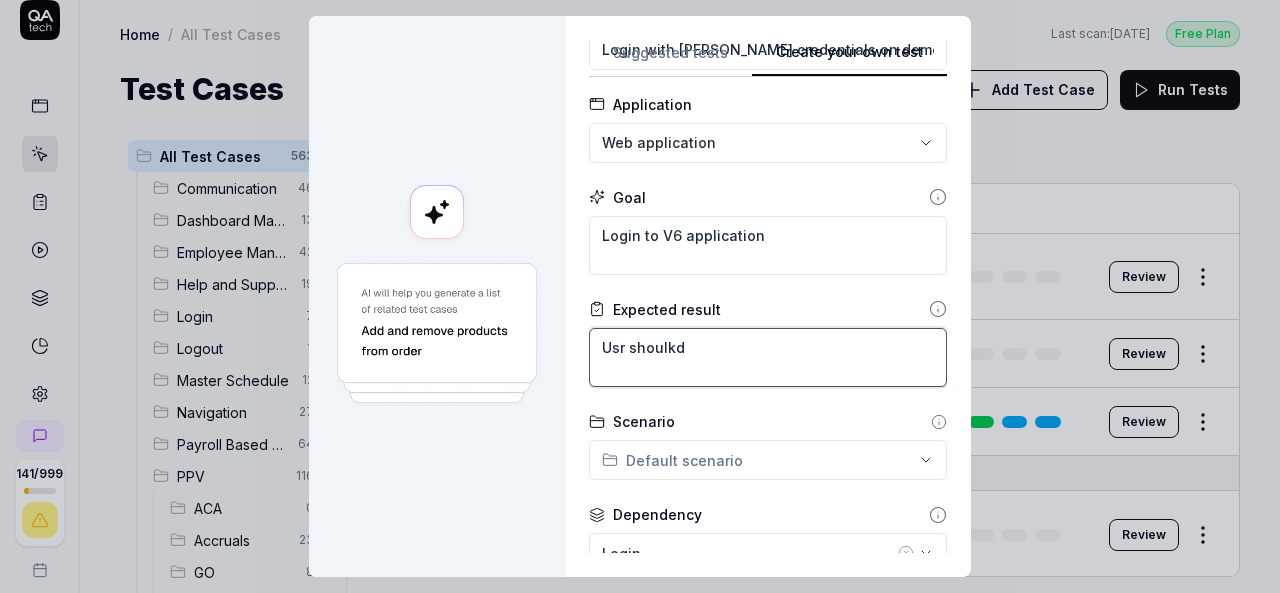 type on "*" 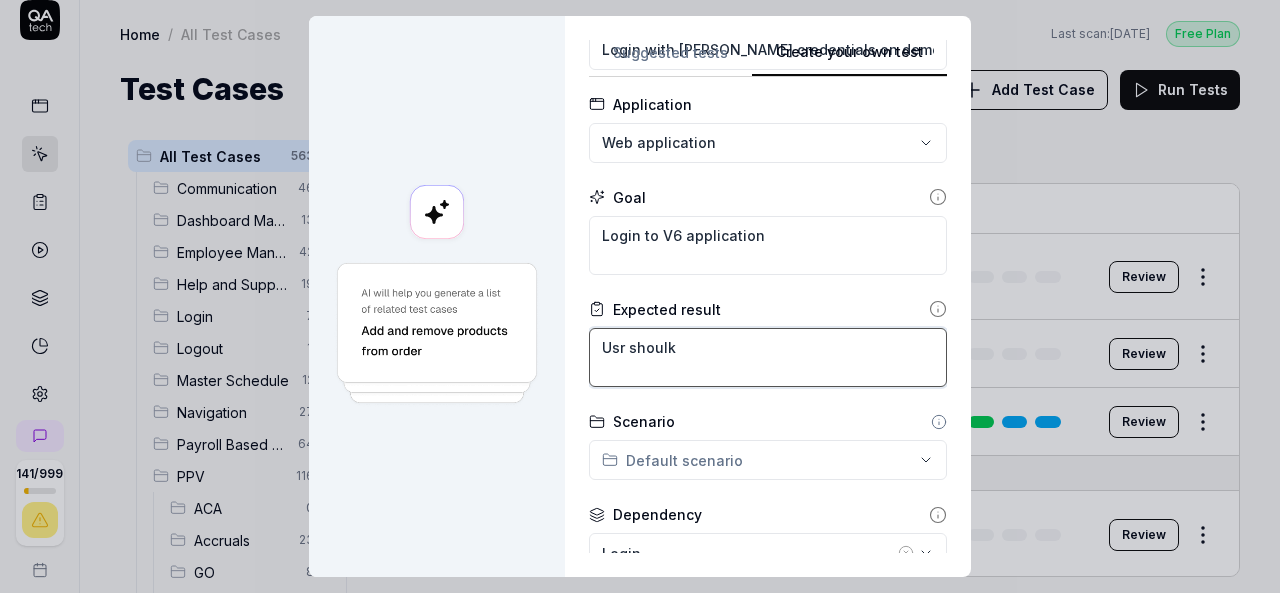 type on "*" 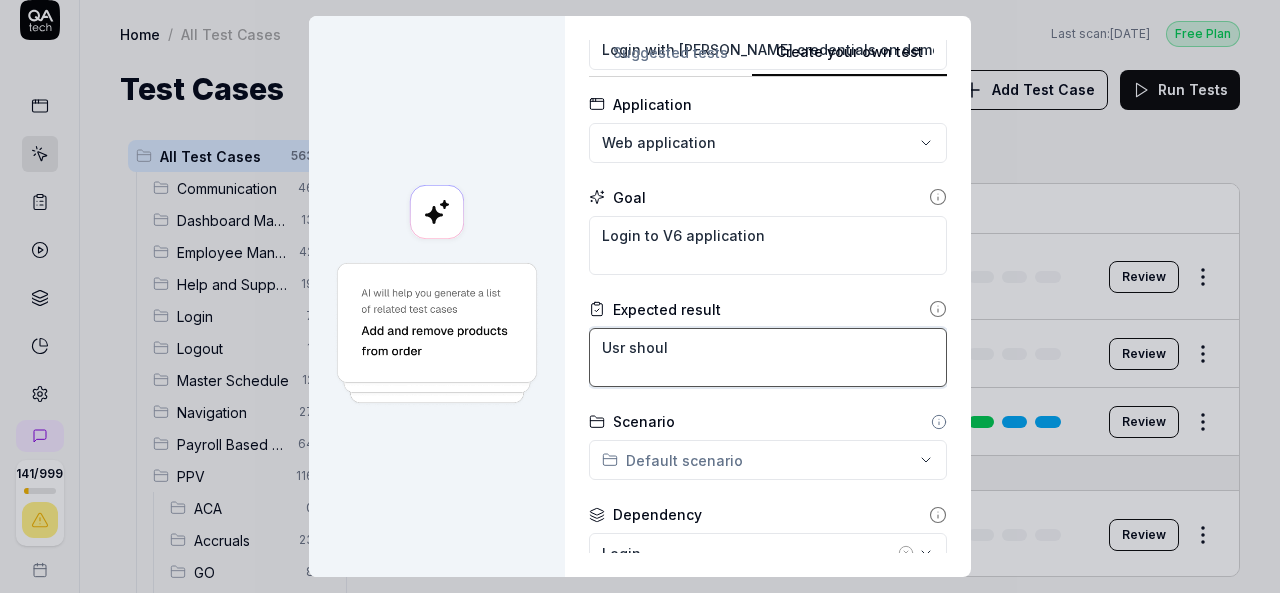 type on "*" 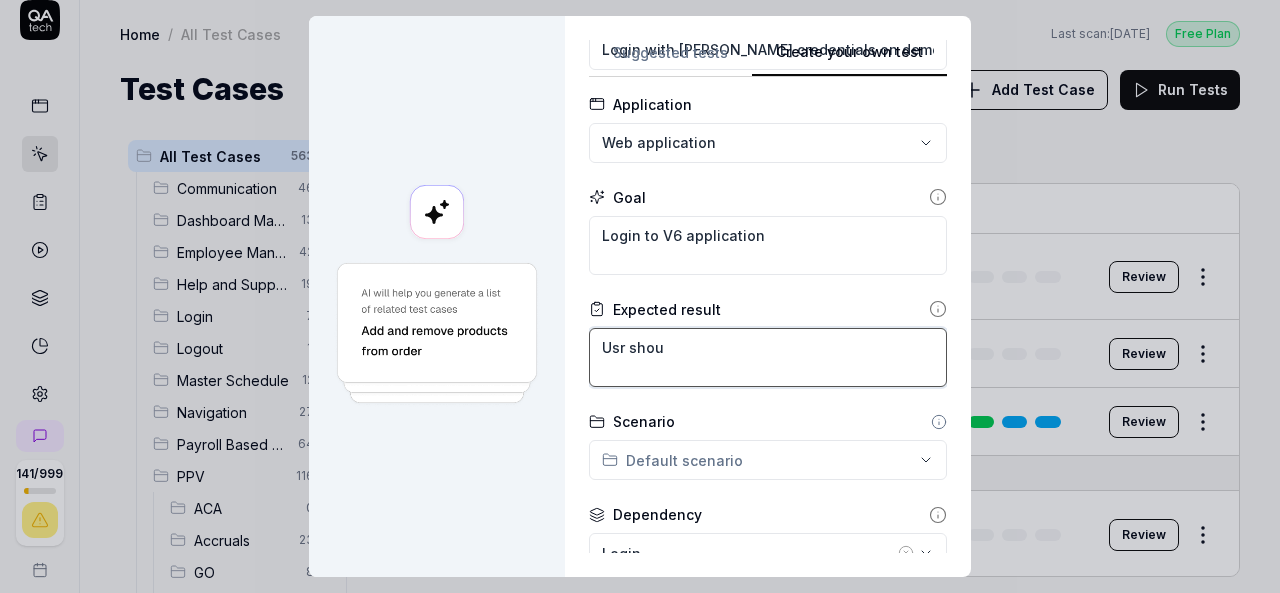 type on "*" 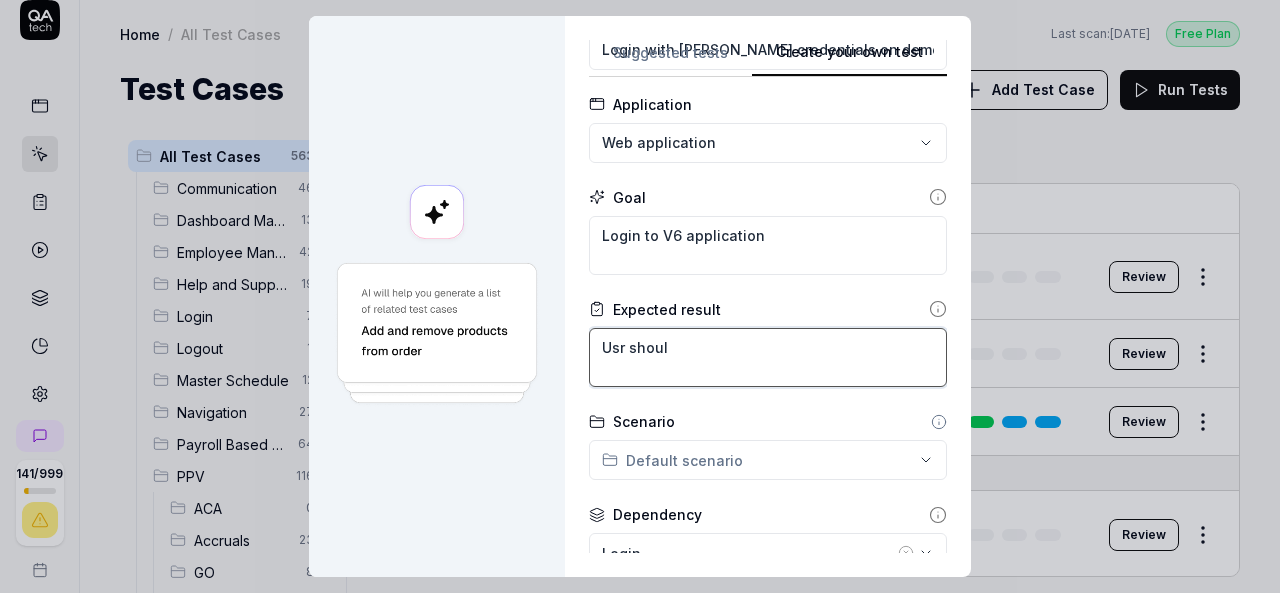 type on "*" 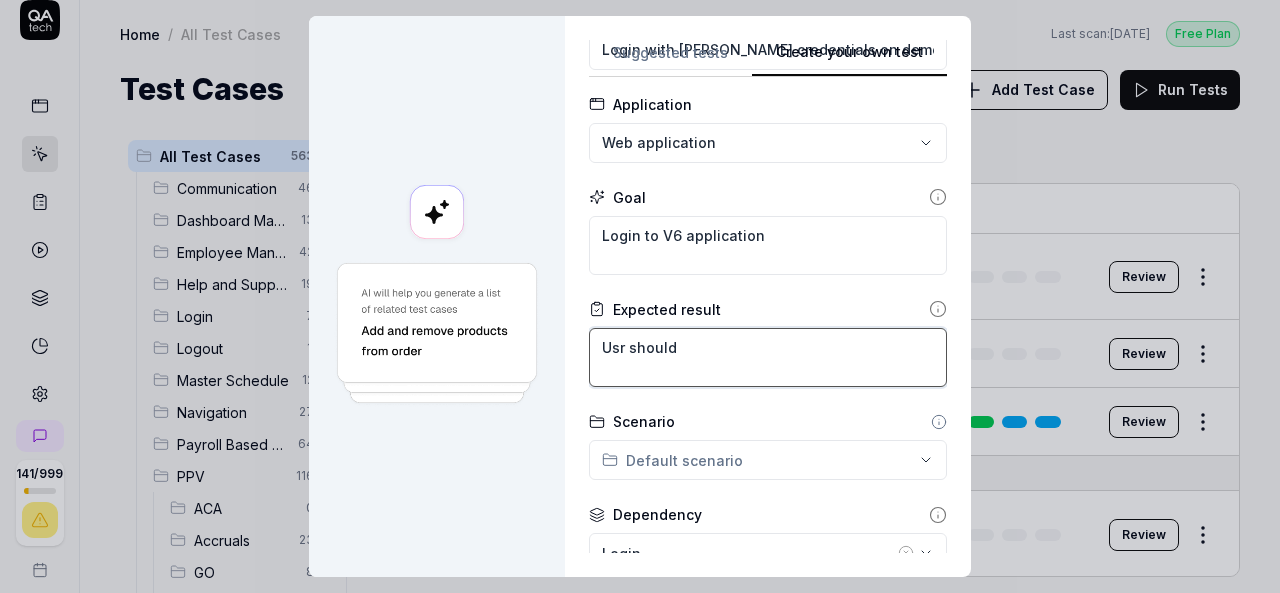 type on "*" 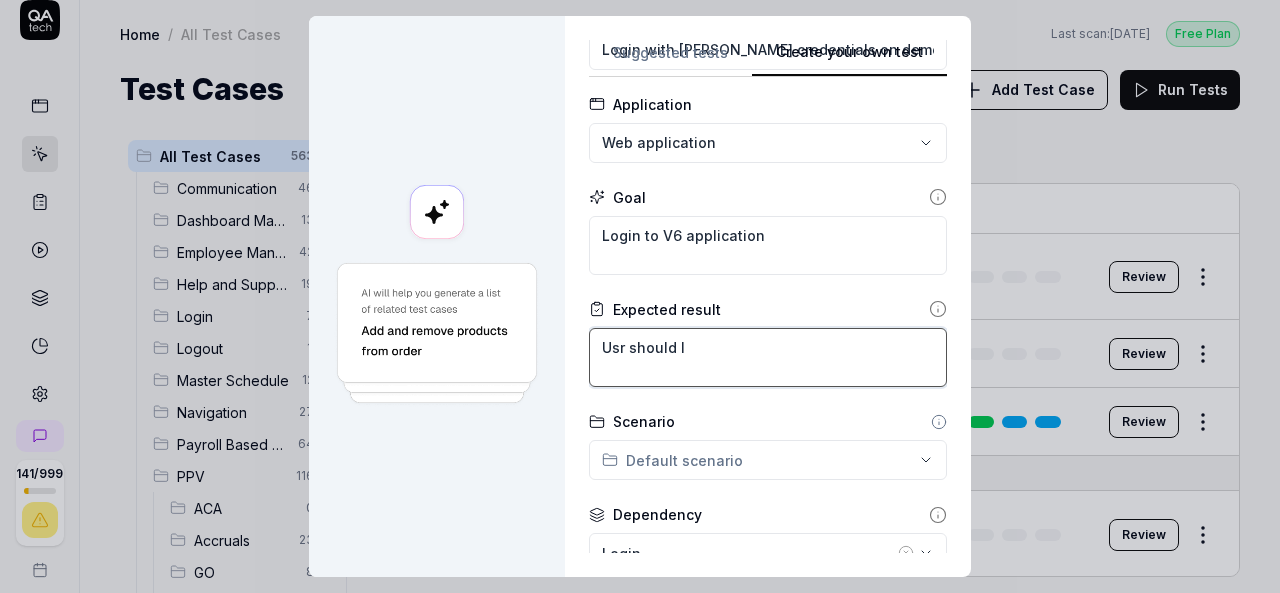 type on "*" 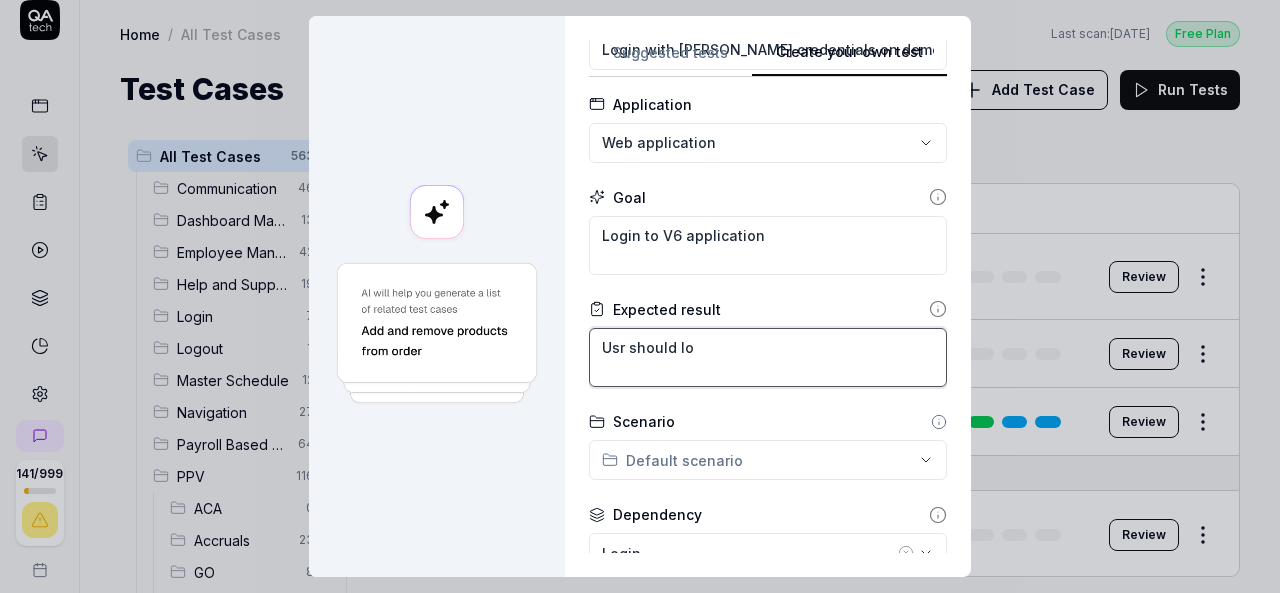 type on "*" 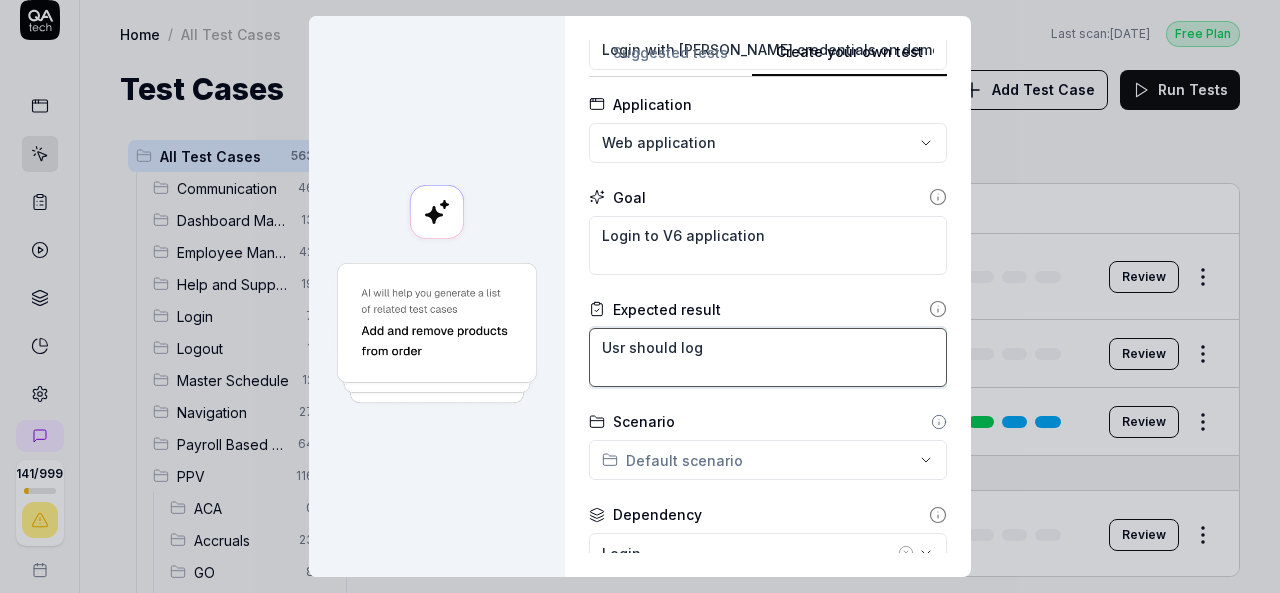 type on "*" 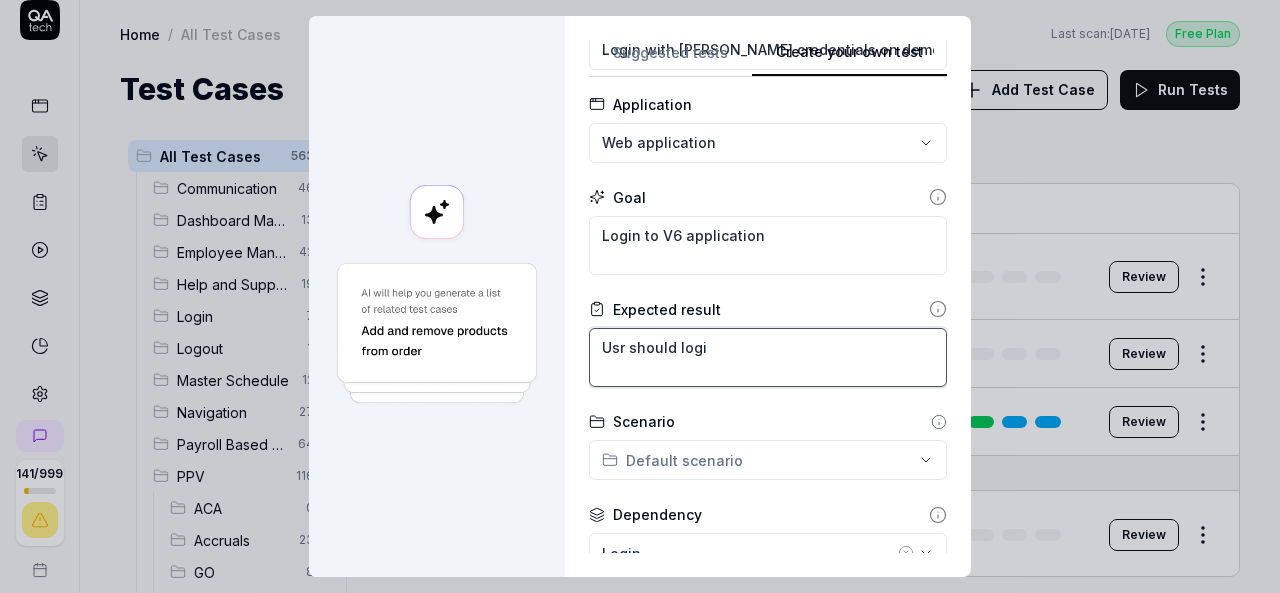 type on "*" 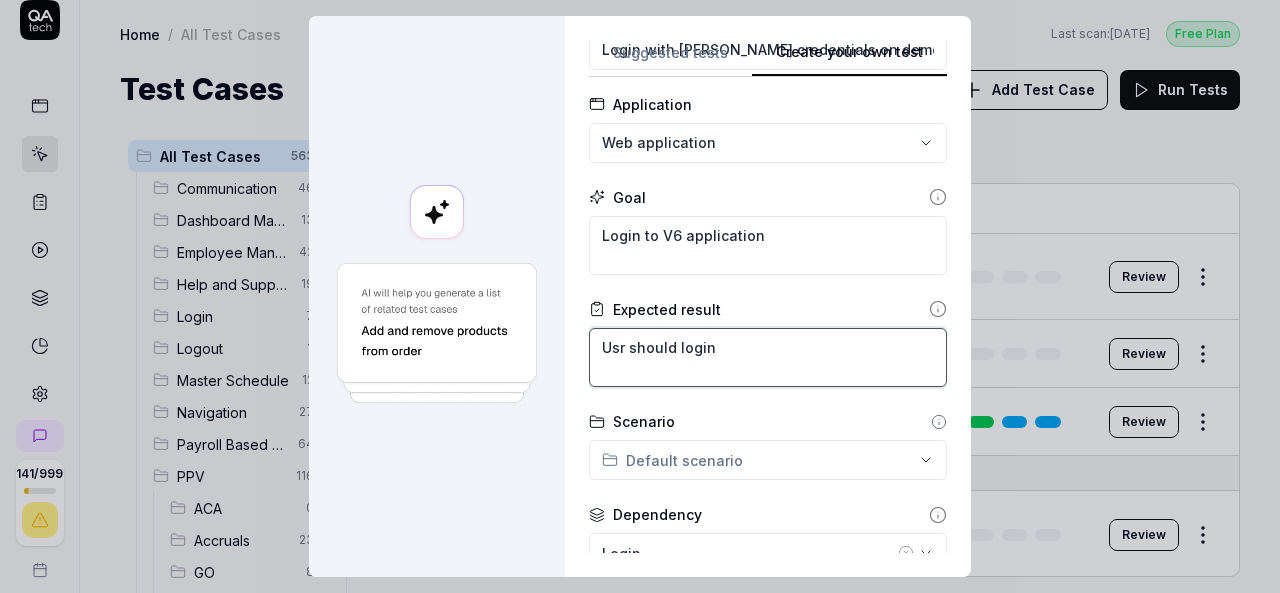 type on "*" 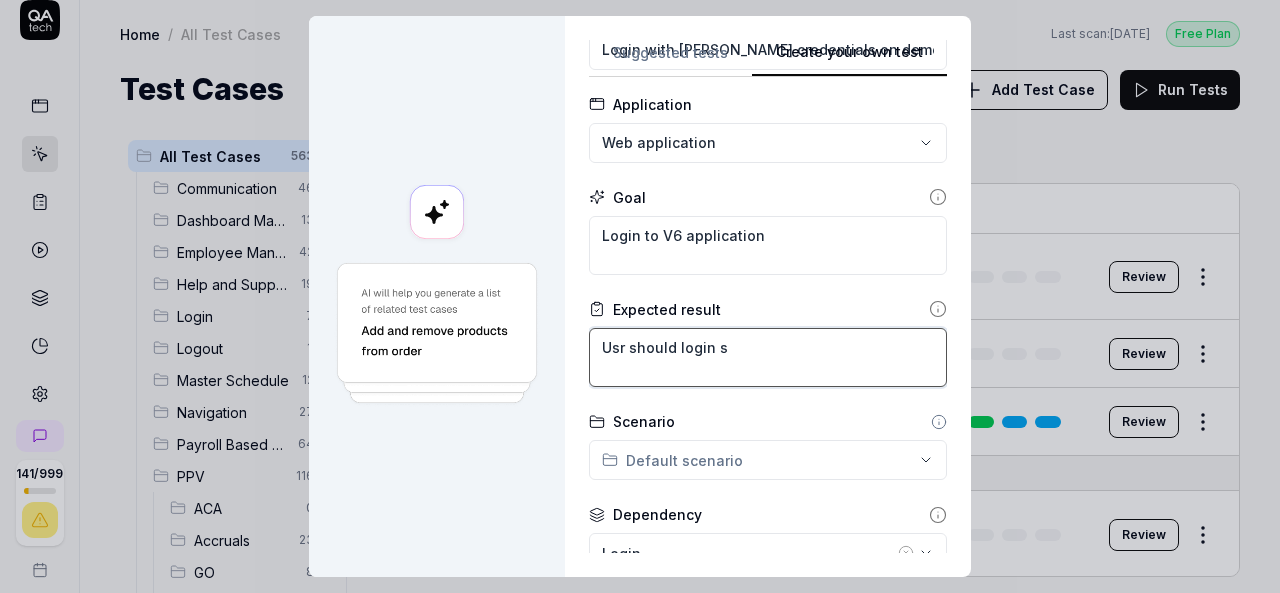 type on "*" 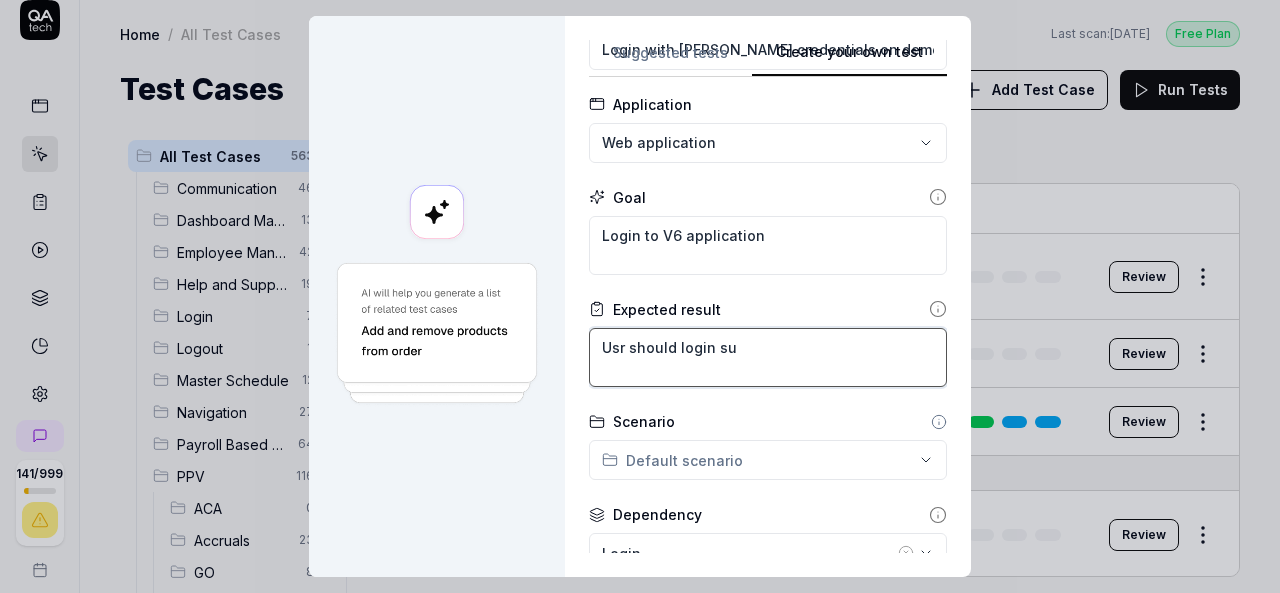 type on "*" 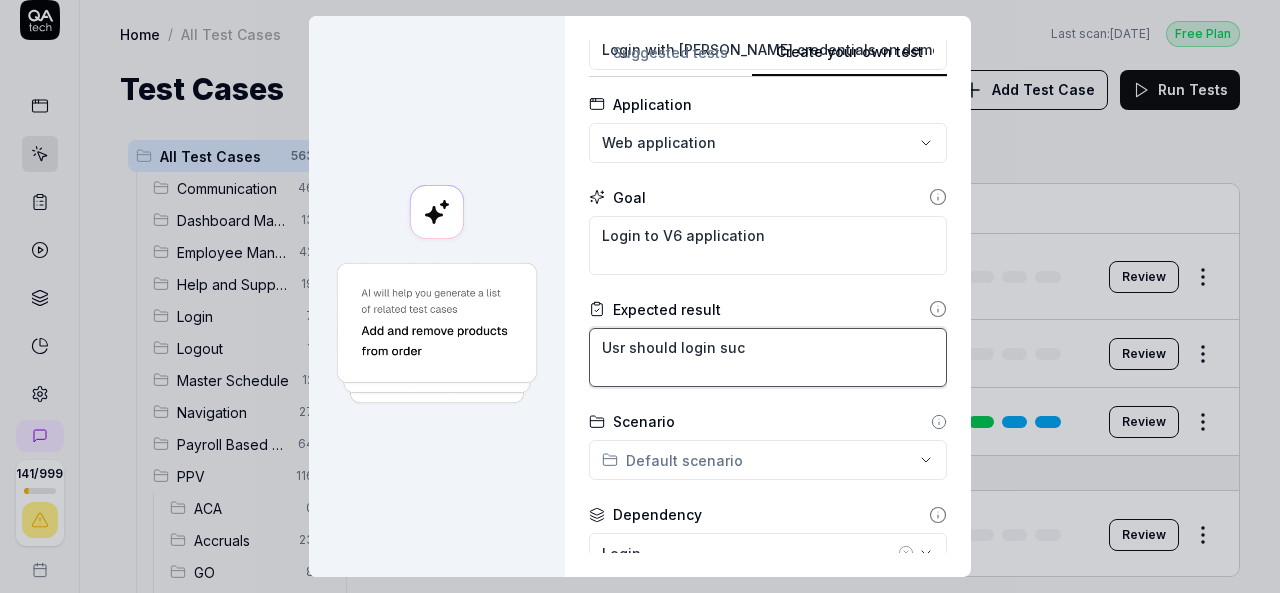 type on "*" 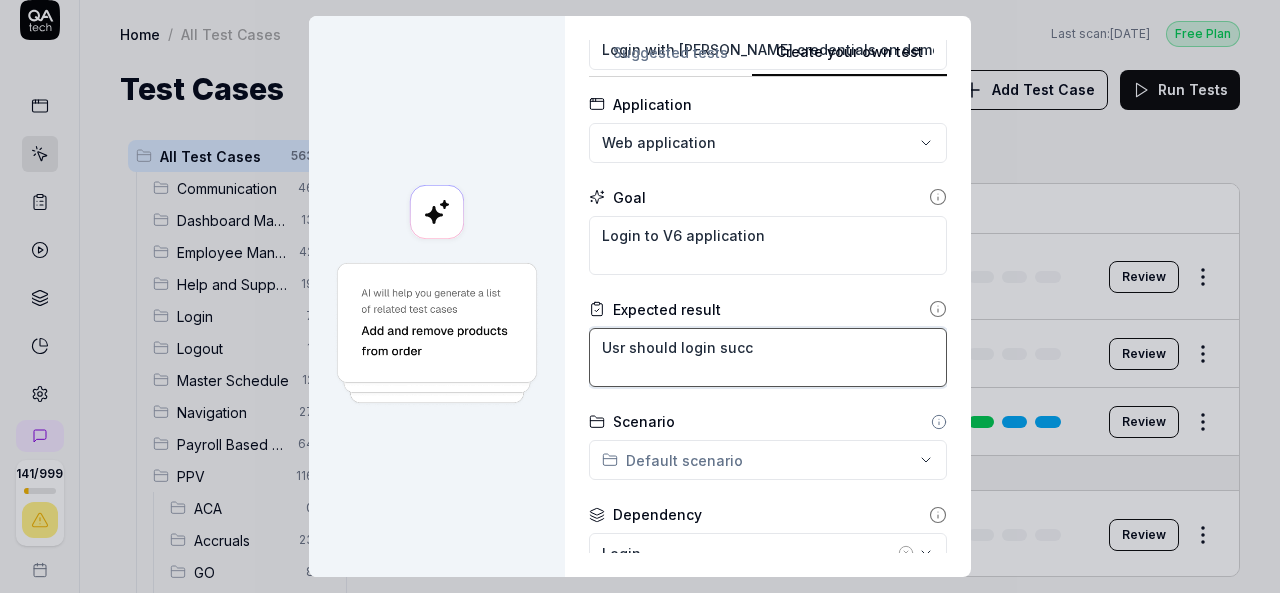 type on "*" 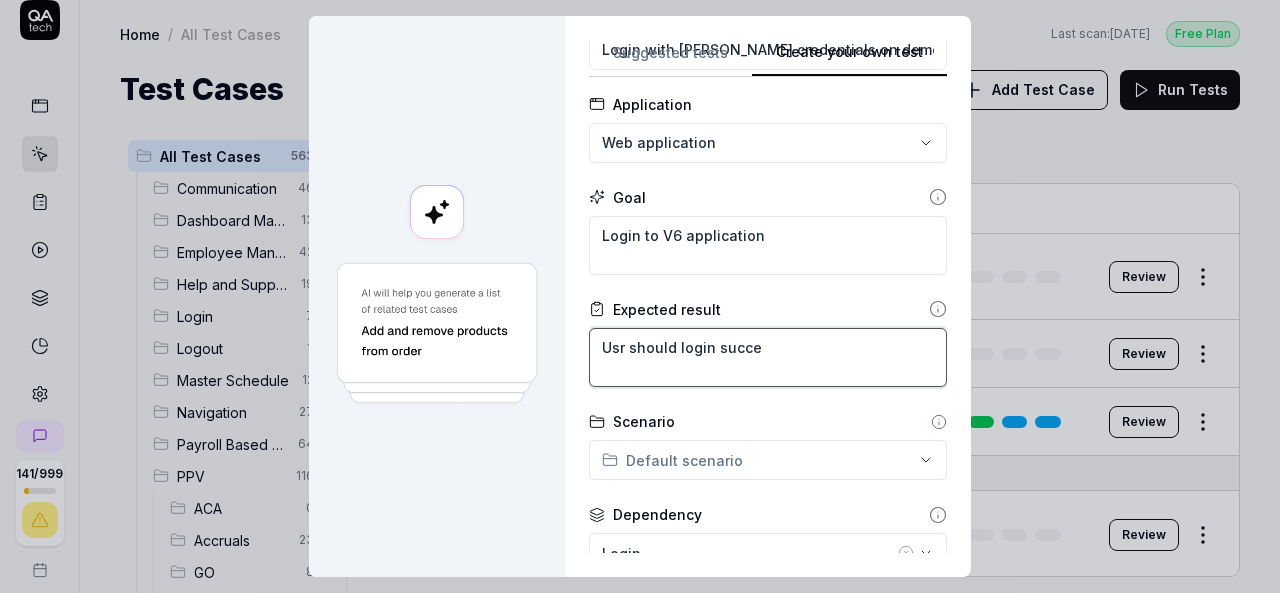 type on "*" 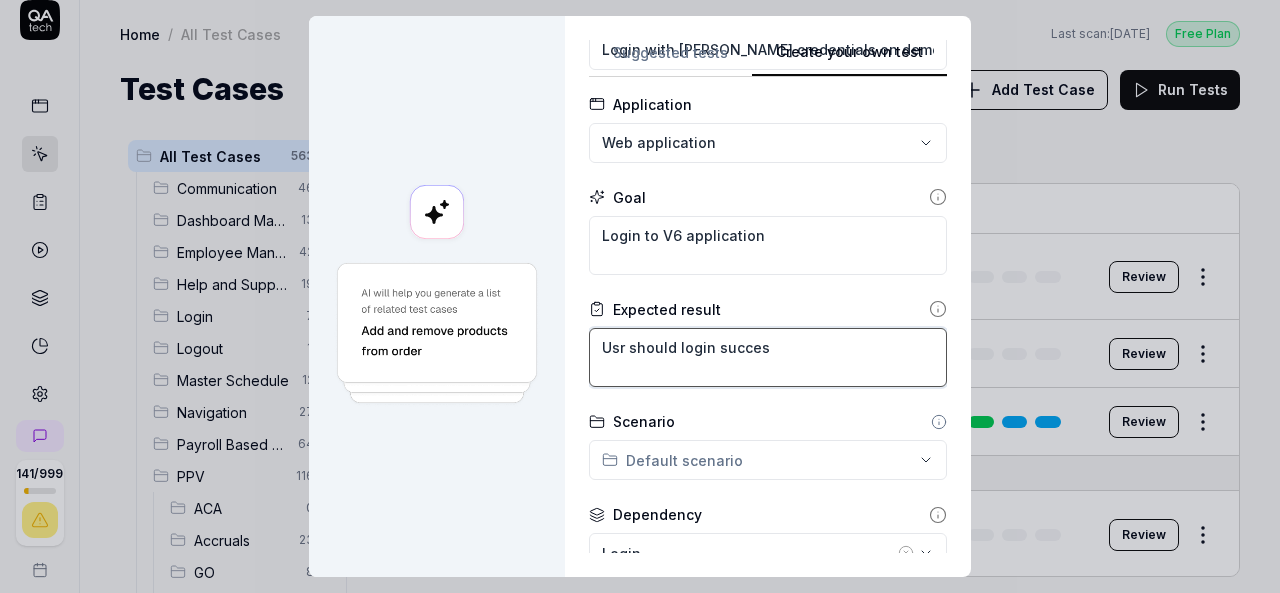type on "*" 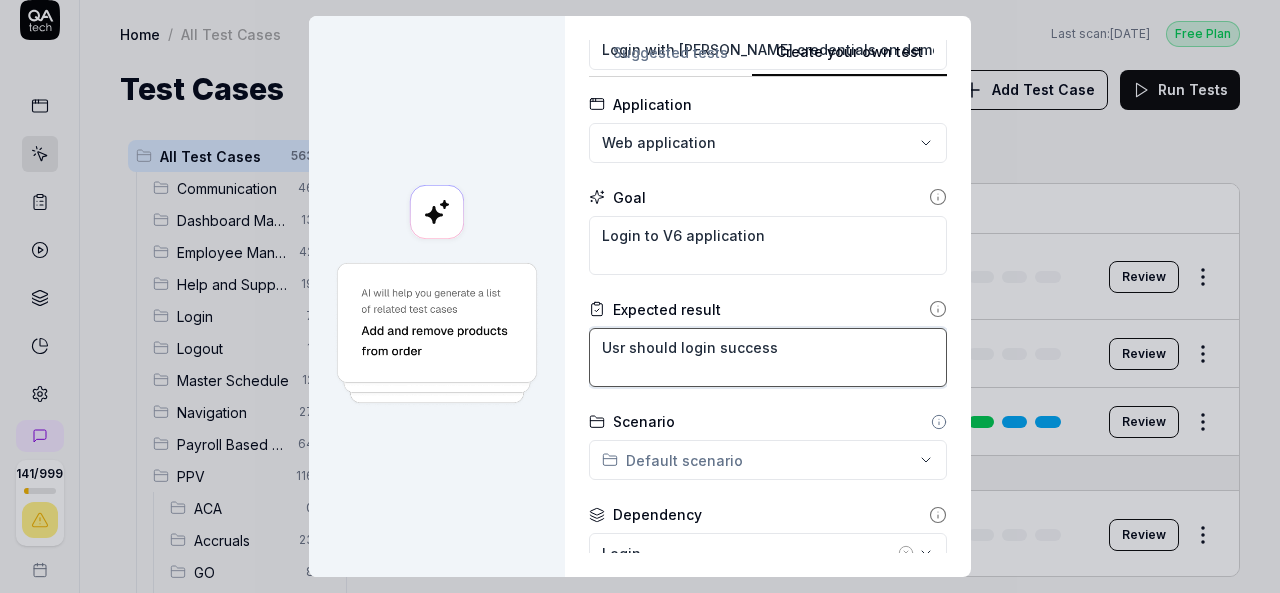 type on "*" 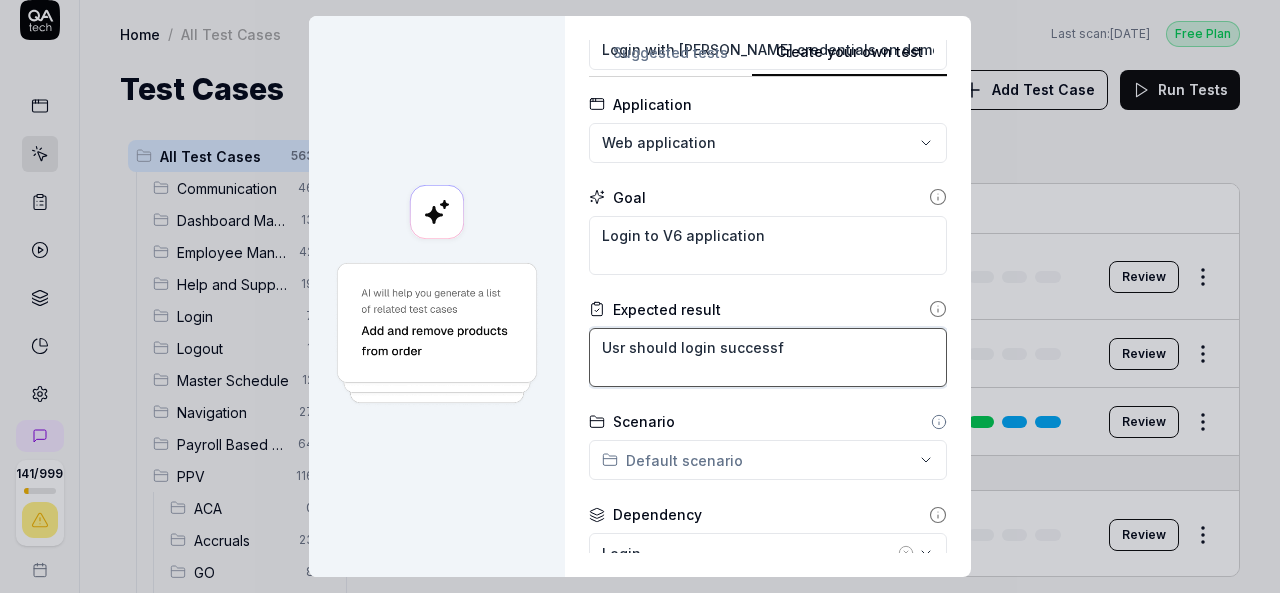 type on "*" 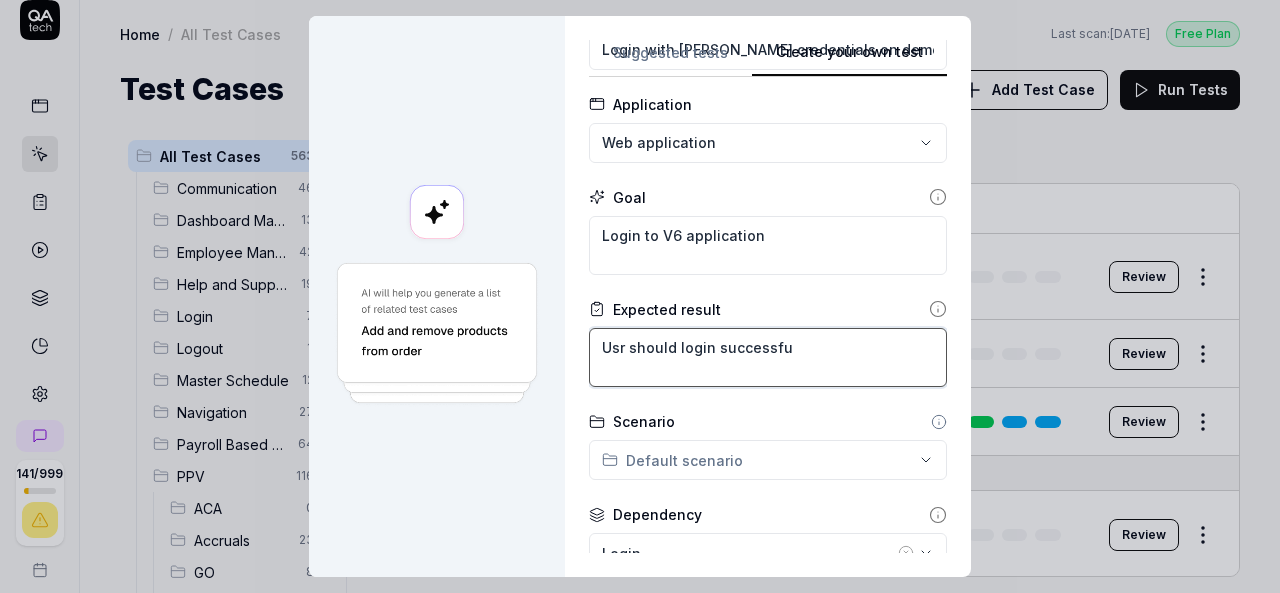 type on "*" 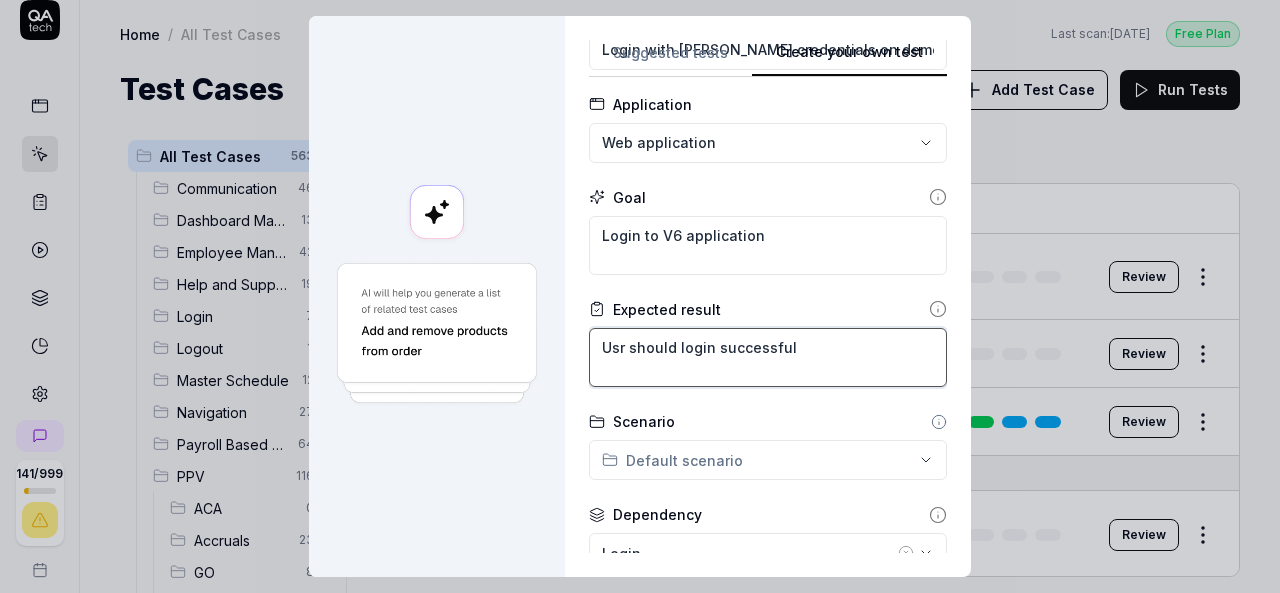 type on "*" 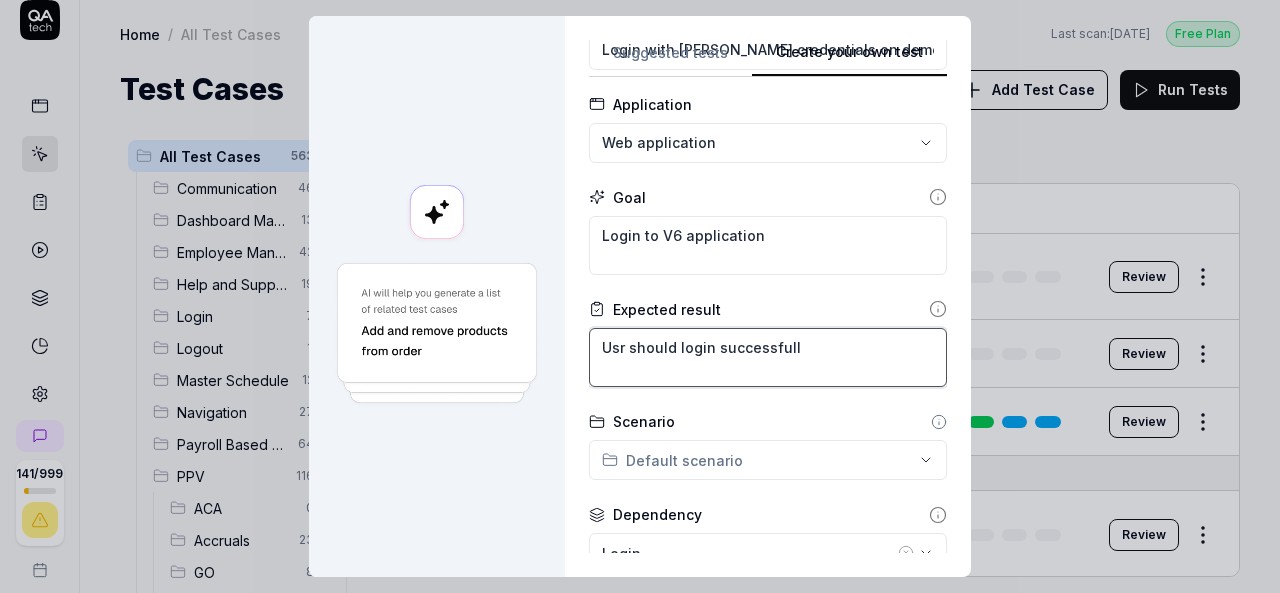 type on "*" 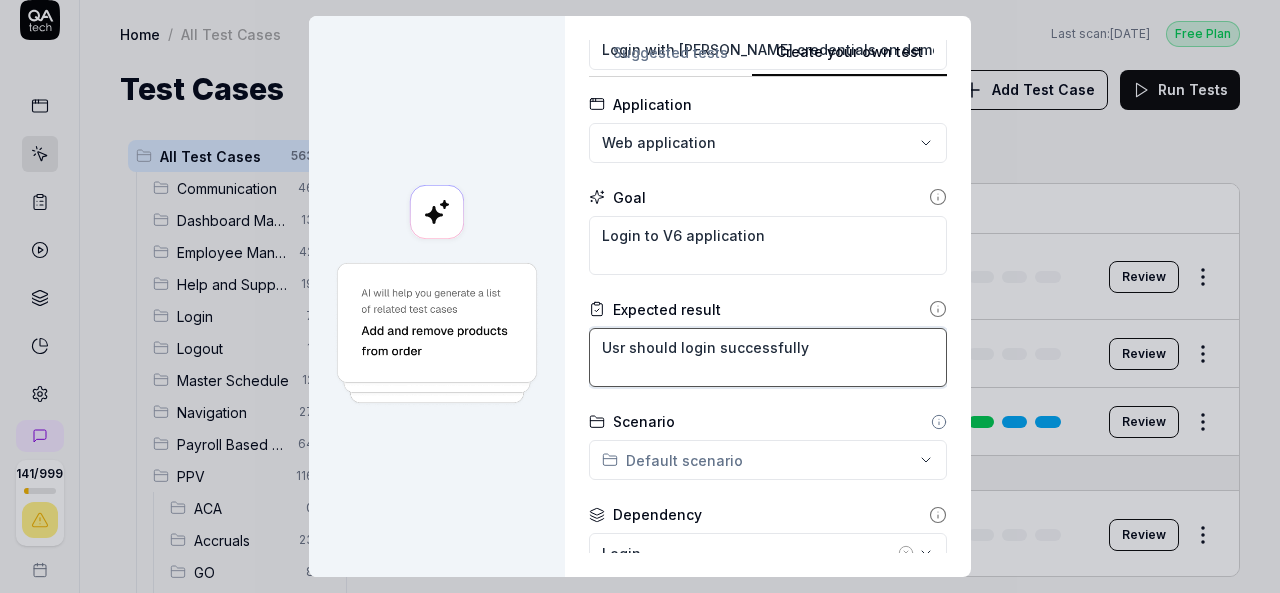 click on "Usr should login successfully" at bounding box center [768, 357] 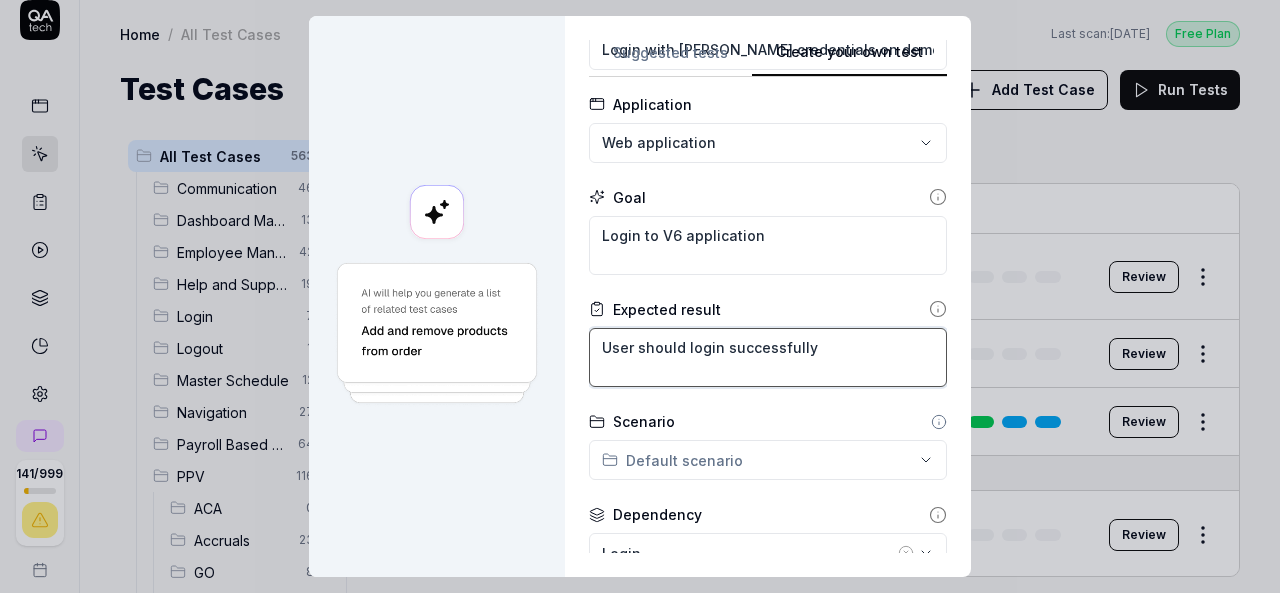 scroll, scrollTop: 300, scrollLeft: 0, axis: vertical 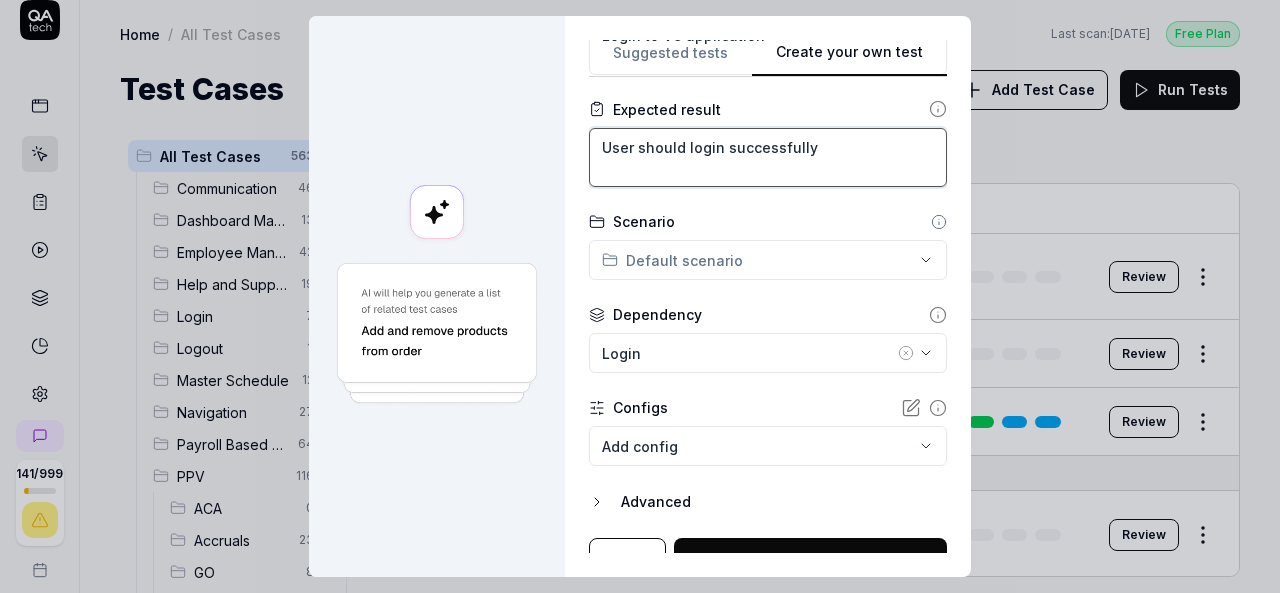 type on "User should login successfully" 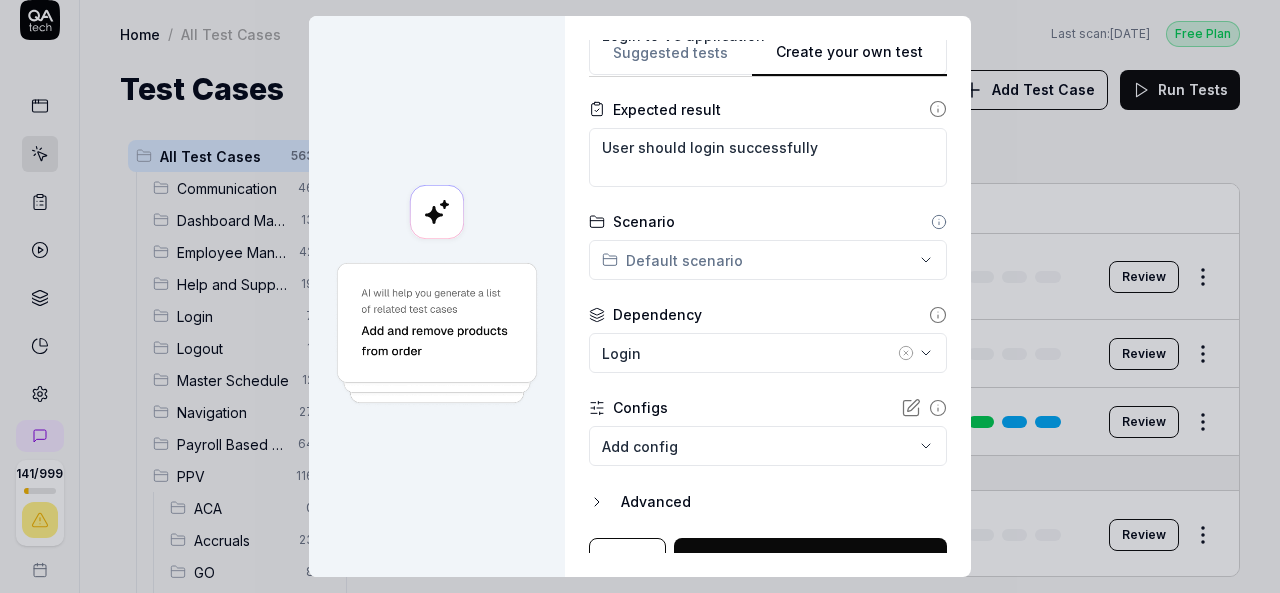 click on "**********" at bounding box center [640, 296] 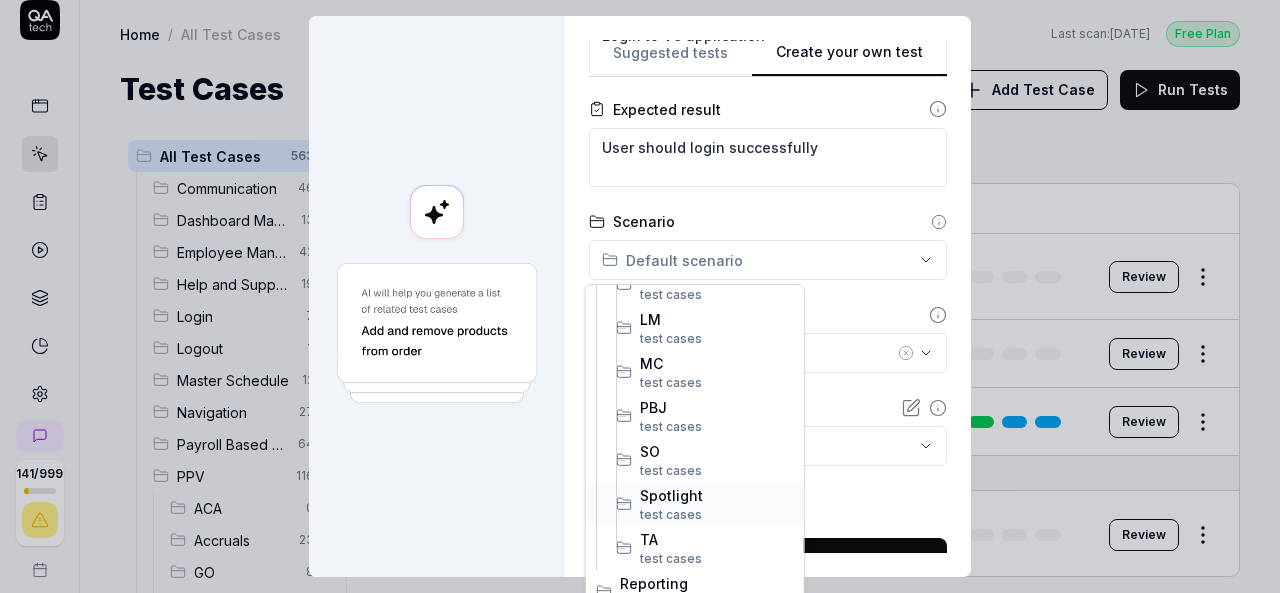 scroll, scrollTop: 500, scrollLeft: 0, axis: vertical 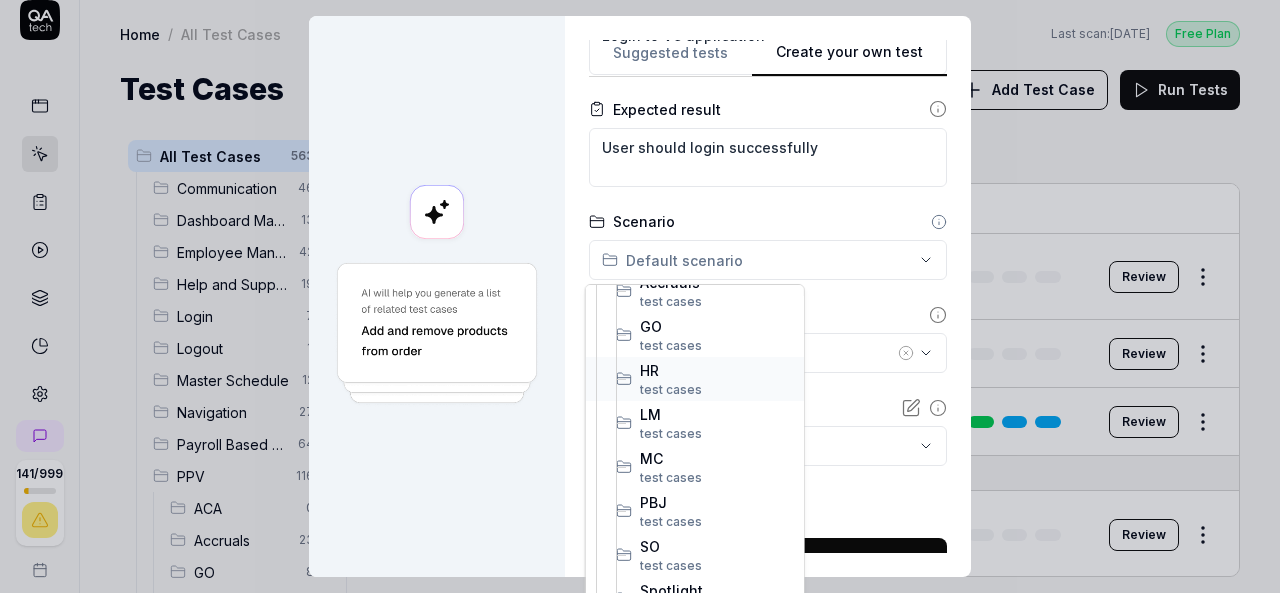 click on "HR  test case s" at bounding box center [695, 379] 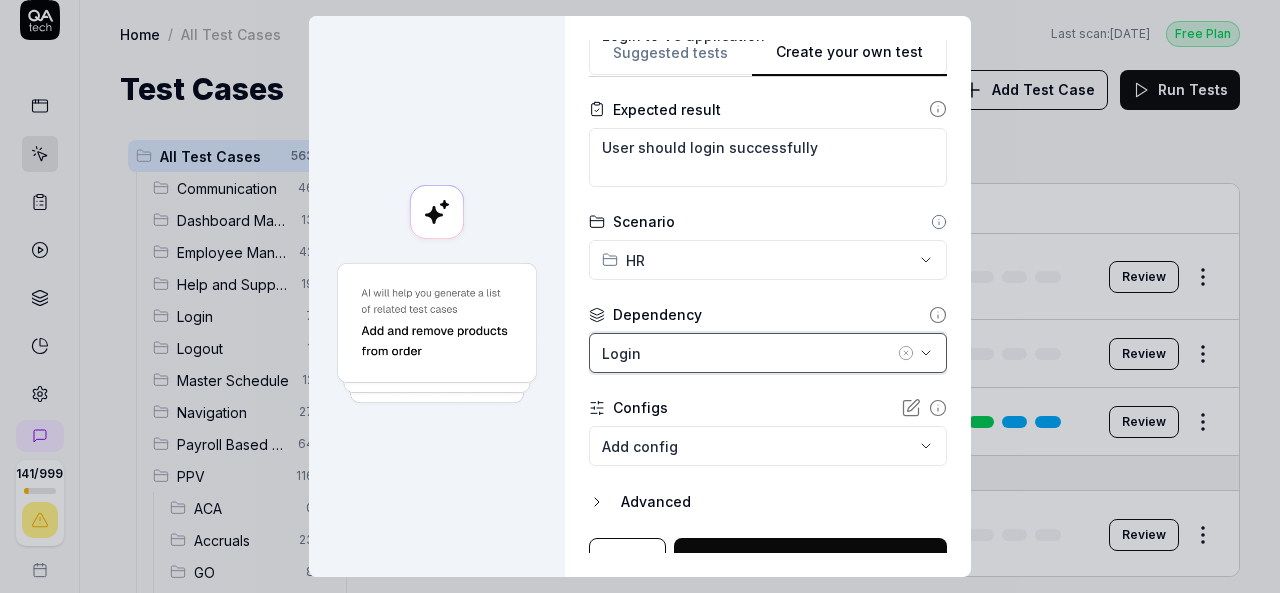 click on "Login" at bounding box center (748, 353) 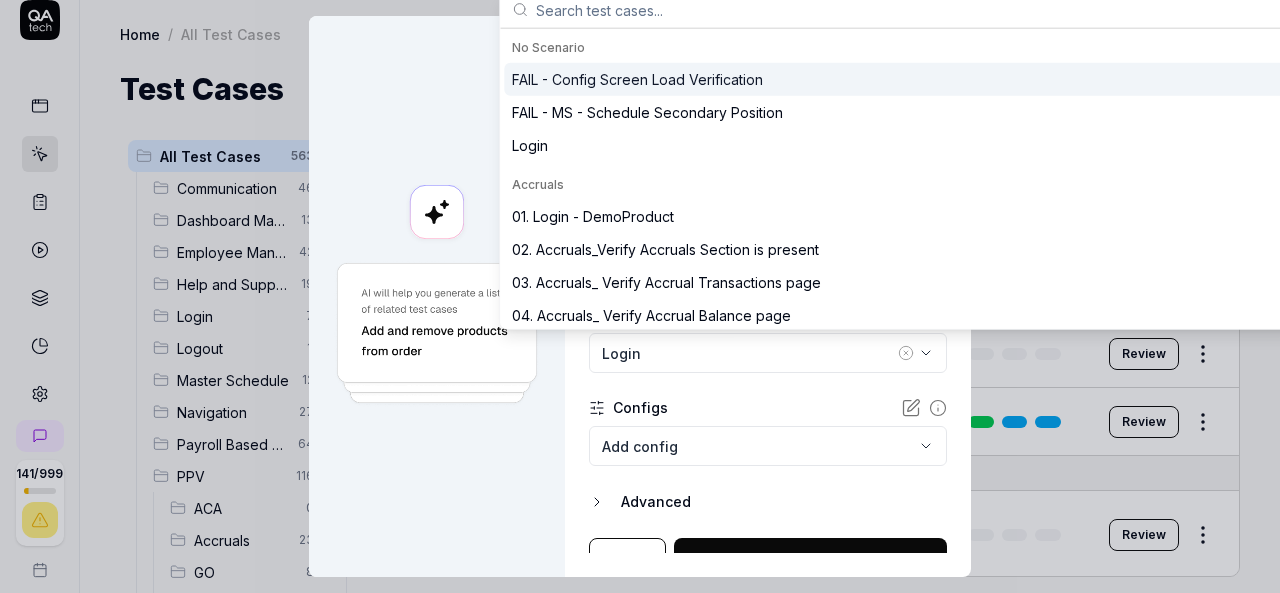 click 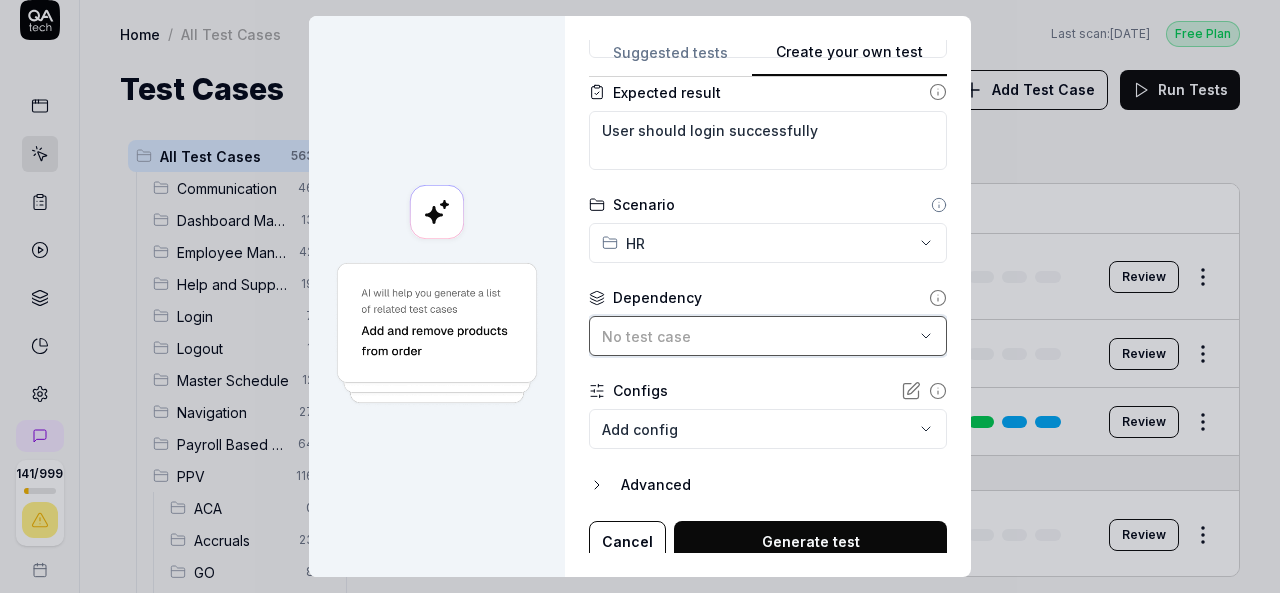 scroll, scrollTop: 324, scrollLeft: 0, axis: vertical 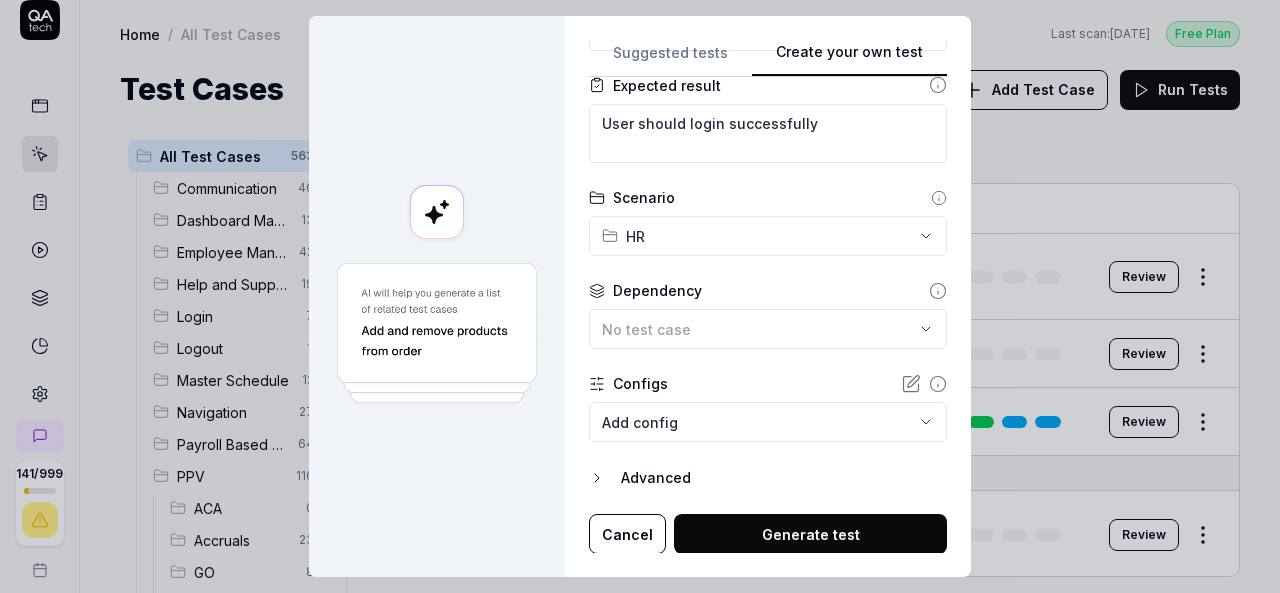 click on "141  /  999 s S Home / All Test Cases Free Plan Home / All Test Cases Last scan:  Jun 5 2025 Free Plan Test Cases Add Test Case Run Tests All Test Cases 563 Communication 46 Dashboard Management 13 Employee Management 42 Help and Support 19 Login 7 Logout 1 Master Schedule 12 Navigation 27 Payroll Based Journal 64 PPV 116 ACA 0 Accruals 23 GO 8 HR 24 LM 7 MC 4 PBJ 8 SO 26 Spotlight 4 TA 12 Reporting 6 Schedule Optimizer 7 Screen Loads 7 TestPPV 0 Time & Attendance 192 User Profile 1 Filters Name Status Last Run FAIL - Config Screen Load Verification NAV - Change organization to Minneapolis-SNF Draft Review FAIL - MS - Schedule Secondary Position Navigate to master schedule Draft Review Login 01. Login - DemoProduct Draft Review Communication Access the Message Center and compose a new message Login Draft Review Apply multiple filtering criteria to messages and save as a custom filter preset Login Draft Review Archive messages in the Message Center and then restore them from archive Login Draft Review Login GO" at bounding box center (640, 296) 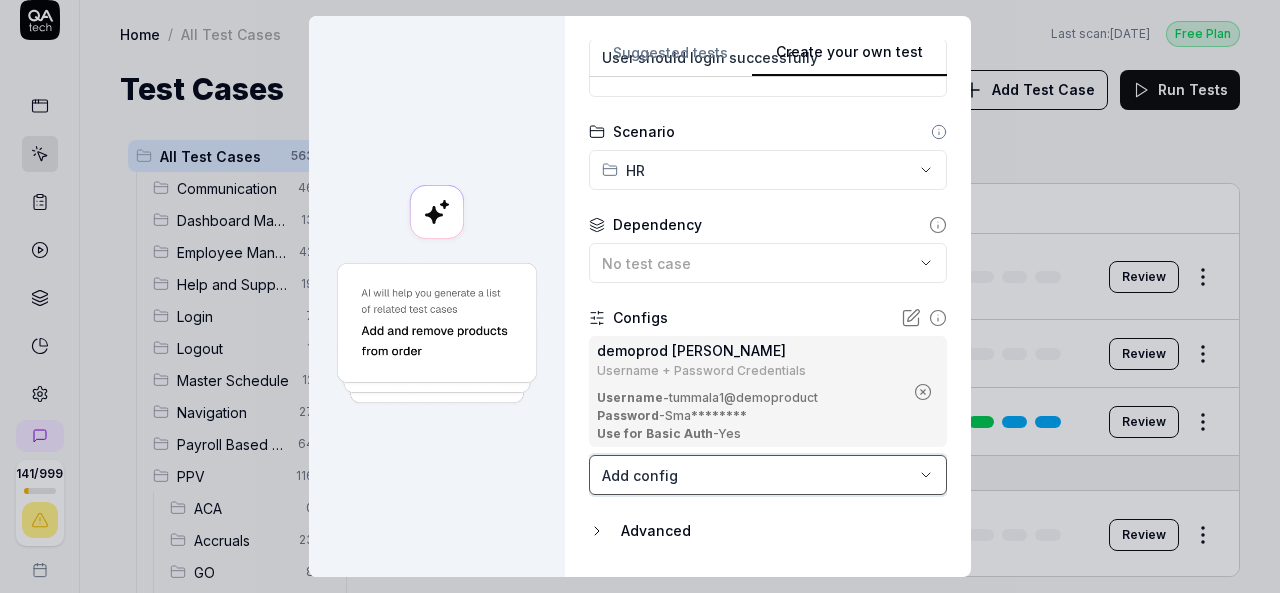 scroll, scrollTop: 443, scrollLeft: 0, axis: vertical 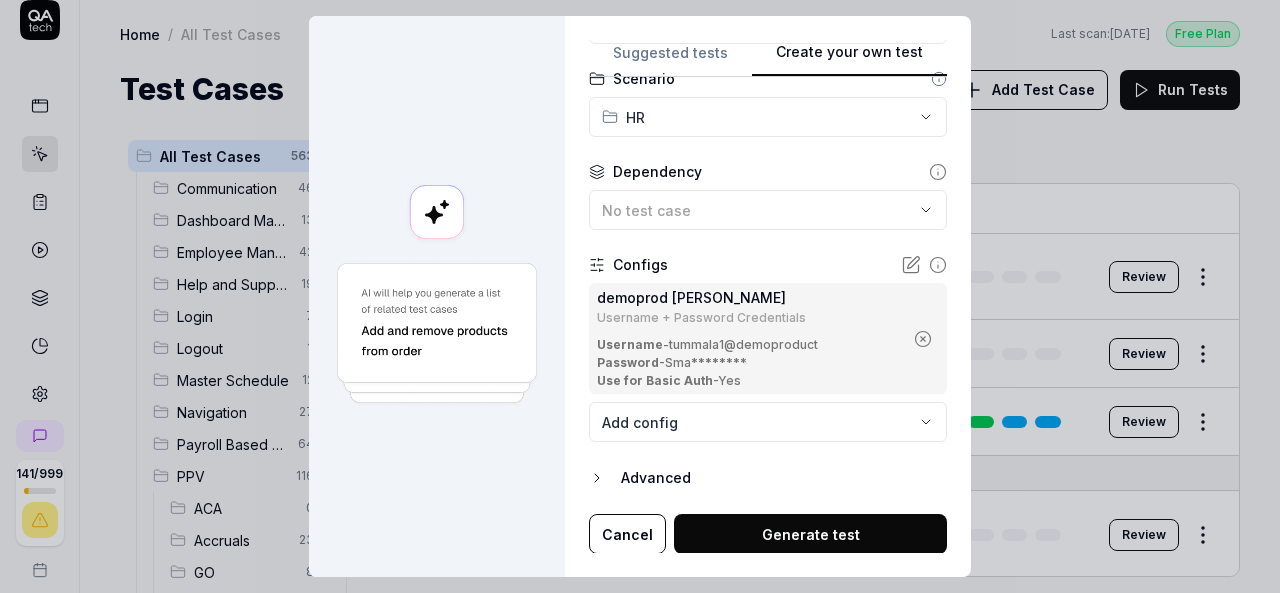 click on "Generate test" at bounding box center (810, 534) 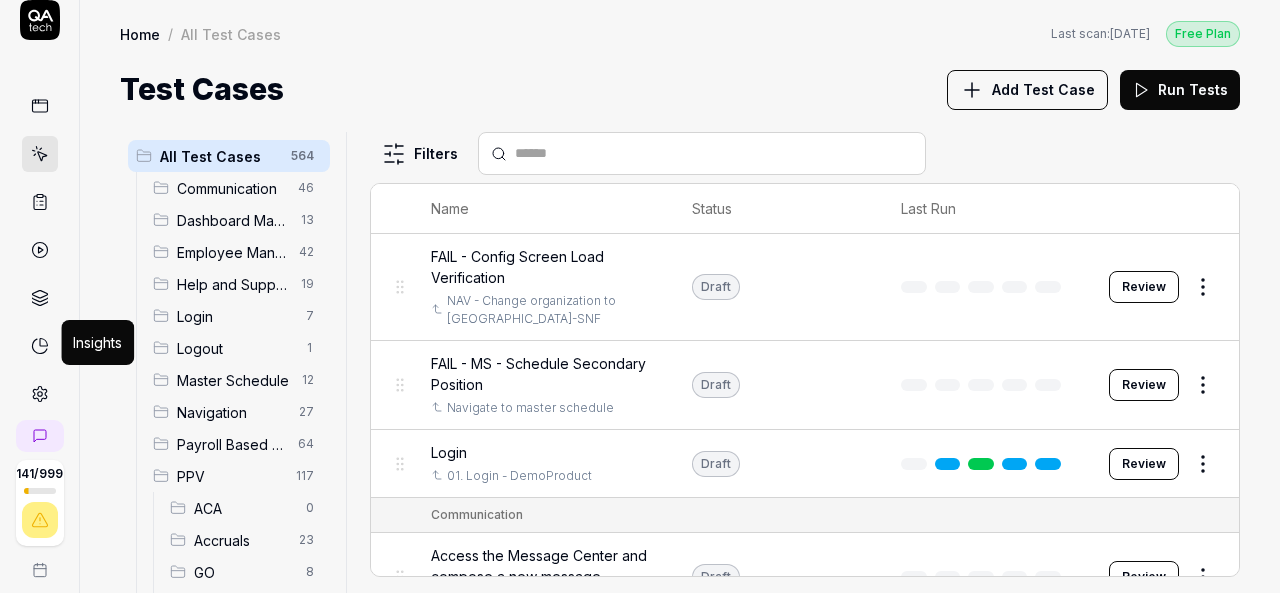 scroll, scrollTop: 400, scrollLeft: 0, axis: vertical 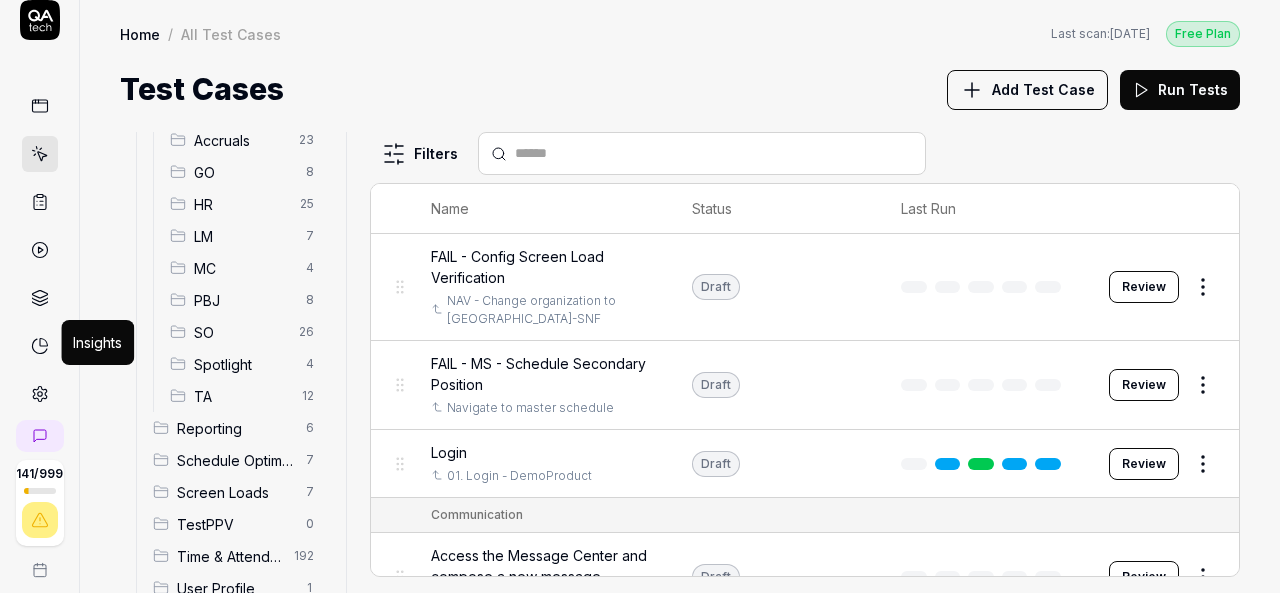 click on "HR 25" at bounding box center (246, 204) 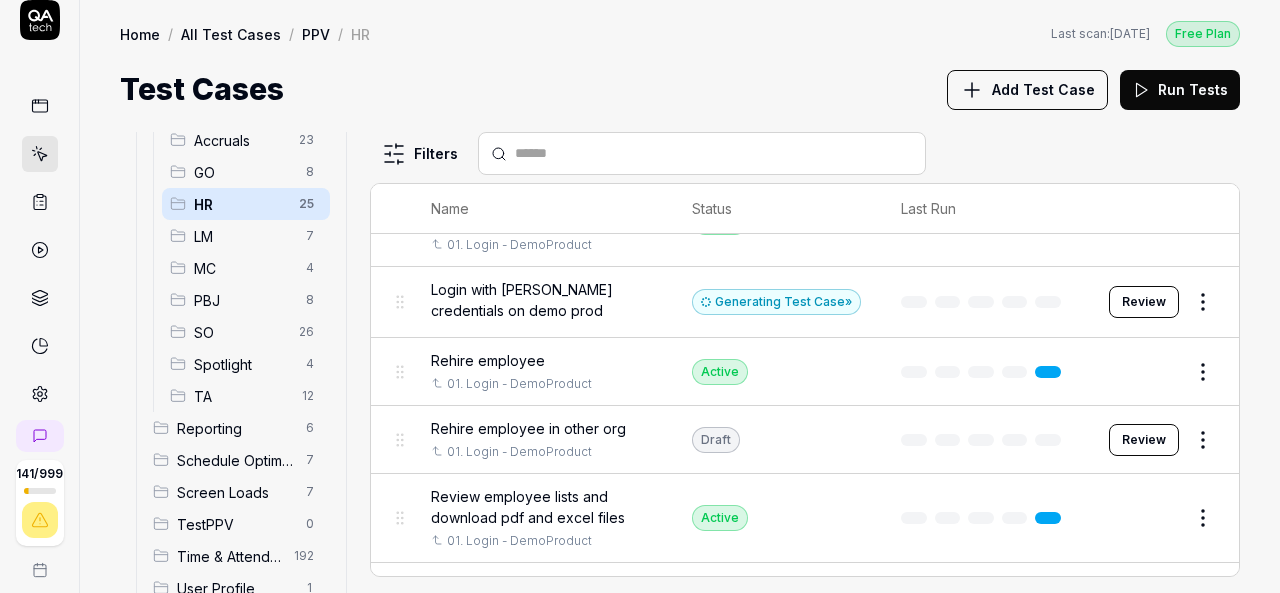 scroll, scrollTop: 1072, scrollLeft: 0, axis: vertical 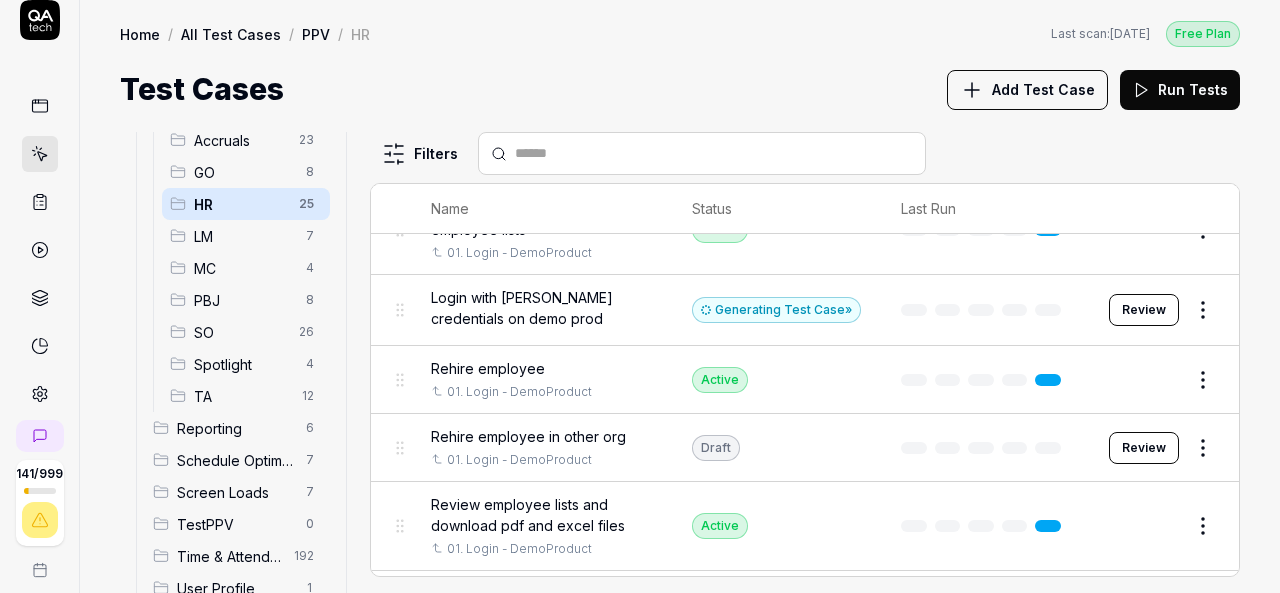 click on "Review" at bounding box center (1144, 310) 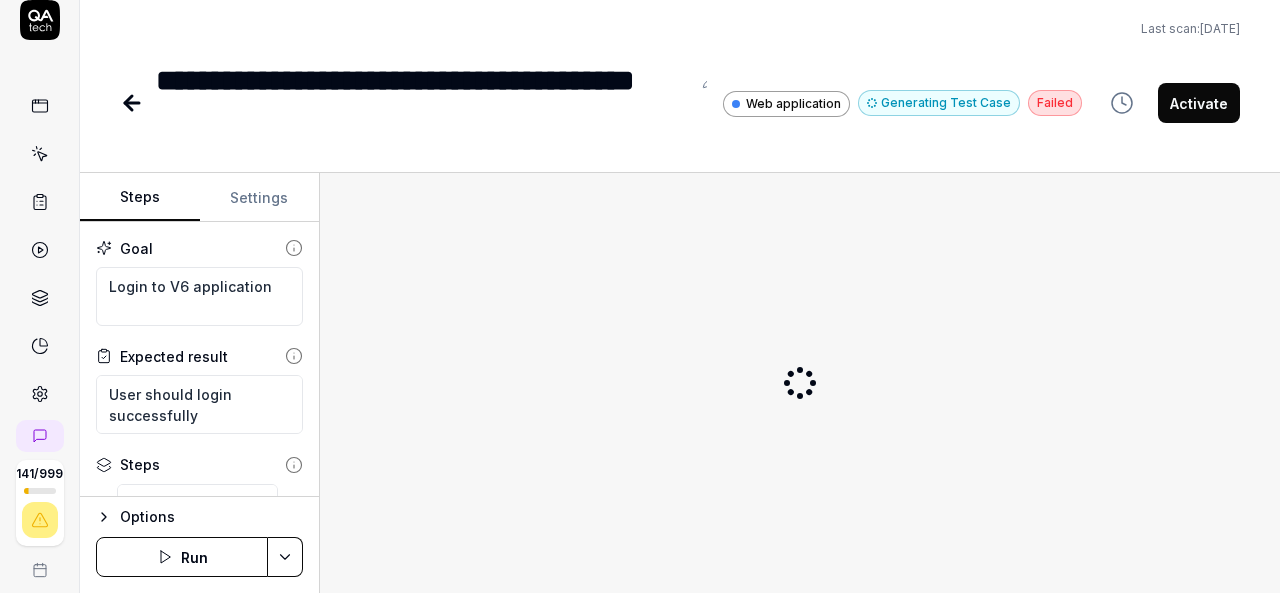 type on "*" 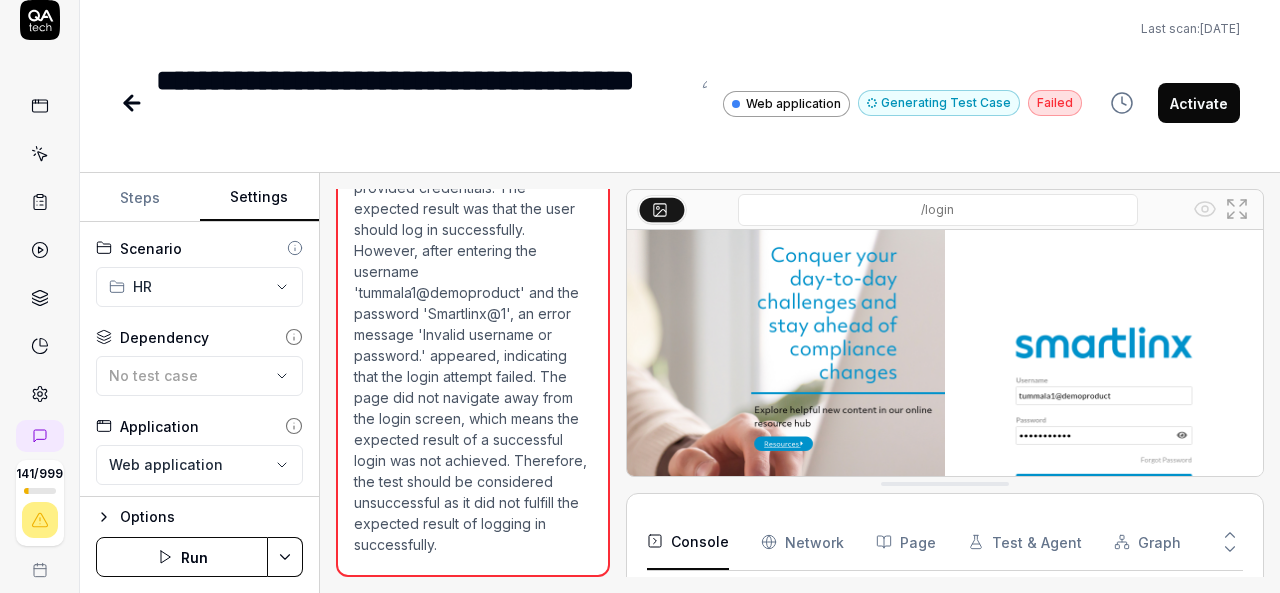 scroll, scrollTop: 544, scrollLeft: 0, axis: vertical 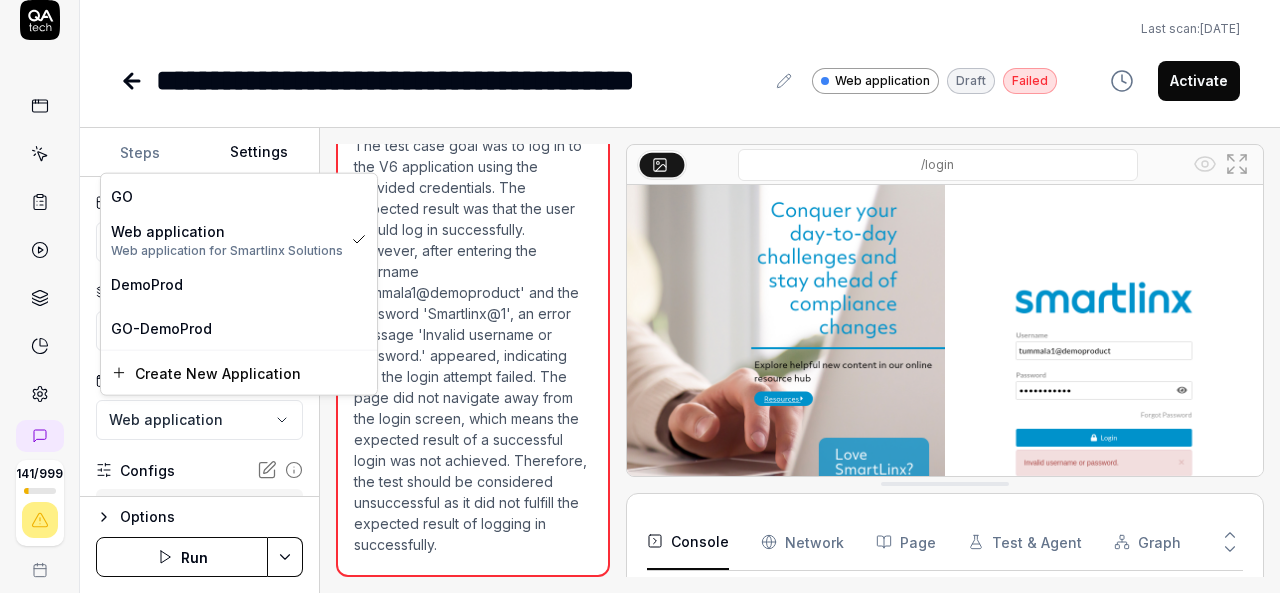 click on "**********" at bounding box center (640, 296) 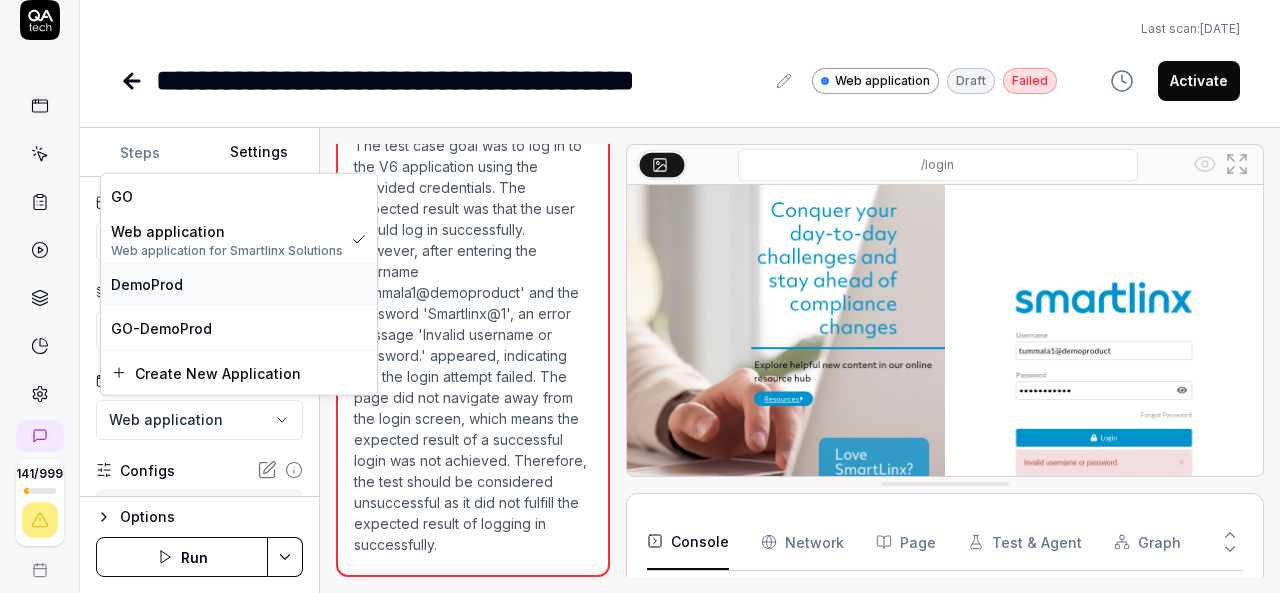 click on "DemoProd" at bounding box center (239, 283) 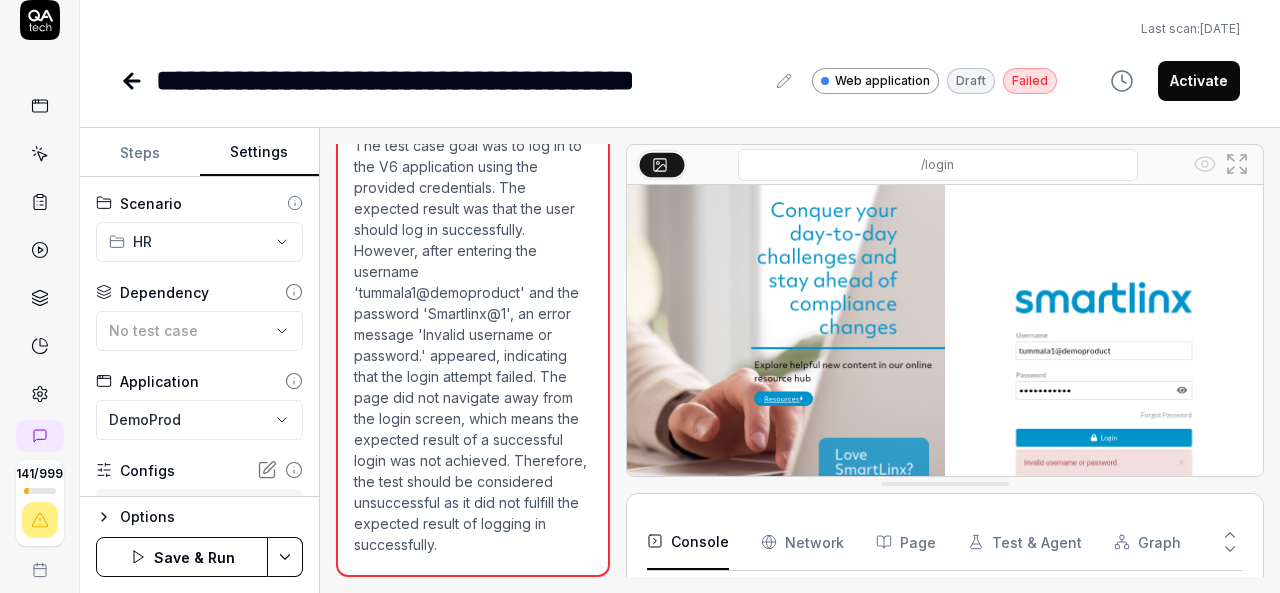 click on "Save & Run" at bounding box center (182, 557) 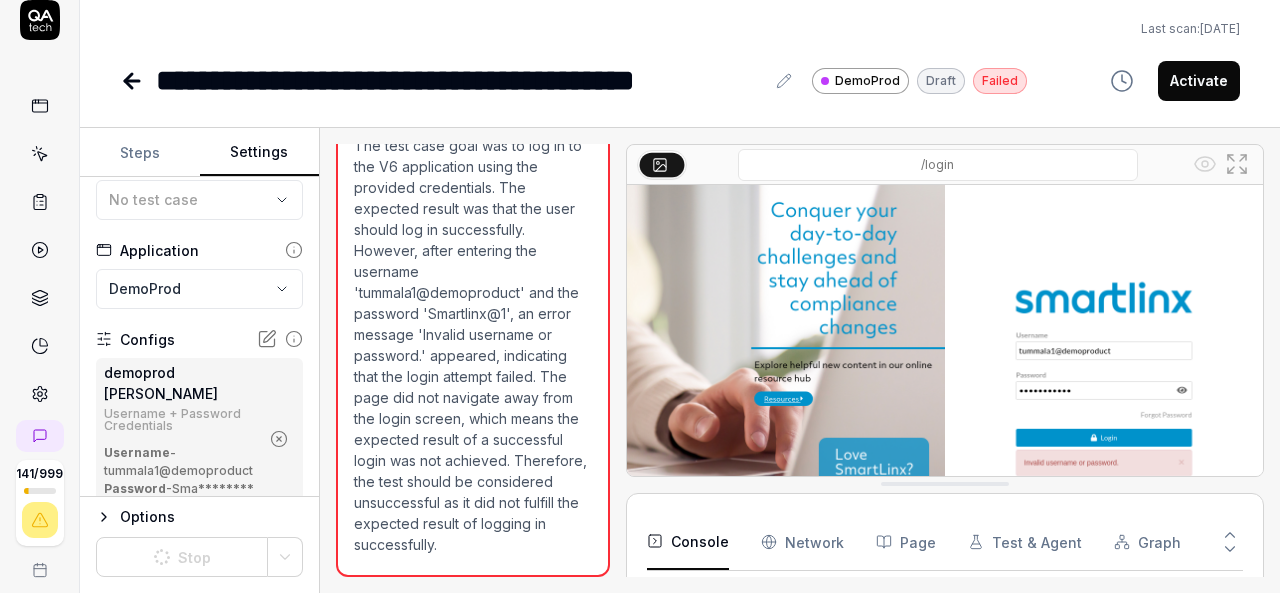 scroll, scrollTop: 200, scrollLeft: 0, axis: vertical 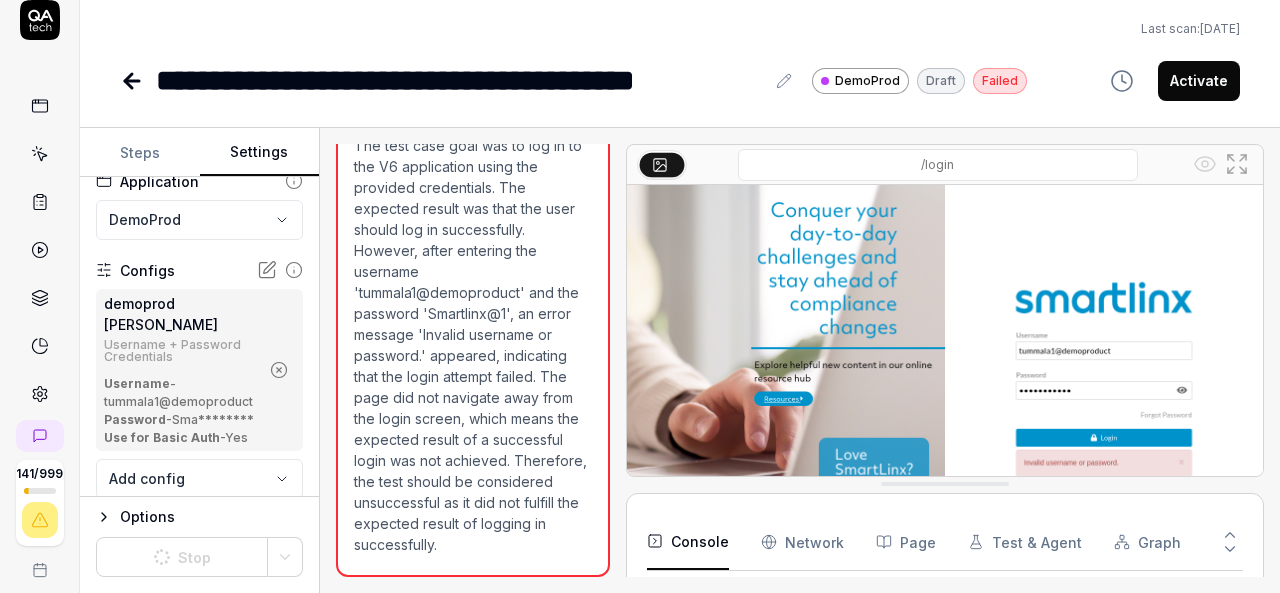 click 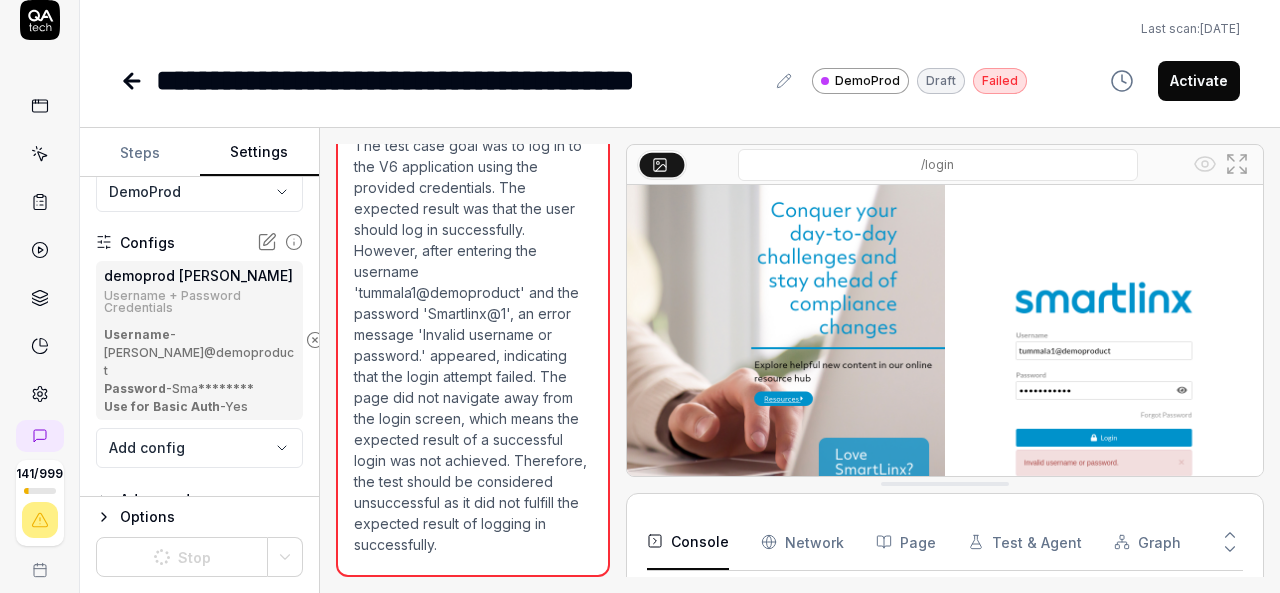 scroll, scrollTop: 276, scrollLeft: 0, axis: vertical 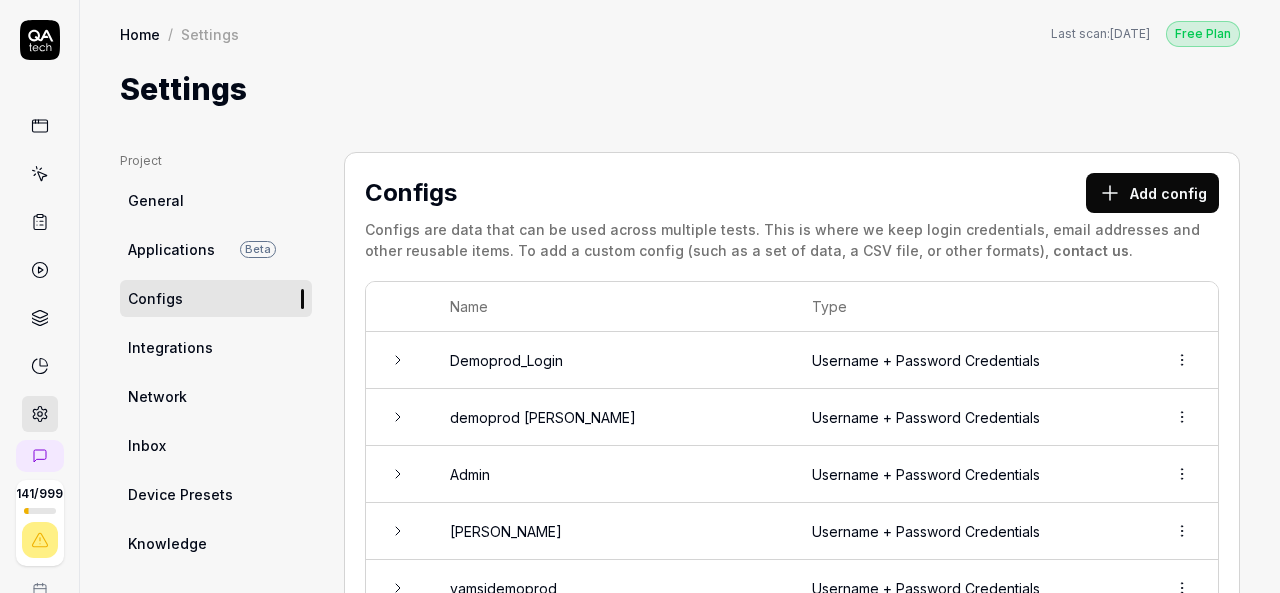 click on "demoprod [PERSON_NAME]" at bounding box center (611, 417) 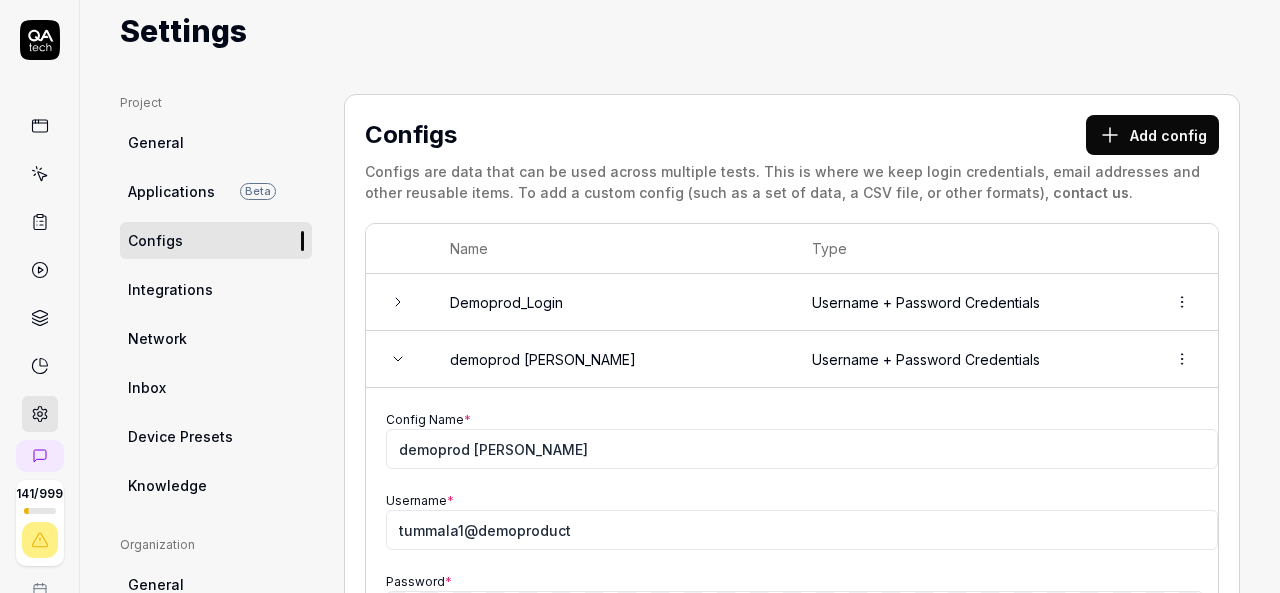 scroll, scrollTop: 100, scrollLeft: 0, axis: vertical 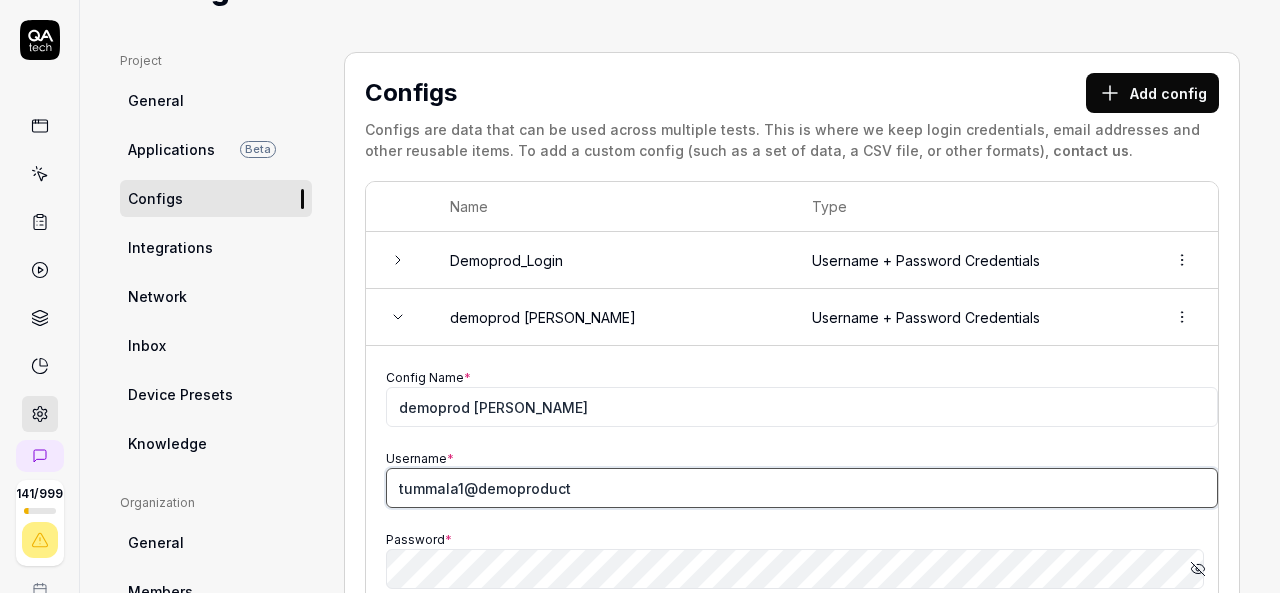 click on "tummala1@demoproduct" at bounding box center (802, 488) 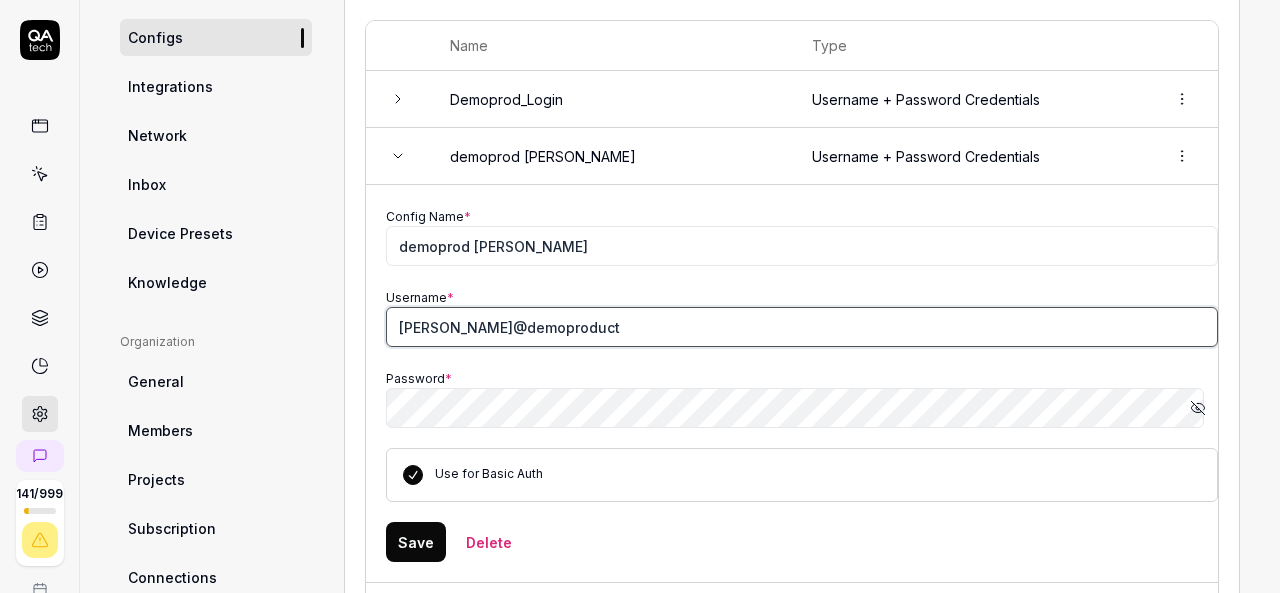 scroll, scrollTop: 400, scrollLeft: 0, axis: vertical 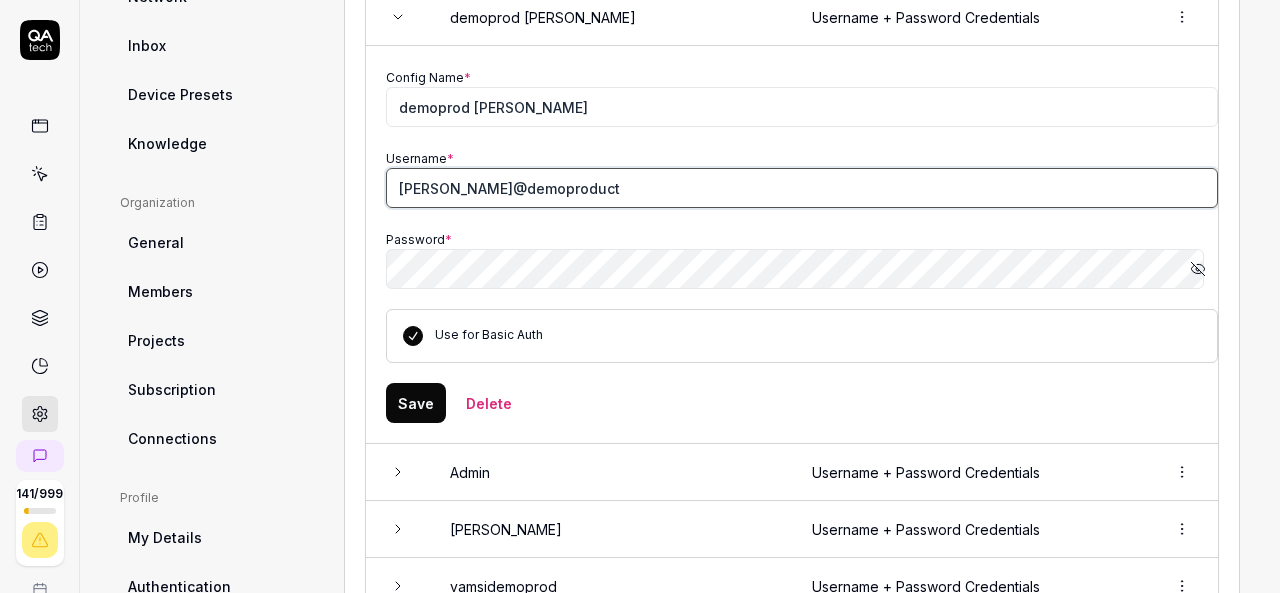 type on "[PERSON_NAME]@demoproduct" 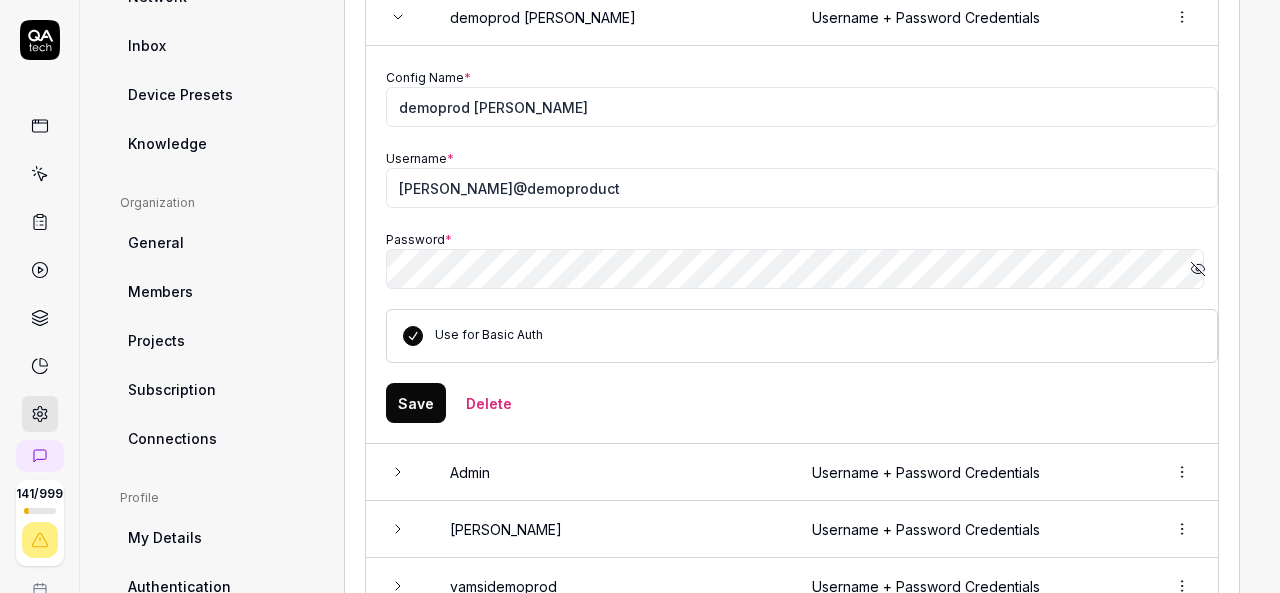 click on "Save" at bounding box center [416, 403] 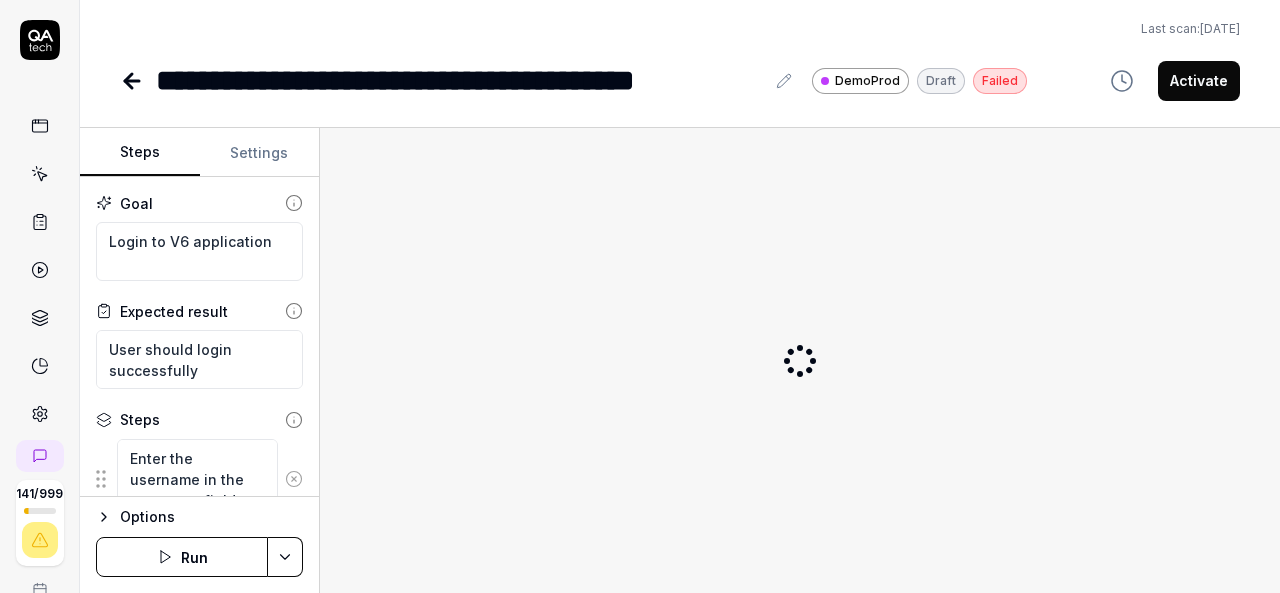 scroll, scrollTop: 0, scrollLeft: 0, axis: both 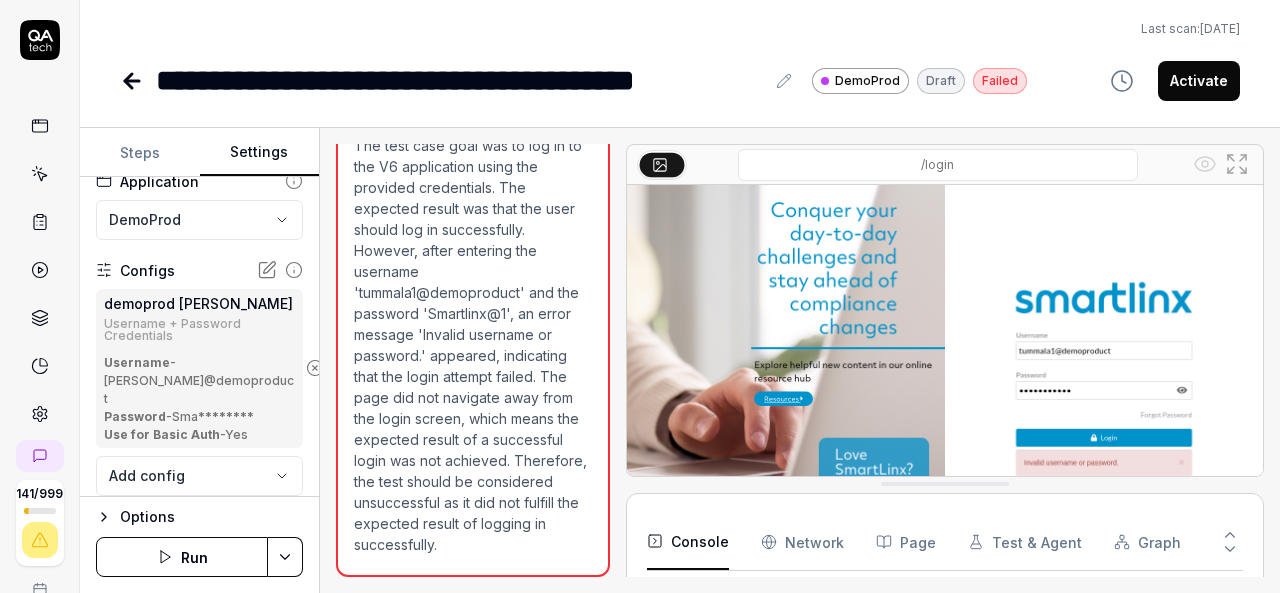 click on "Run" at bounding box center (182, 557) 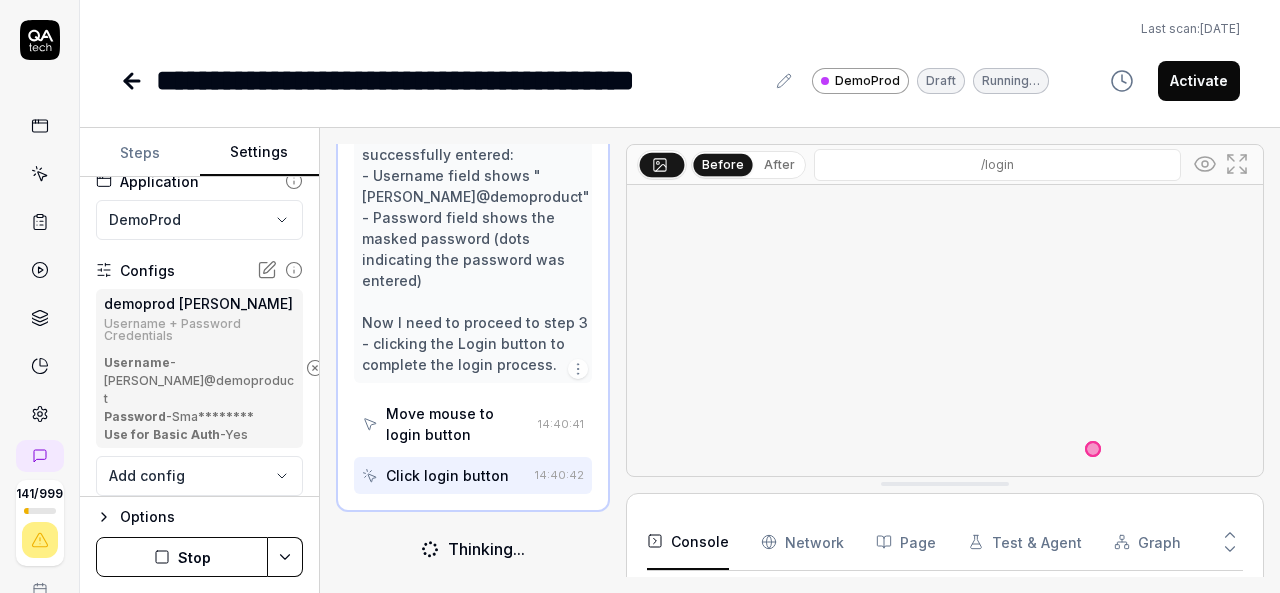 scroll, scrollTop: 379, scrollLeft: 0, axis: vertical 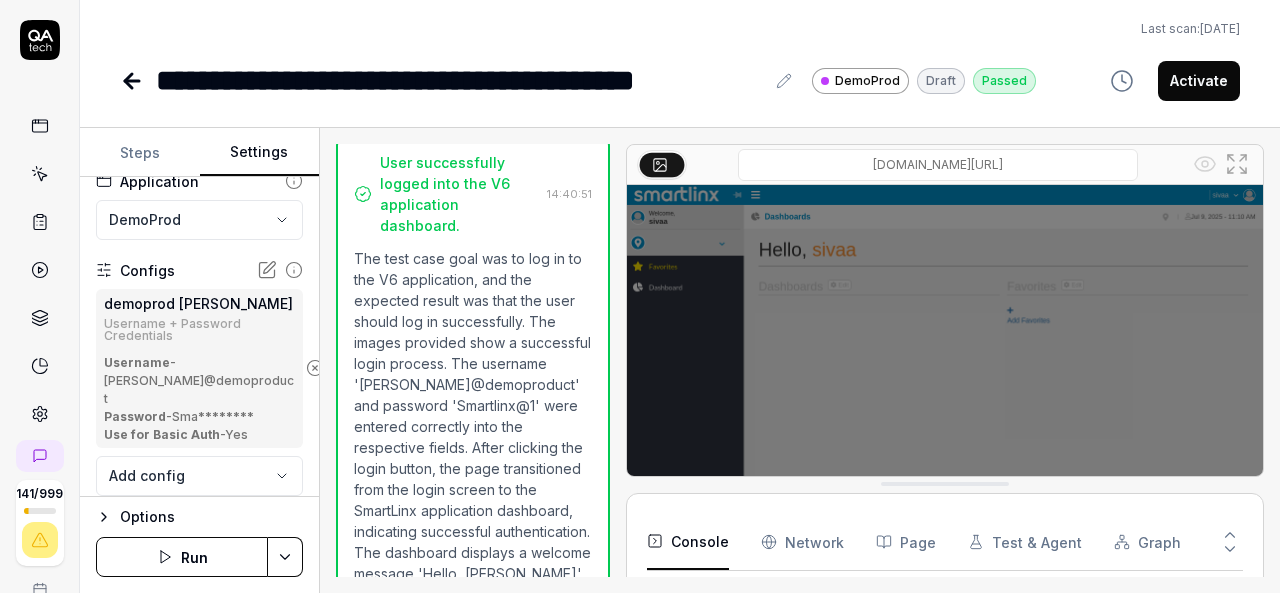 click on "Activate" at bounding box center [1199, 81] 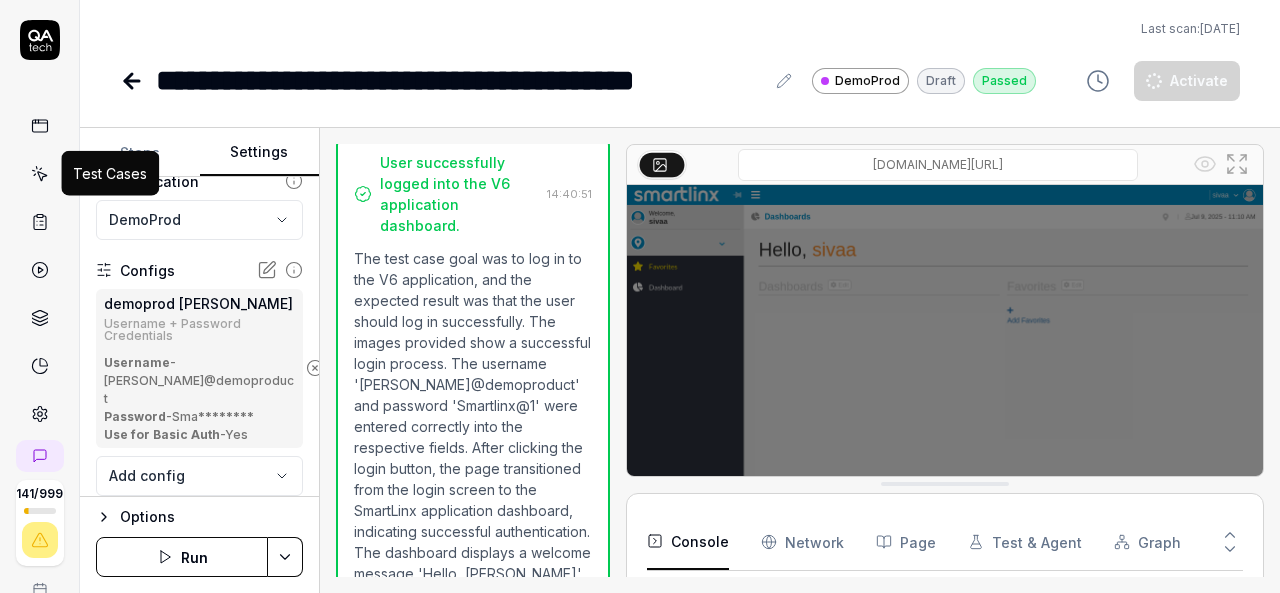 click 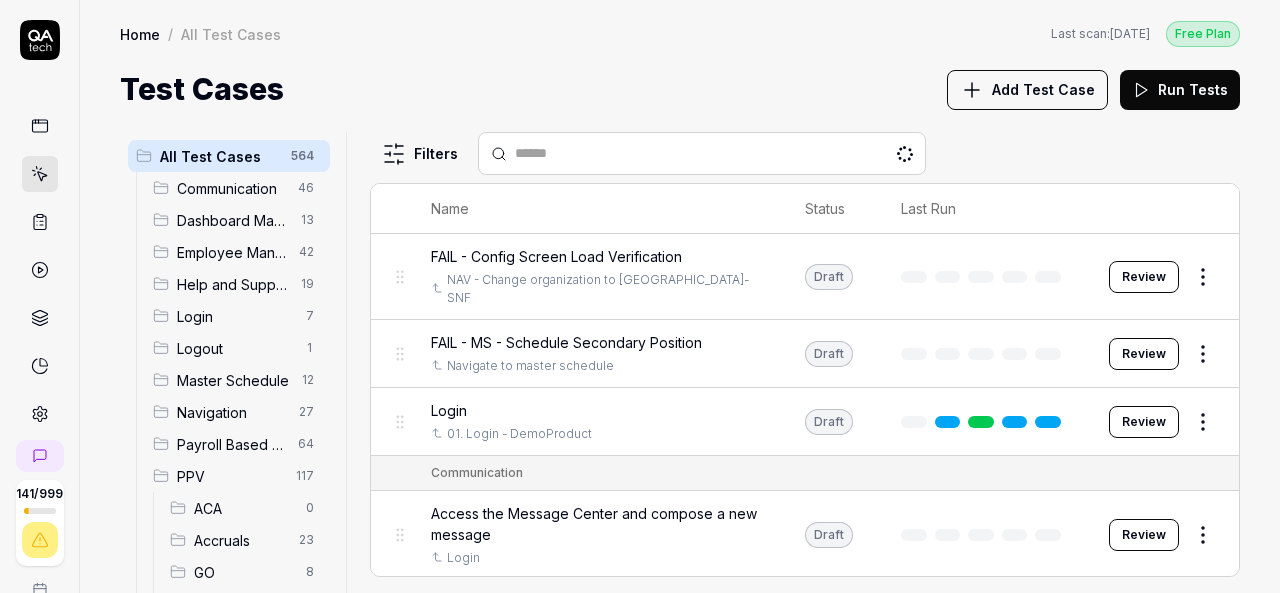 click on "HR" at bounding box center [241, 604] 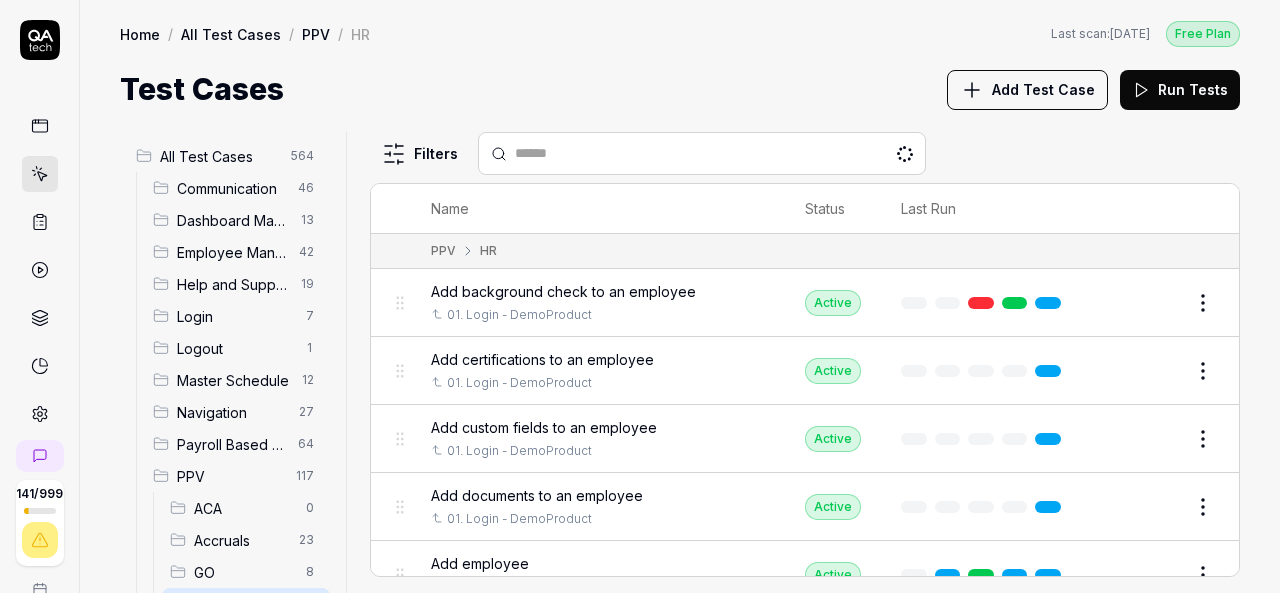 scroll, scrollTop: 300, scrollLeft: 0, axis: vertical 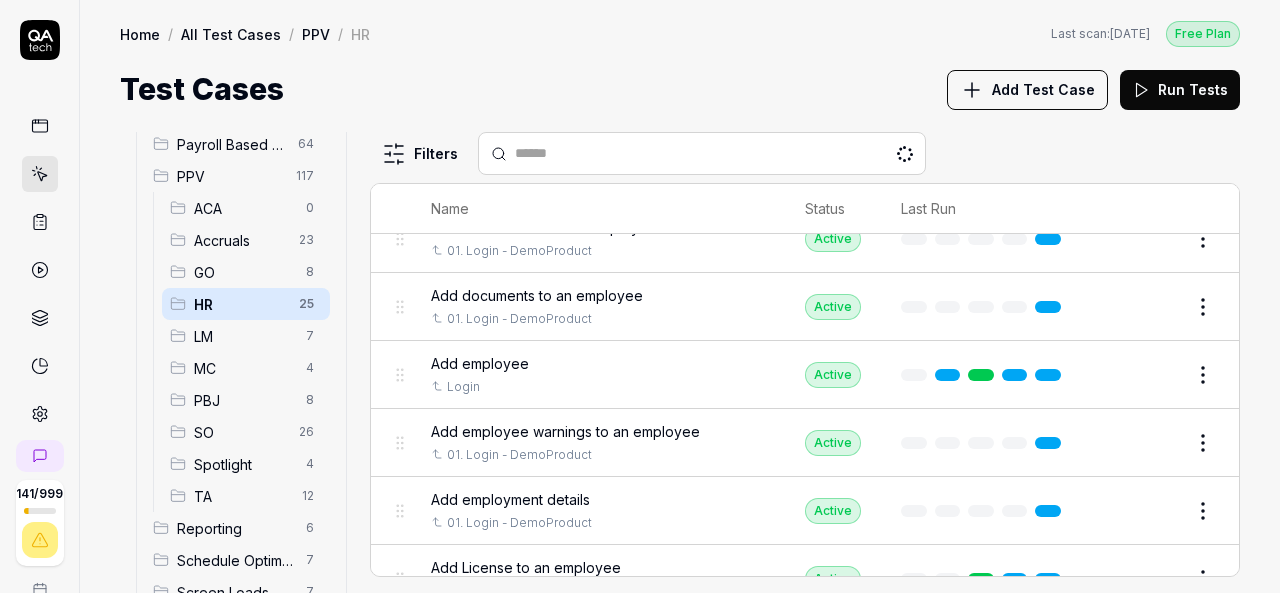 click on "Edit" at bounding box center [1155, 375] 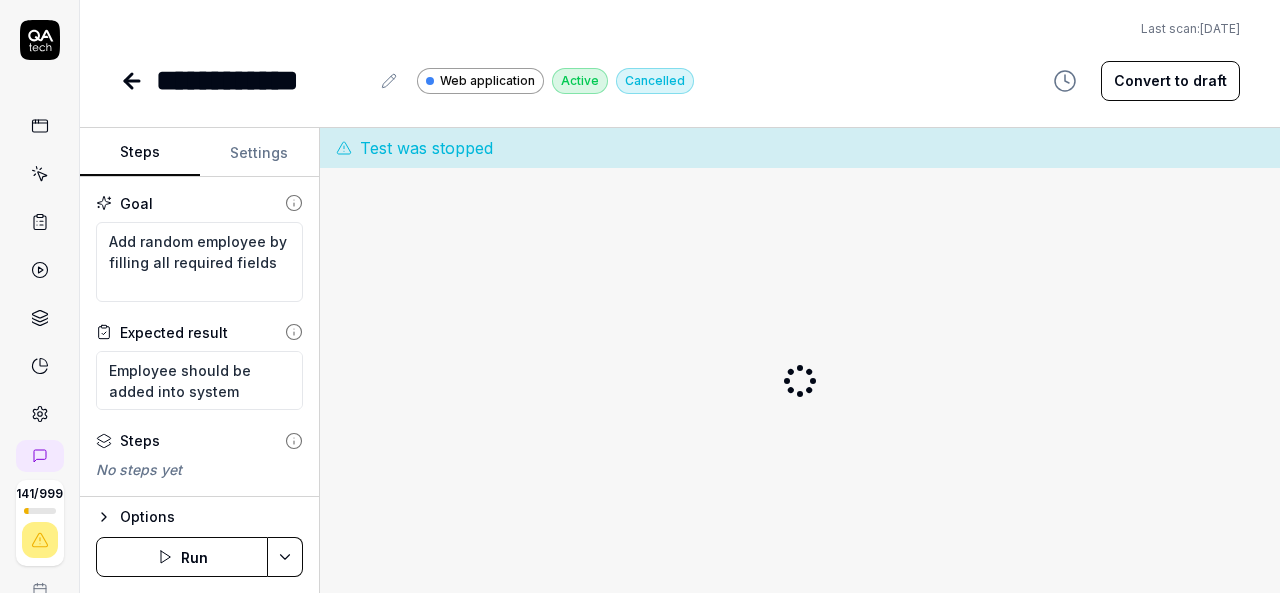 type on "*" 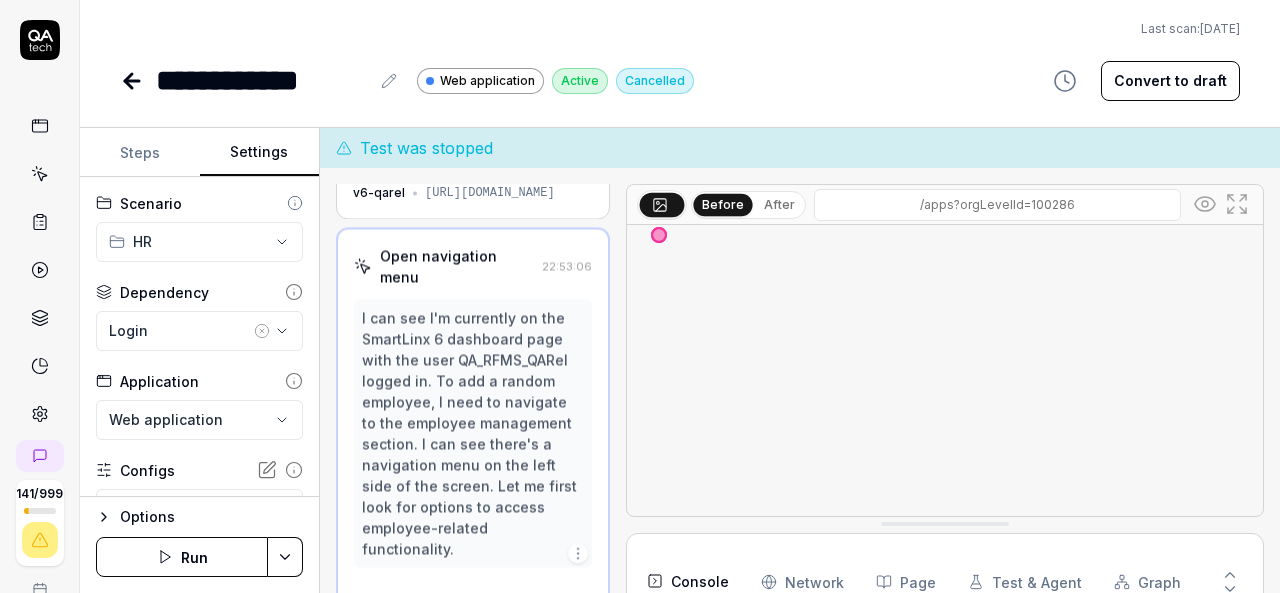 scroll, scrollTop: 186, scrollLeft: 0, axis: vertical 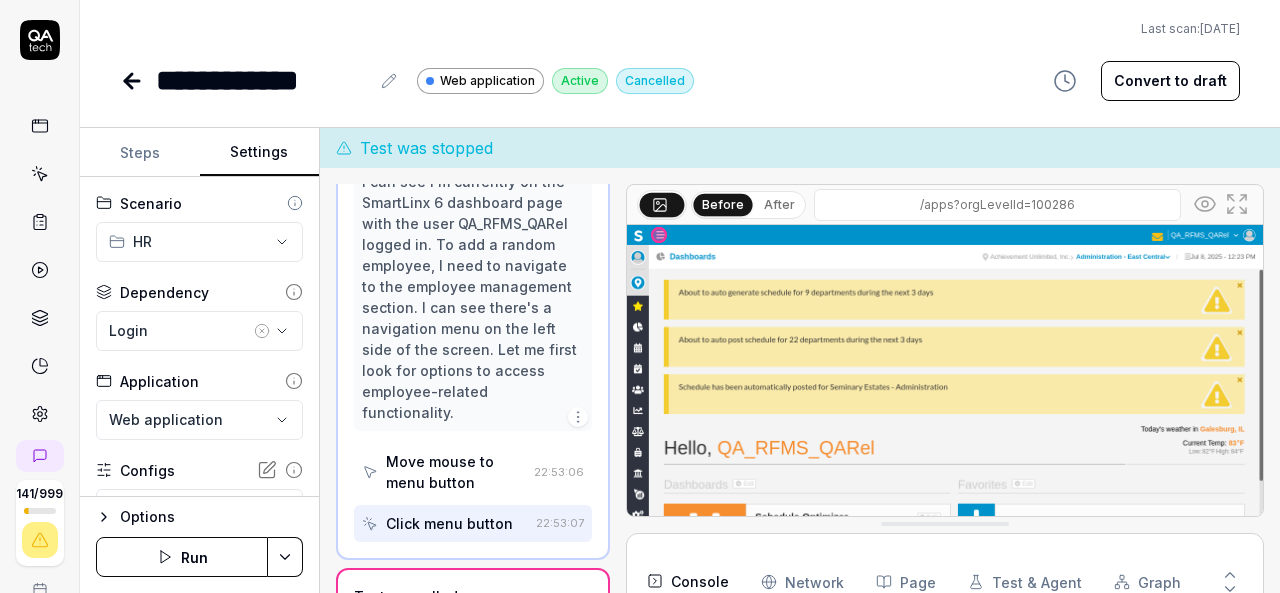 click 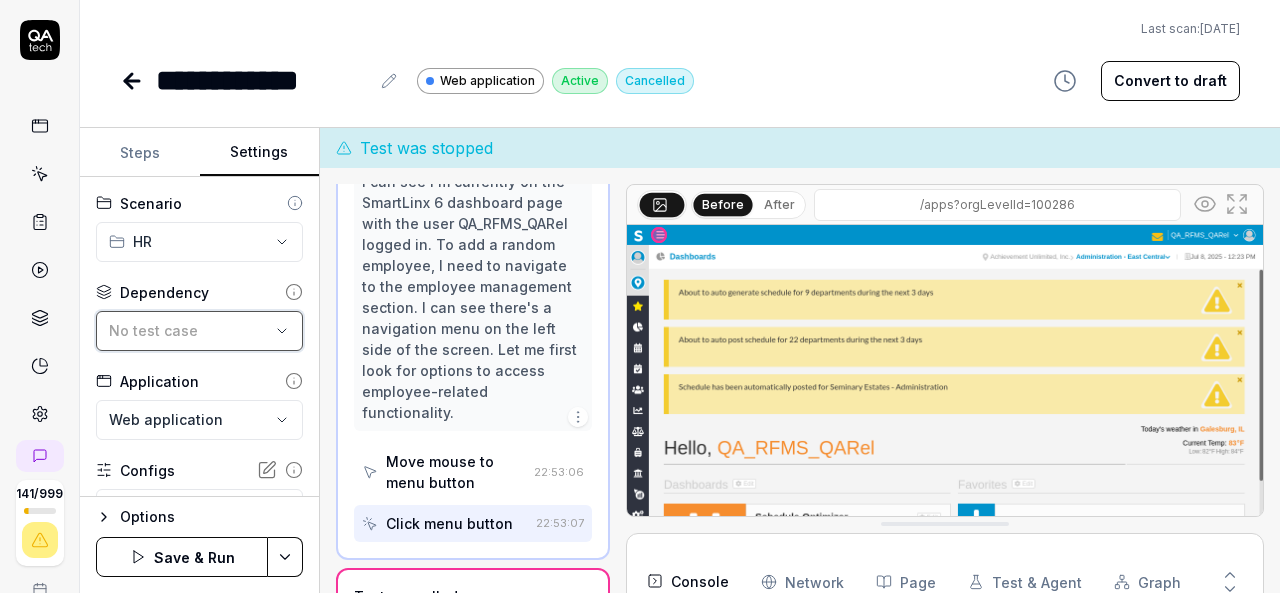 drag, startPoint x: 226, startPoint y: 347, endPoint x: 225, endPoint y: 330, distance: 17.029387 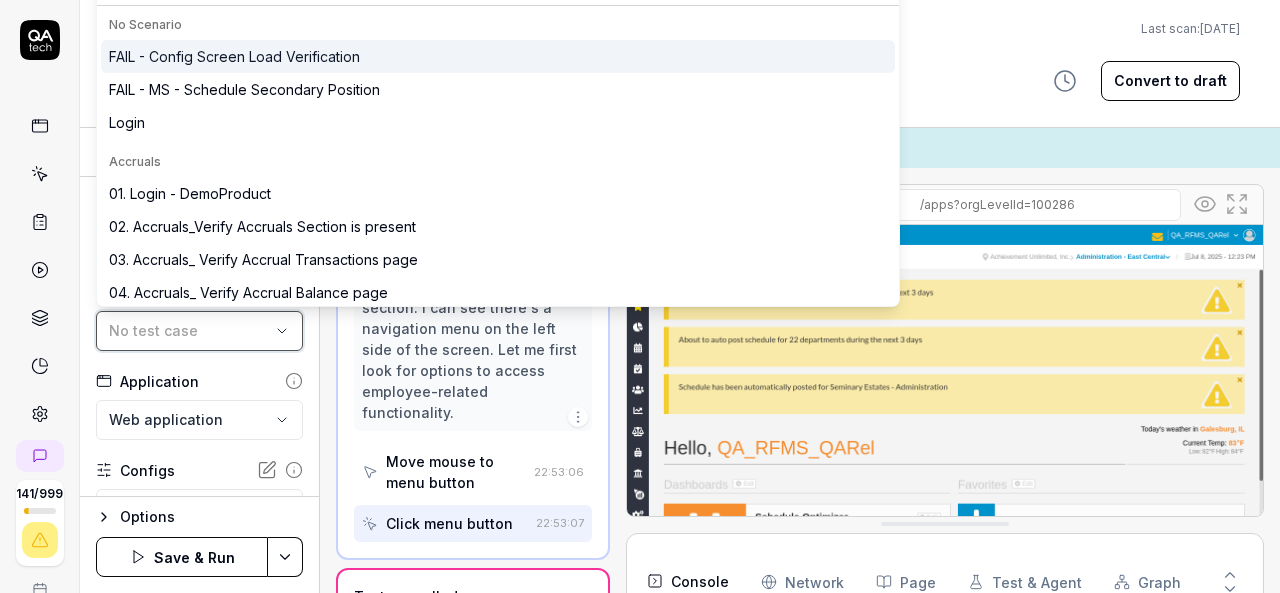 click on "No test case" at bounding box center (189, 330) 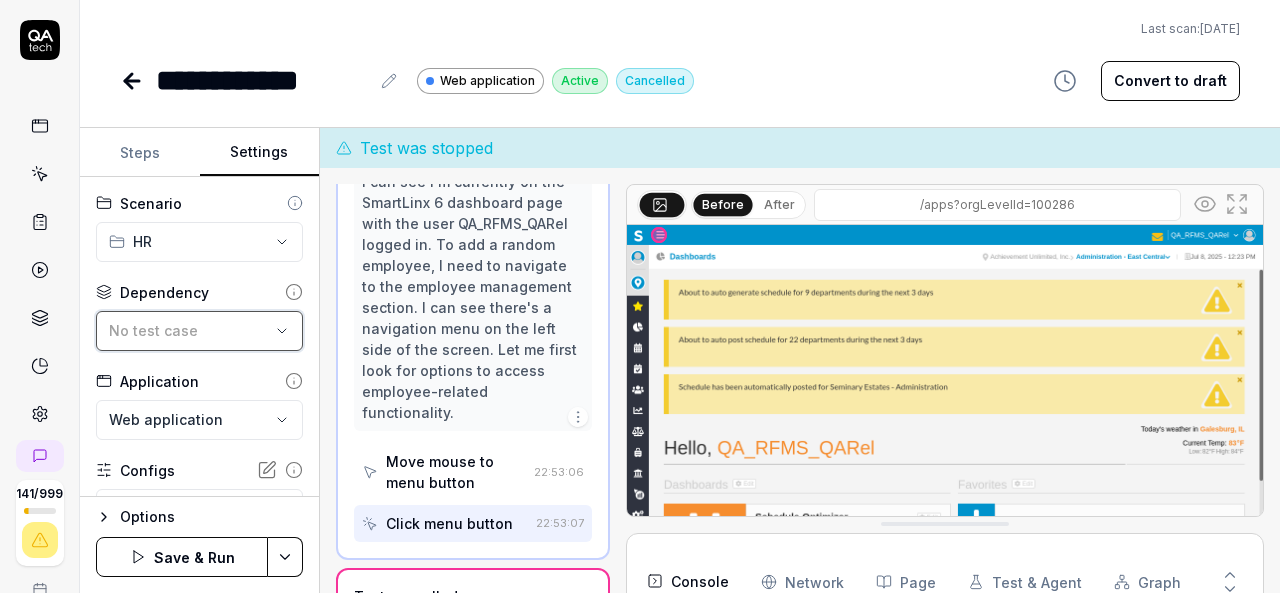 click on "No test case" at bounding box center (189, 330) 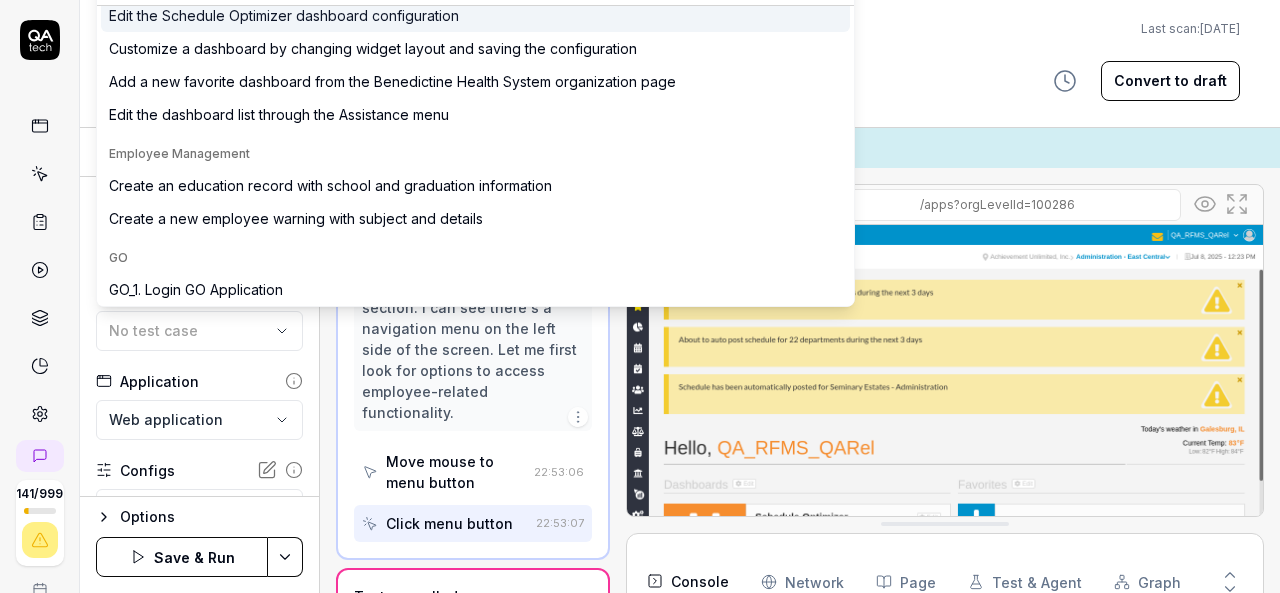 scroll, scrollTop: 700, scrollLeft: 0, axis: vertical 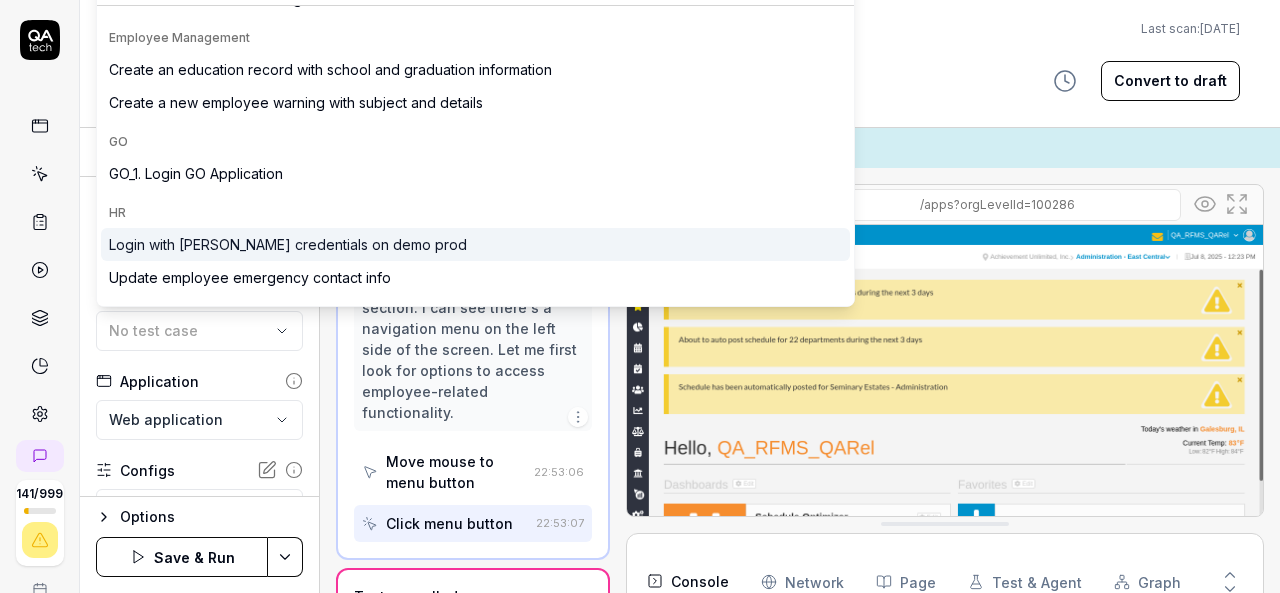 type on "login" 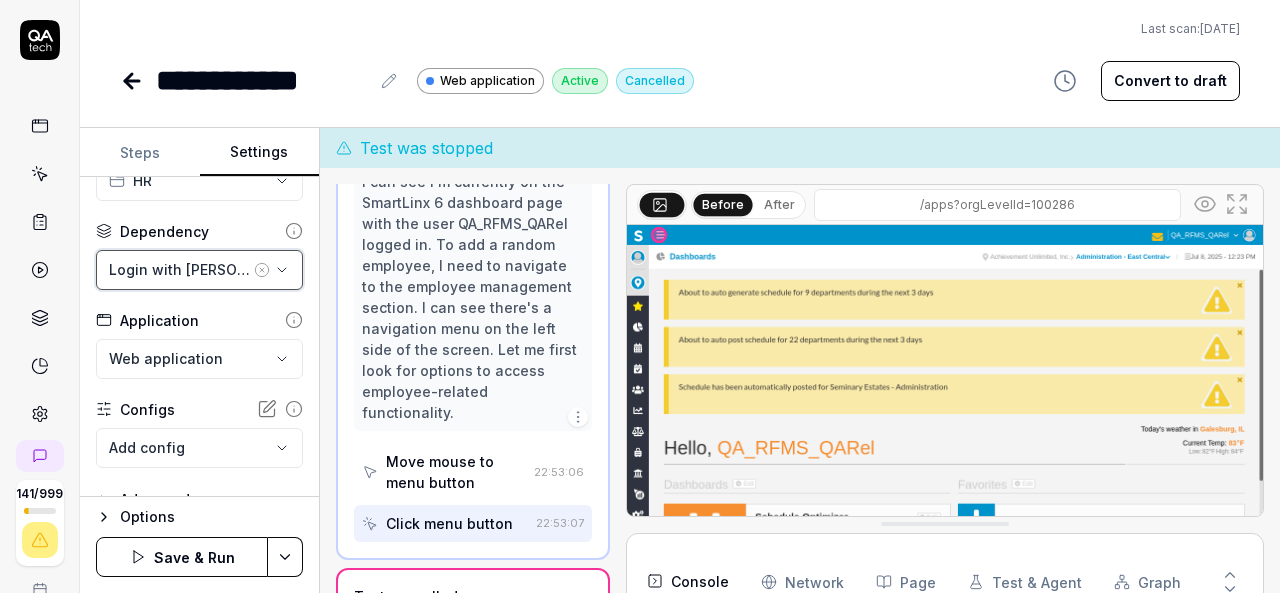 scroll, scrollTop: 91, scrollLeft: 0, axis: vertical 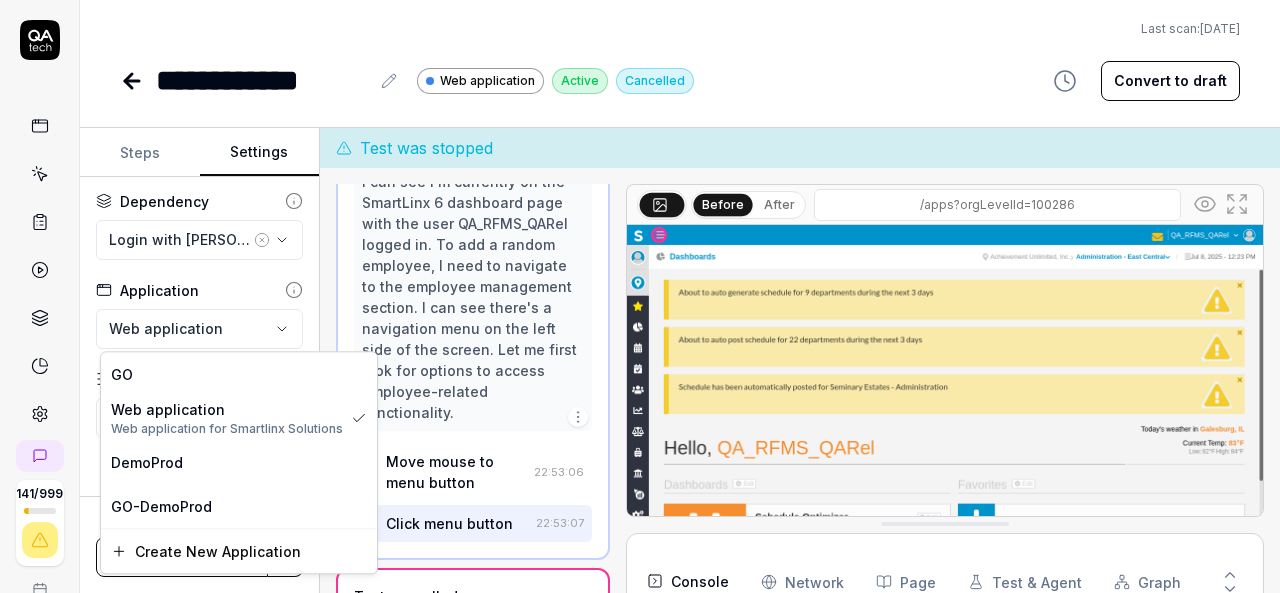 click on "**********" at bounding box center [640, 296] 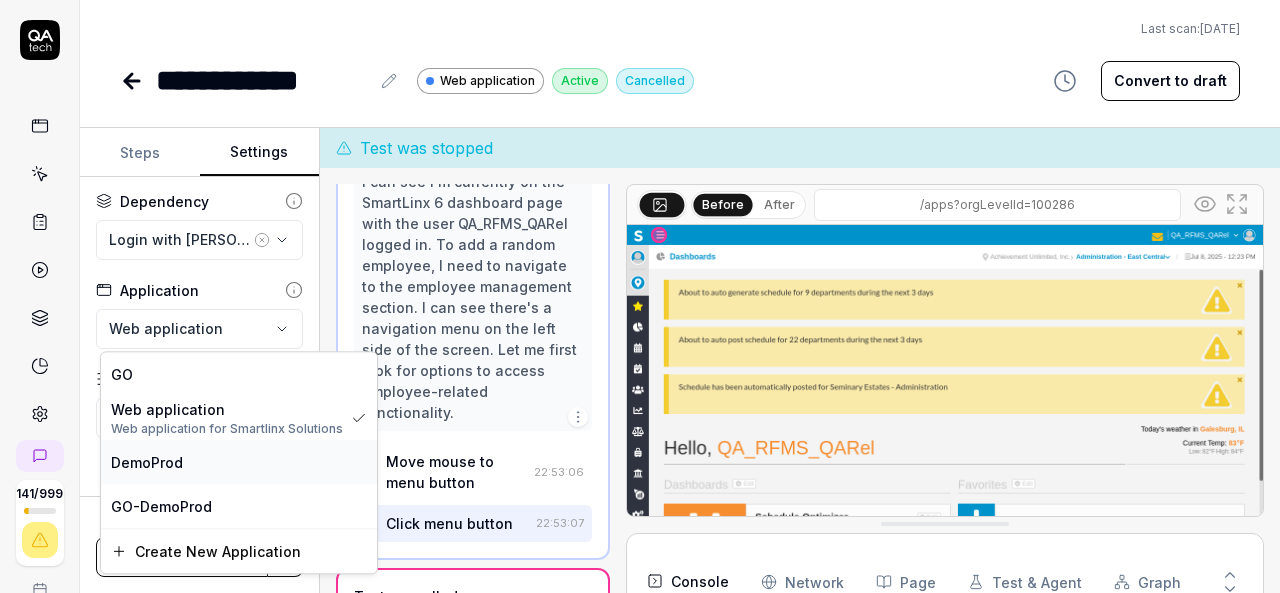 click on "DemoProd" at bounding box center [239, 462] 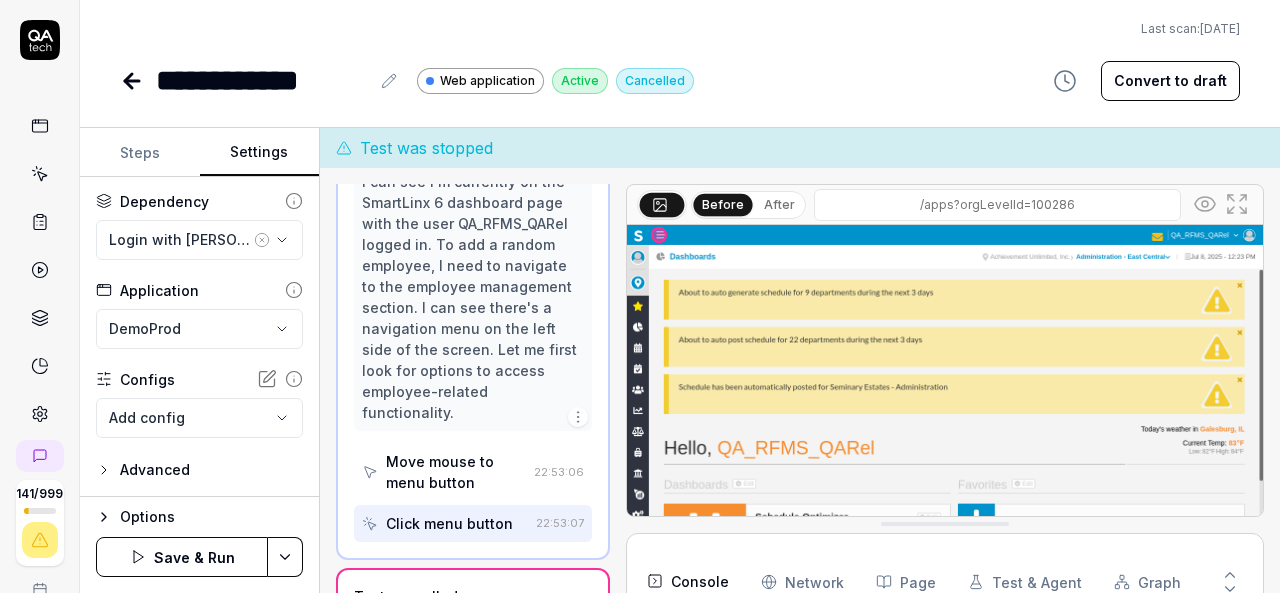 click on "**********" at bounding box center (640, 296) 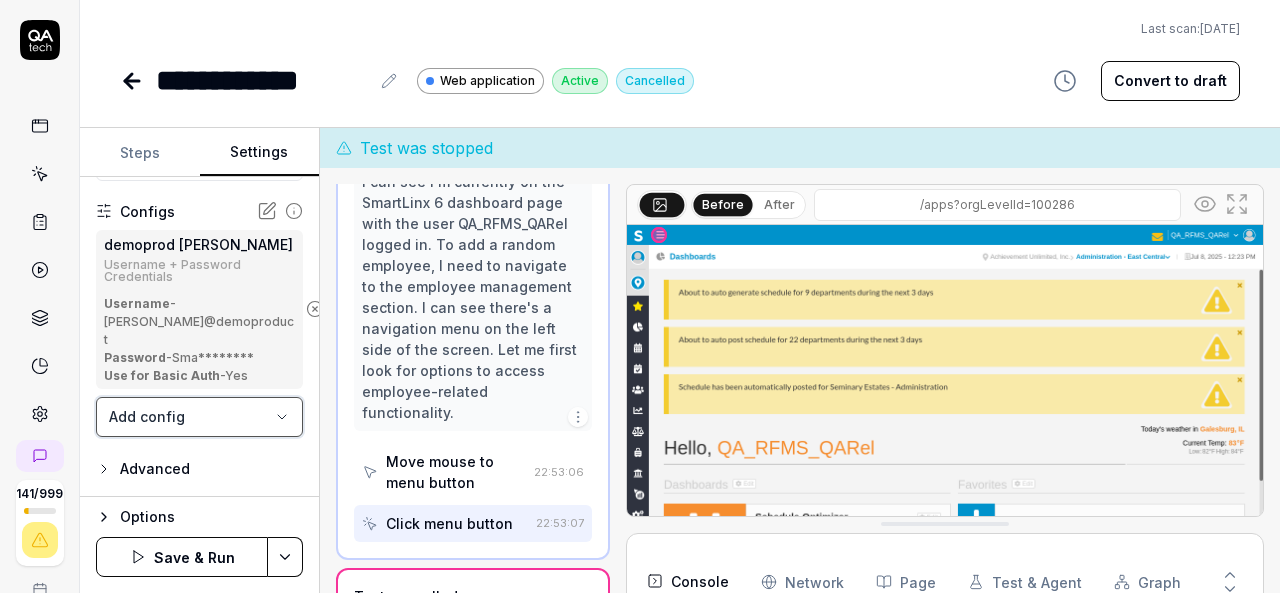 scroll, scrollTop: 276, scrollLeft: 0, axis: vertical 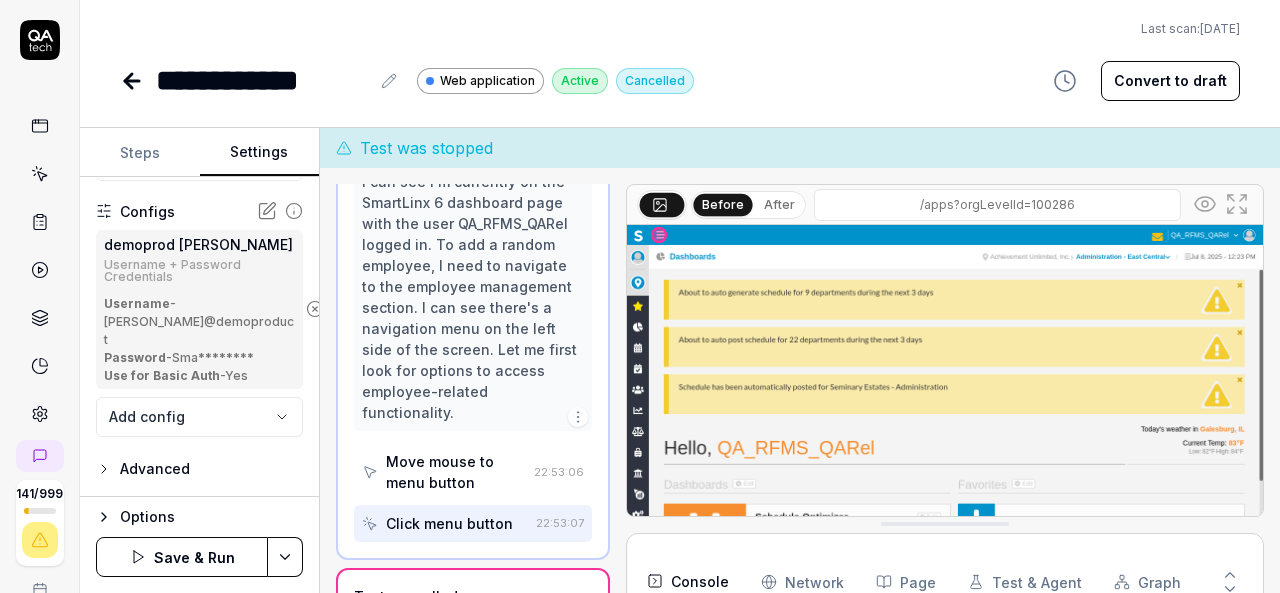 click on "Save & Run" at bounding box center [182, 557] 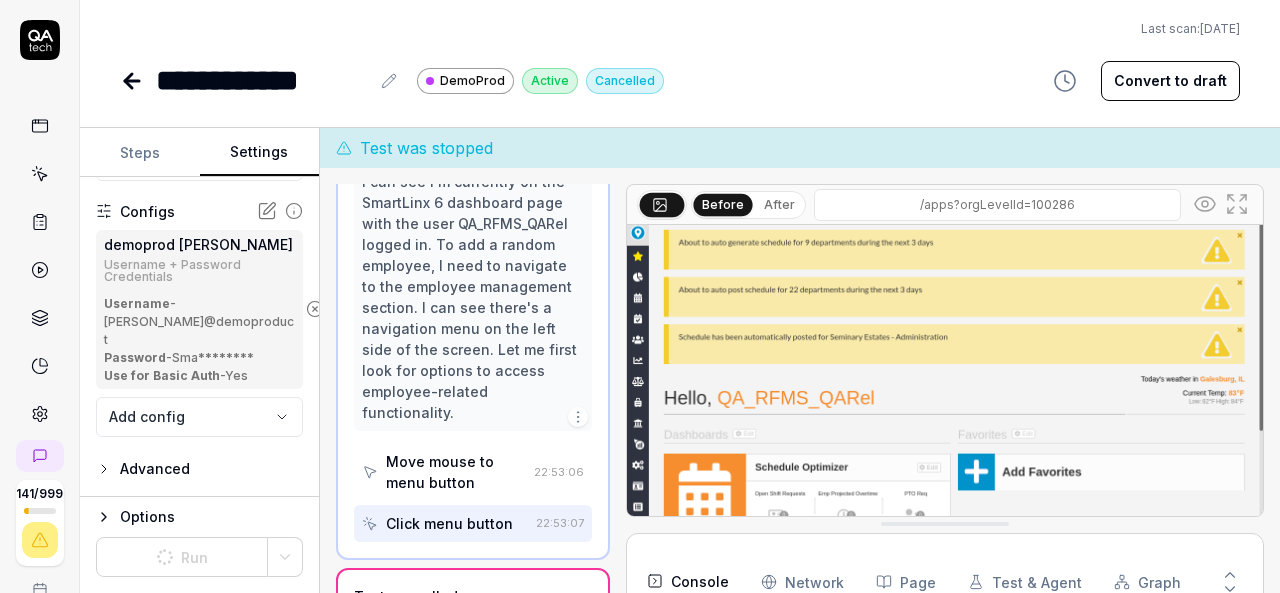 scroll, scrollTop: 89, scrollLeft: 0, axis: vertical 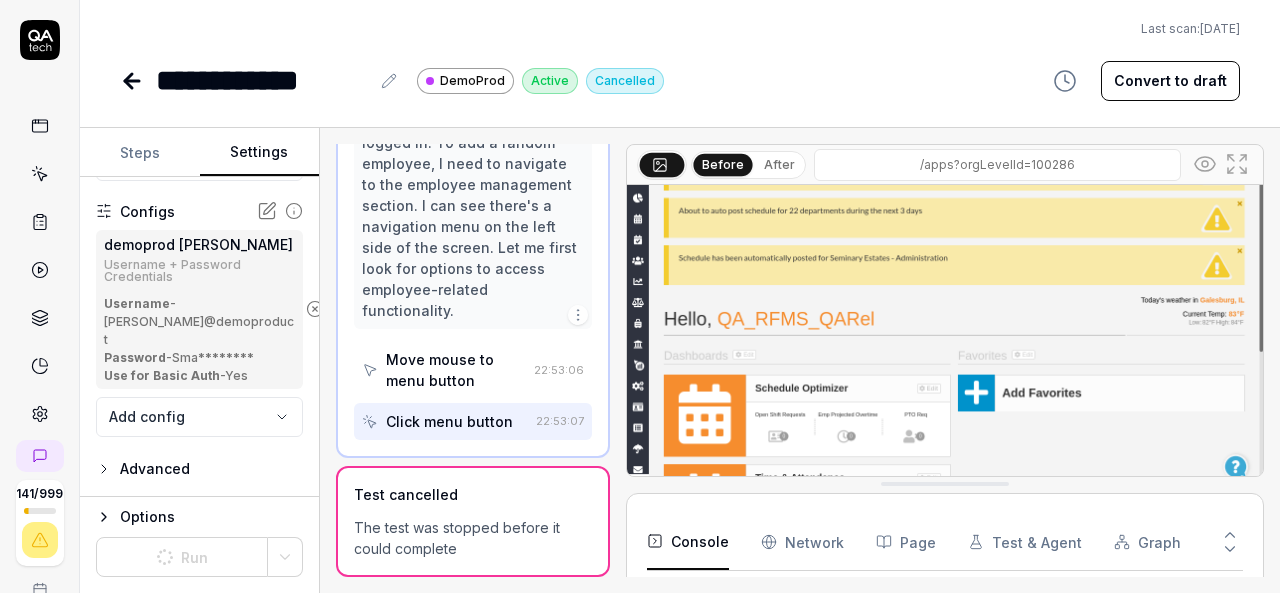 click on "Steps" at bounding box center [140, 153] 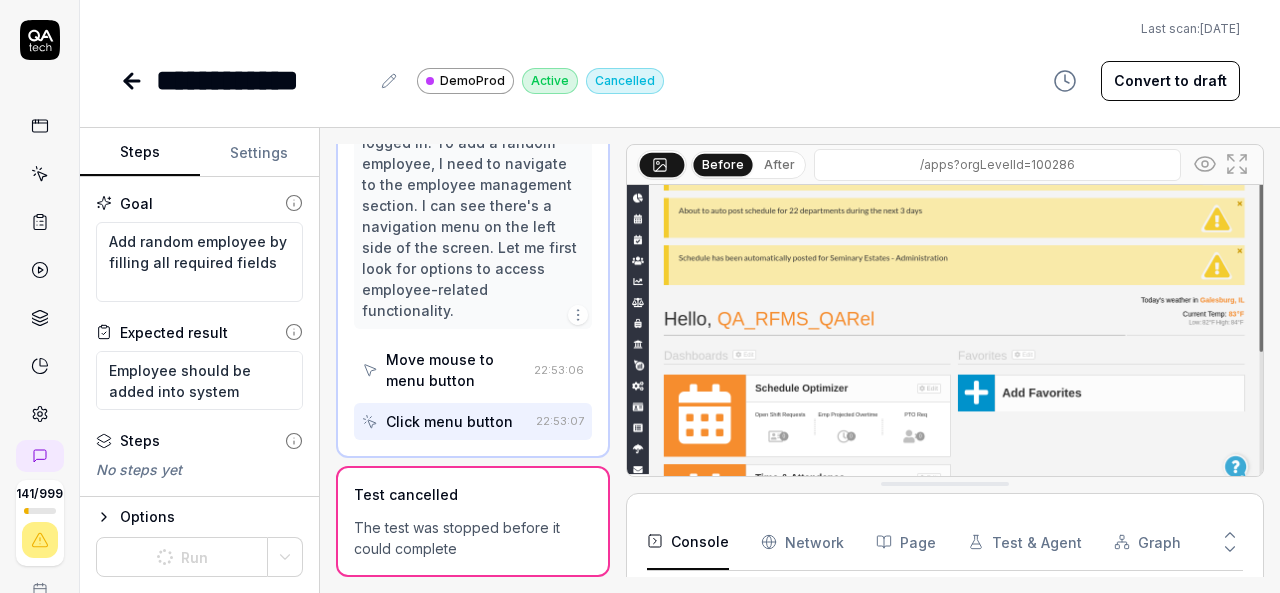 click 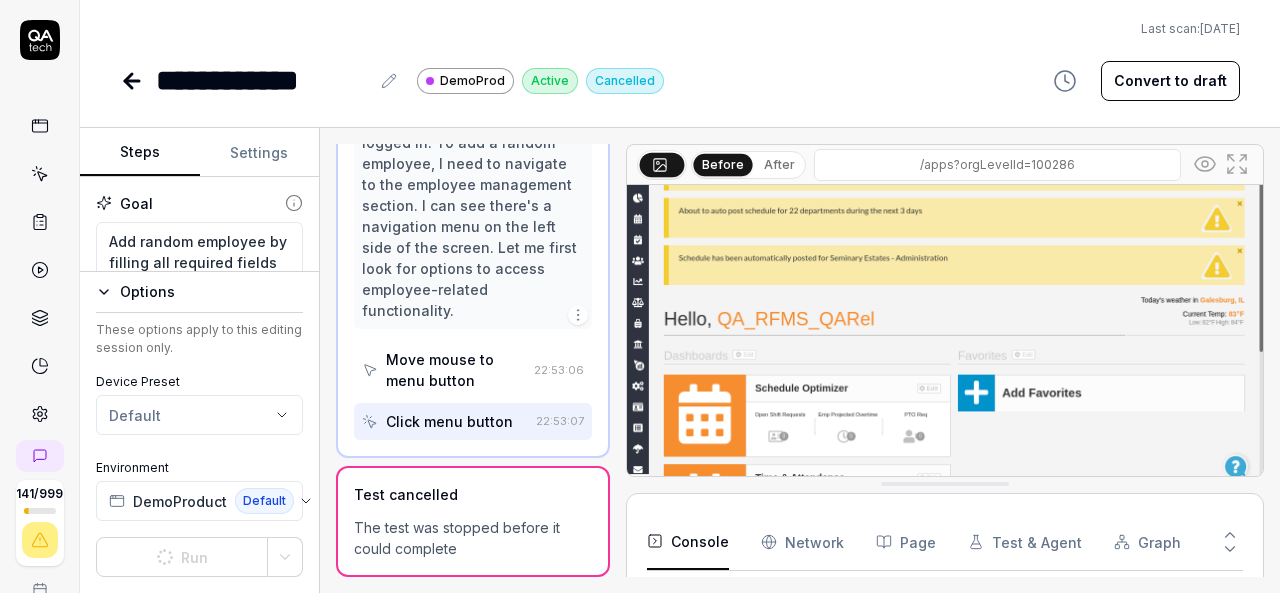 click 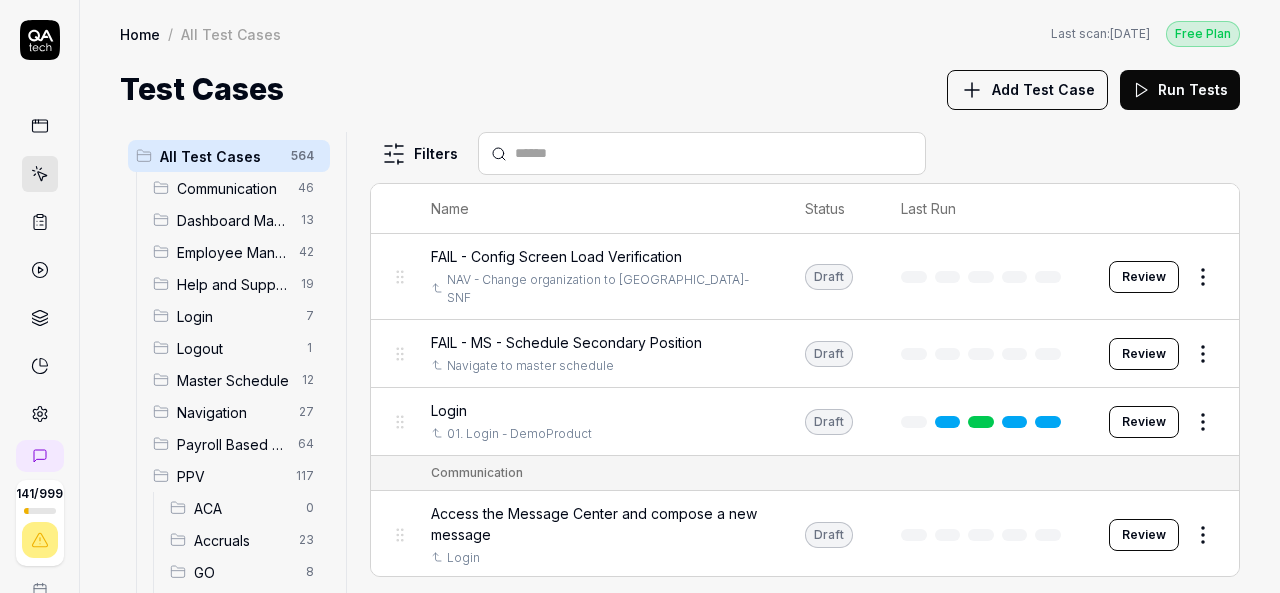 scroll, scrollTop: 200, scrollLeft: 0, axis: vertical 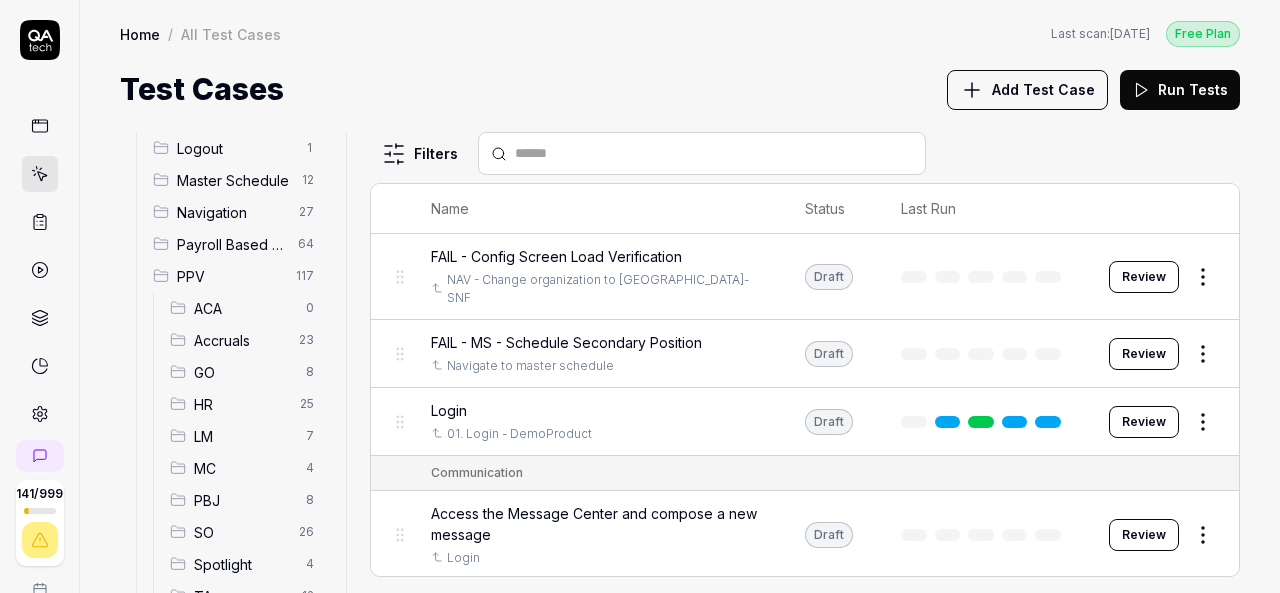click on "HR" at bounding box center [241, 404] 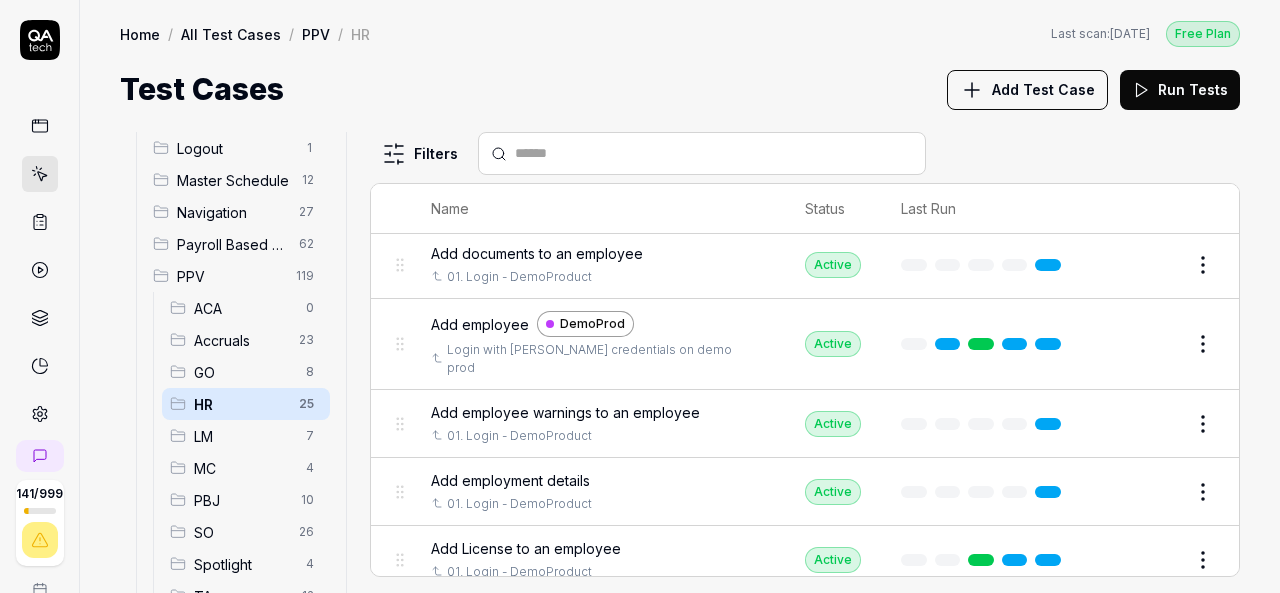 scroll, scrollTop: 200, scrollLeft: 0, axis: vertical 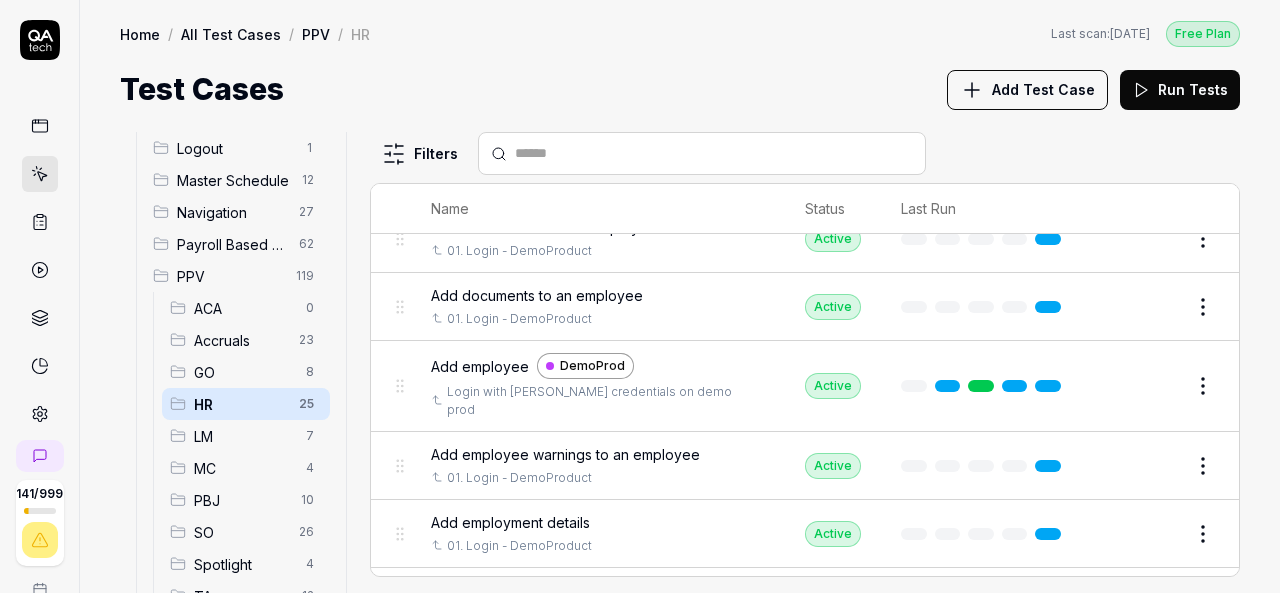 click on "Edit" at bounding box center [1155, 386] 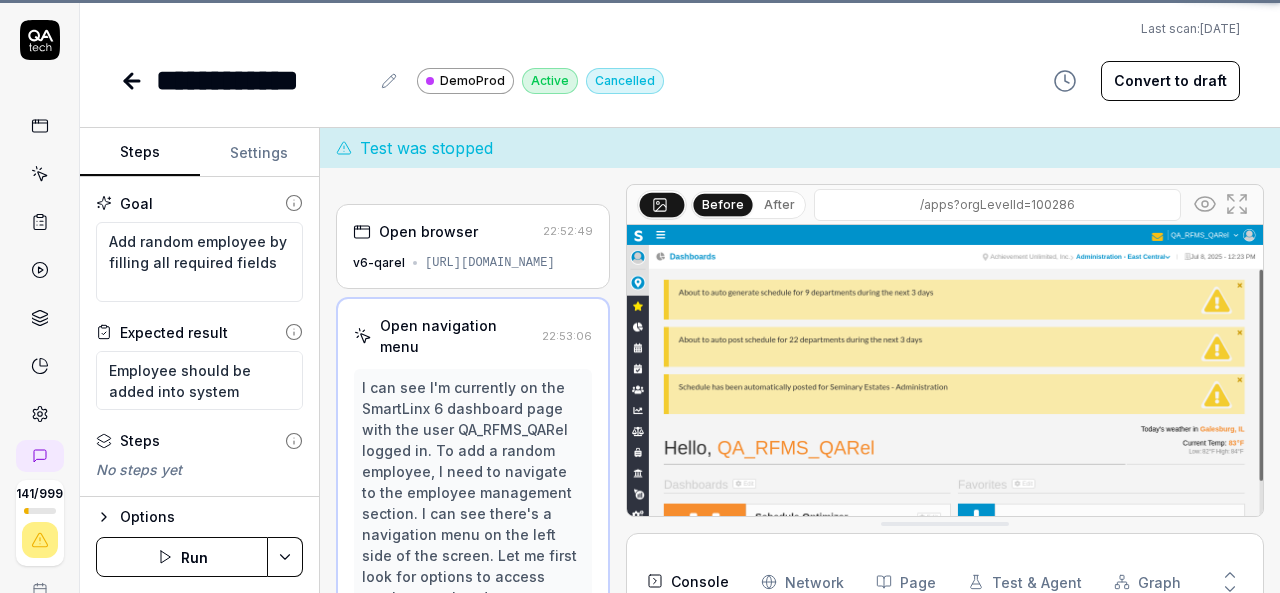 scroll, scrollTop: 130, scrollLeft: 0, axis: vertical 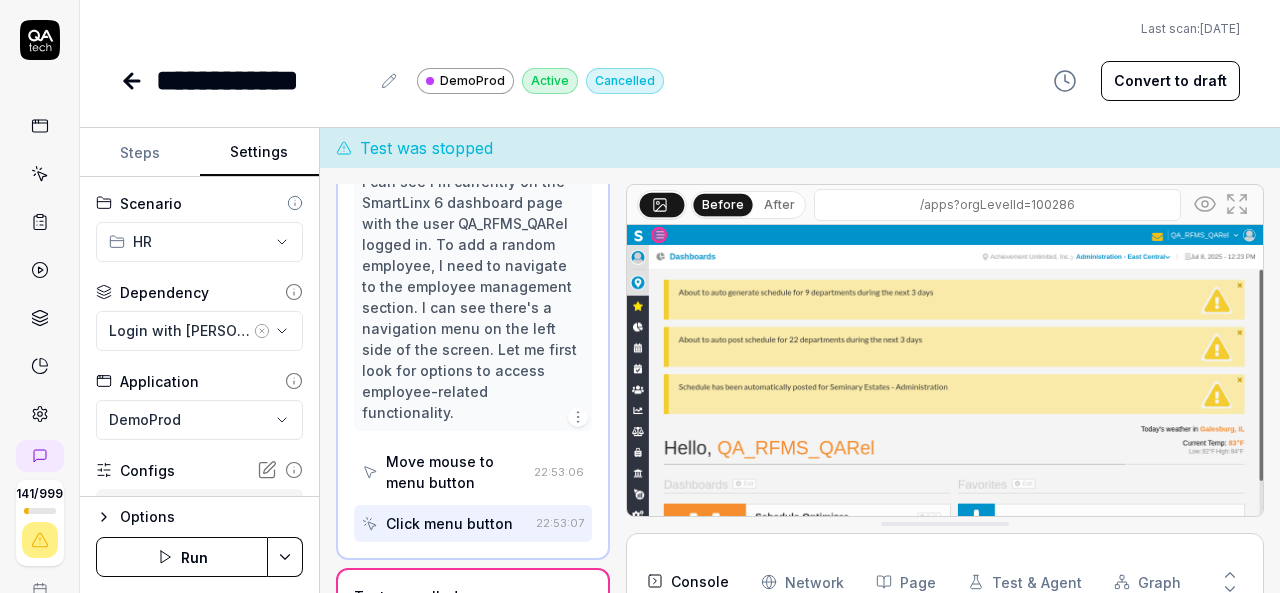 click on "Settings" at bounding box center (260, 153) 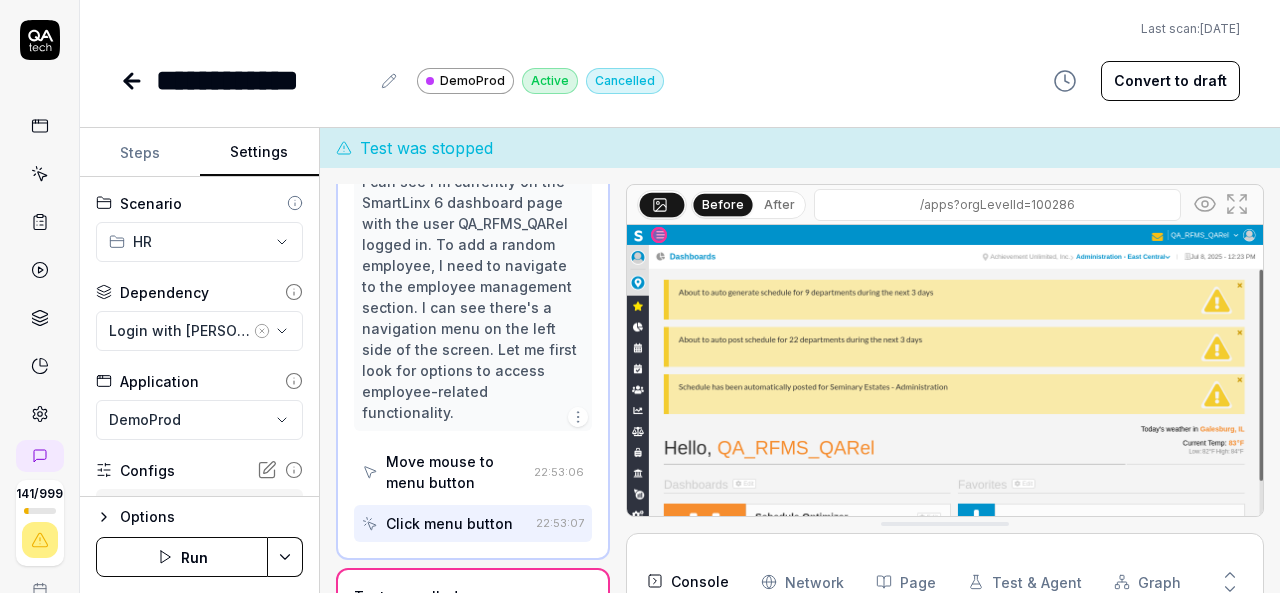 click on "**********" at bounding box center (640, 296) 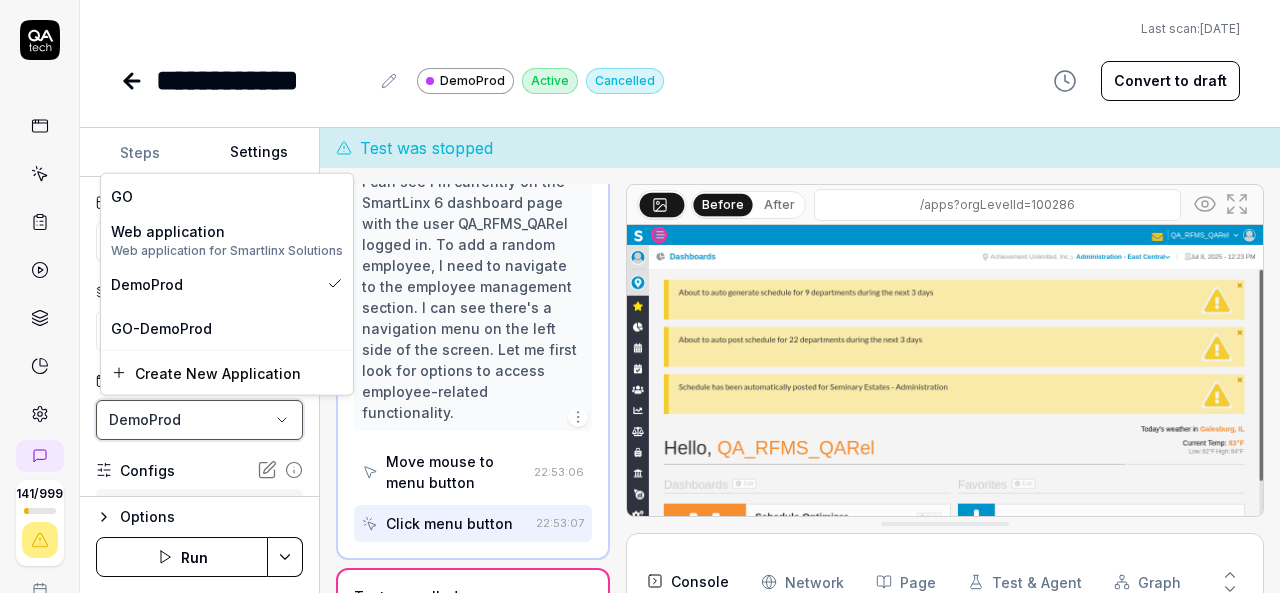 click on "**********" at bounding box center [640, 296] 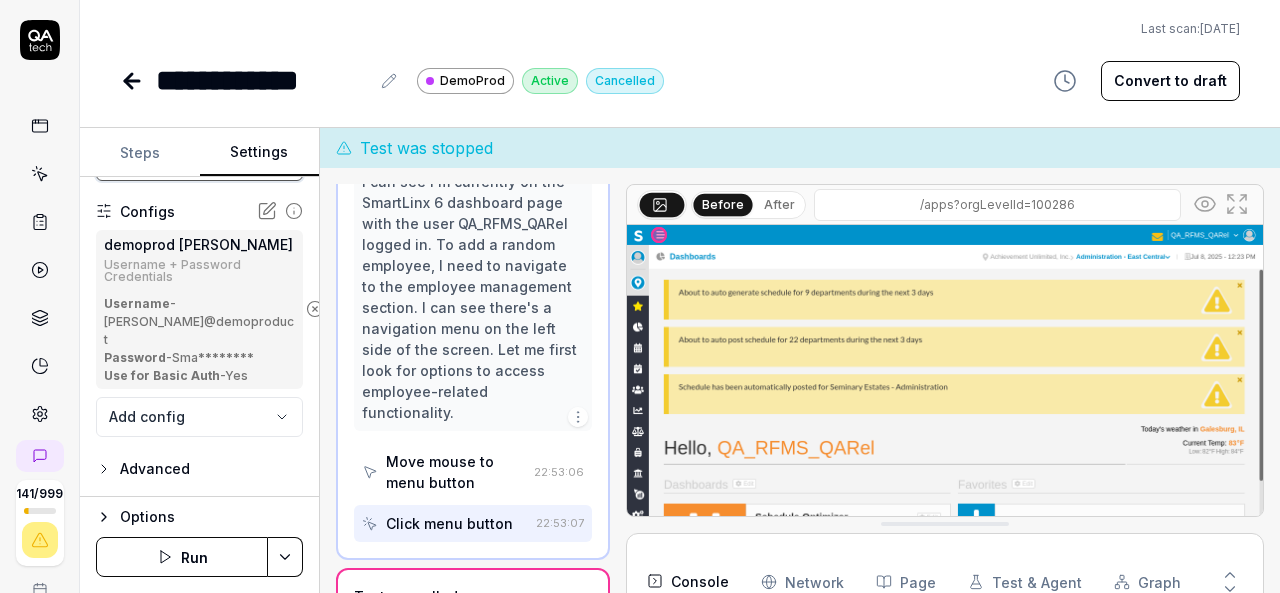 scroll, scrollTop: 276, scrollLeft: 0, axis: vertical 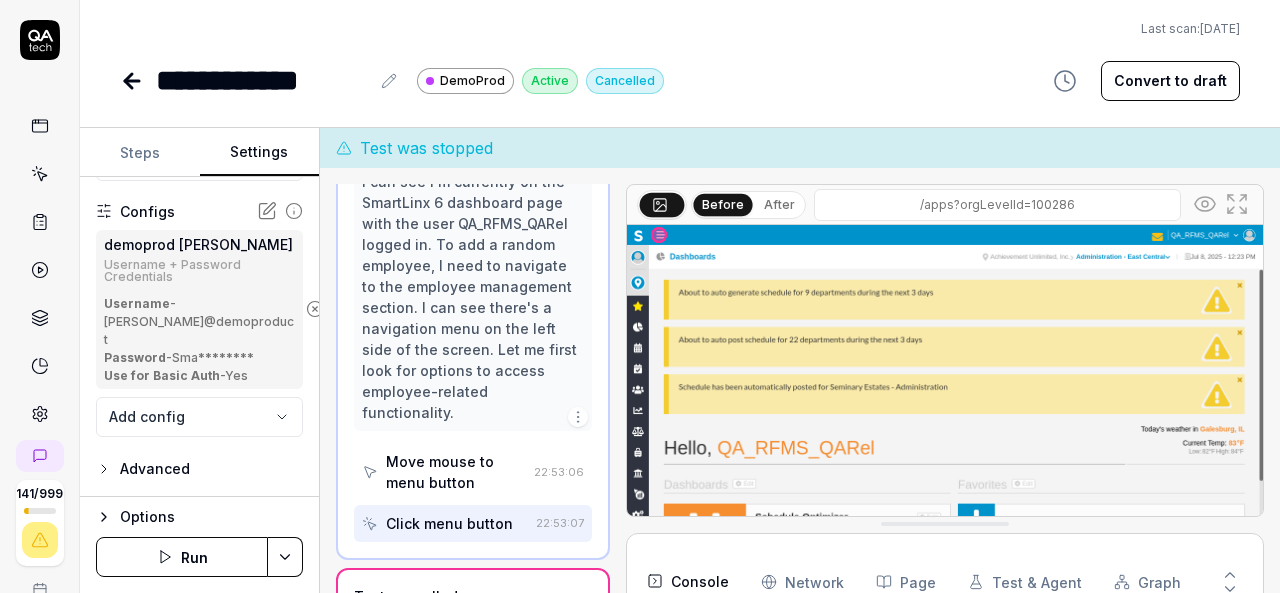 click on "Run" at bounding box center (182, 557) 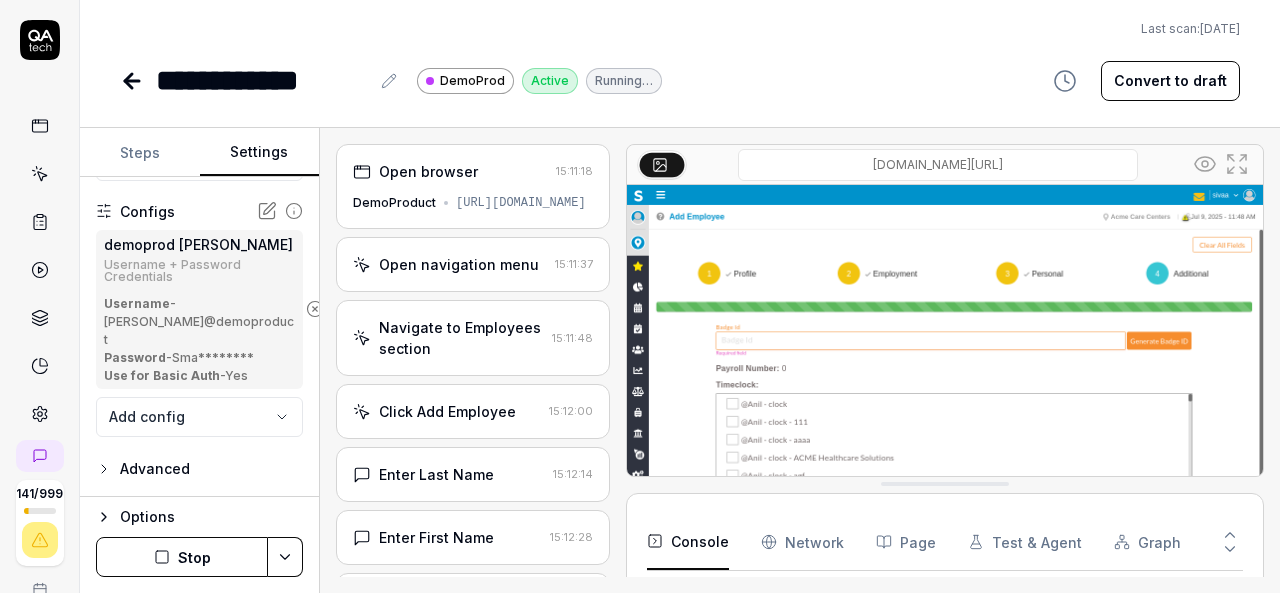 scroll, scrollTop: 545, scrollLeft: 0, axis: vertical 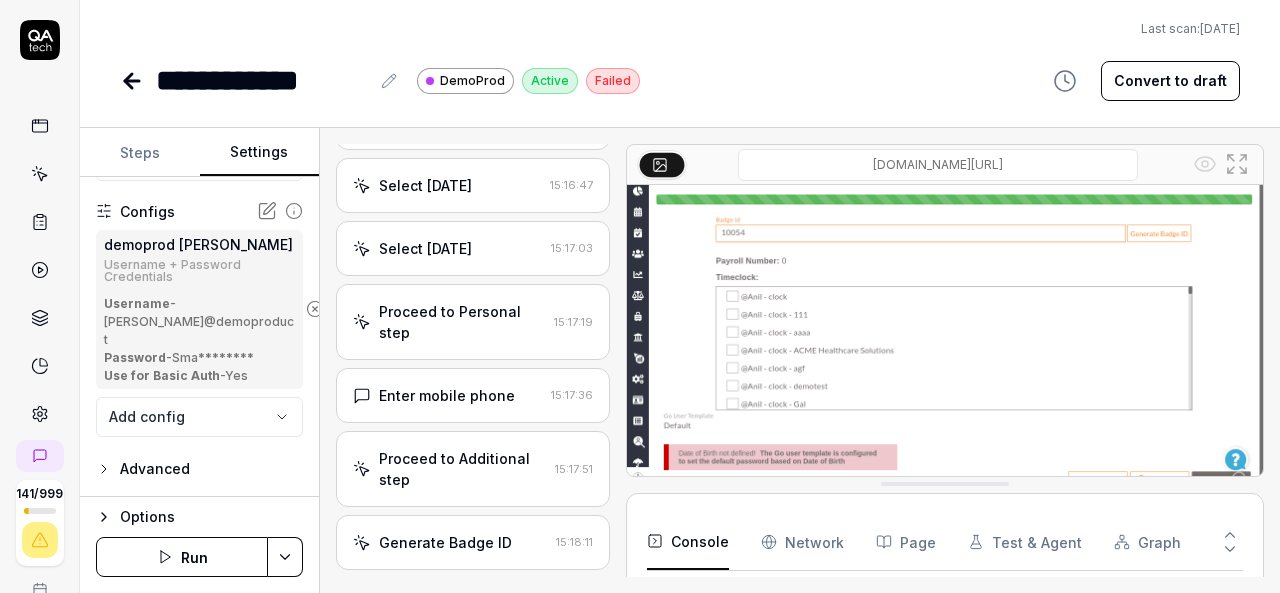 click 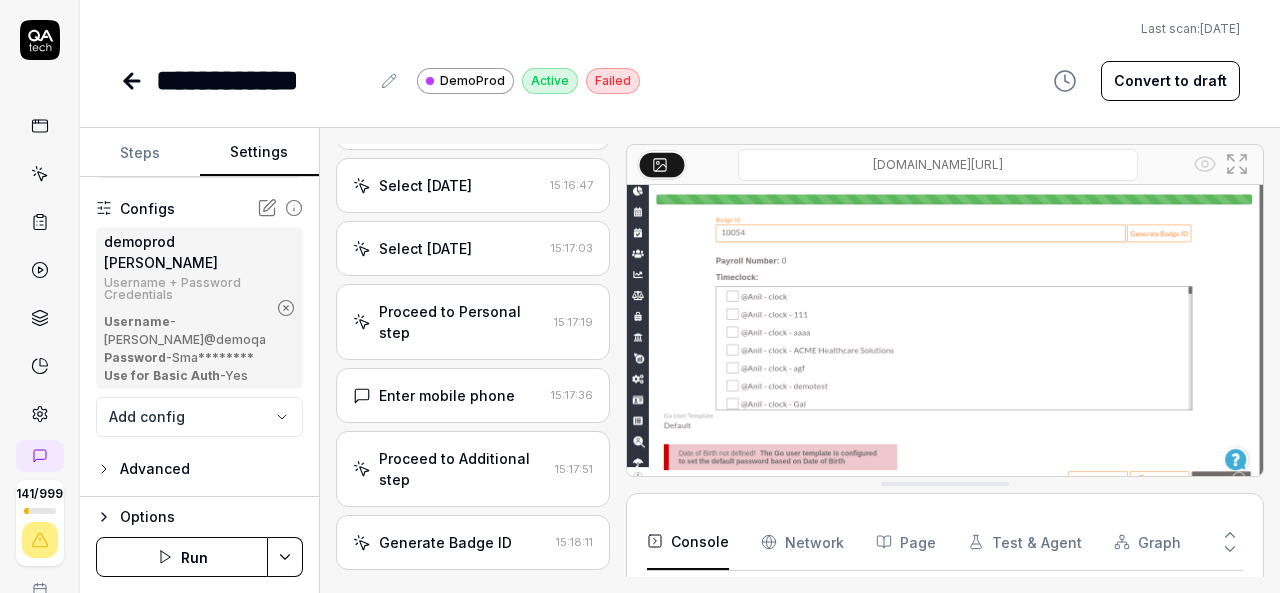 click at bounding box center (134, 81) 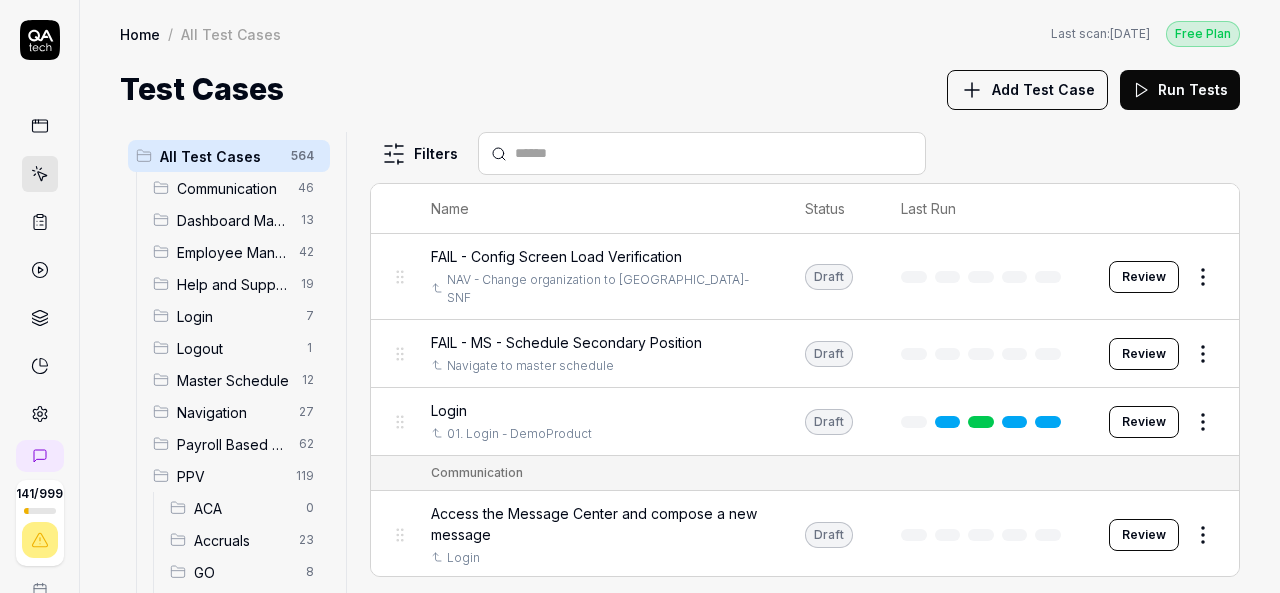 click on "HR" at bounding box center [241, 604] 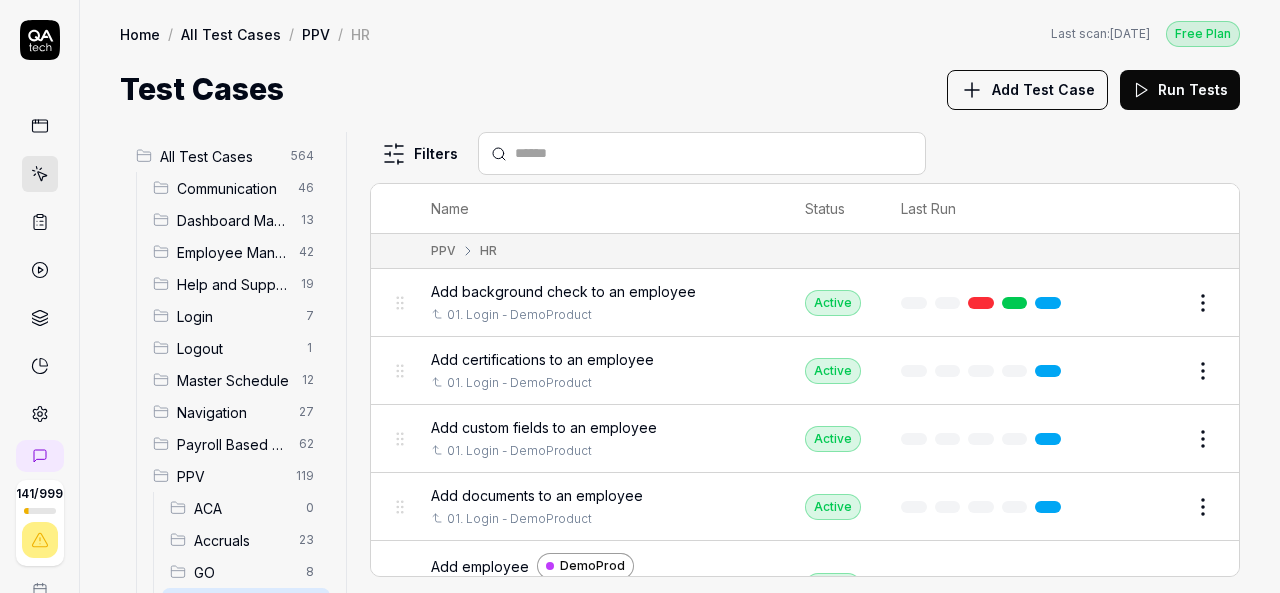 scroll, scrollTop: 200, scrollLeft: 0, axis: vertical 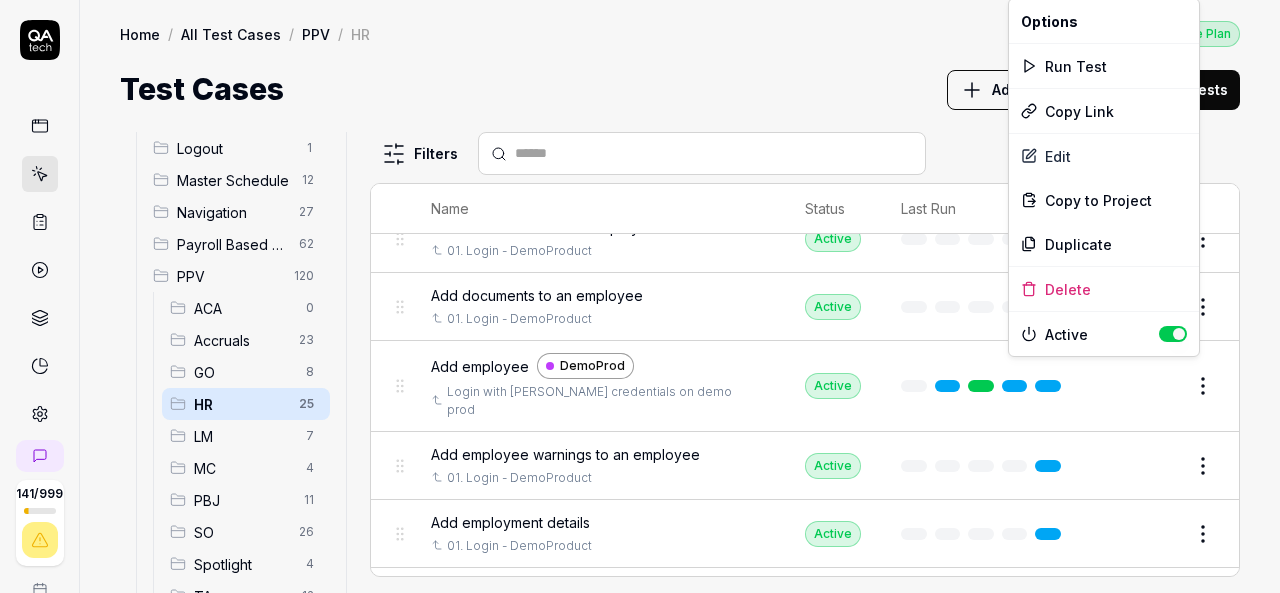 click on "141  /  999 s S Home / All Test Cases / PPV / HR Free Plan Home / All Test Cases / PPV / HR Last scan:  Jun 5 2025 Free Plan Test Cases Add Test Case Run Tests All Test Cases 565 Communication 46 Dashboard Management 13 Employee Management 42 Help and Support 19 Login 7 Logout 1 Master Schedule 12 Navigation 27 Payroll Based Journal 62 PPV 120 ACA 0 Accruals 23 GO 8 HR 25 LM 7 MC 4 PBJ 11 SO 26 Spotlight 4 TA 12 Reporting 6 Schedule Optimizer 7 Screen Loads 7 TestPPV 0 Time & Attendance 192 User Profile 1 Filters Name Status Last Run PPV HR Add background check to an employee 01. Login - DemoProduct Active Edit Add certifications to an employee 01. Login - DemoProduct Active Edit Add custom fields to an employee 01. Login - DemoProduct Active Edit Add documents to an employee 01. Login - DemoProduct Active Edit Add employee DemoProd Login with Siva credentials on demo prod Active Edit Add employee warnings to an employee 01. Login - DemoProduct Active Edit Add employment details 01. Login - DemoProduct Active" at bounding box center (640, 296) 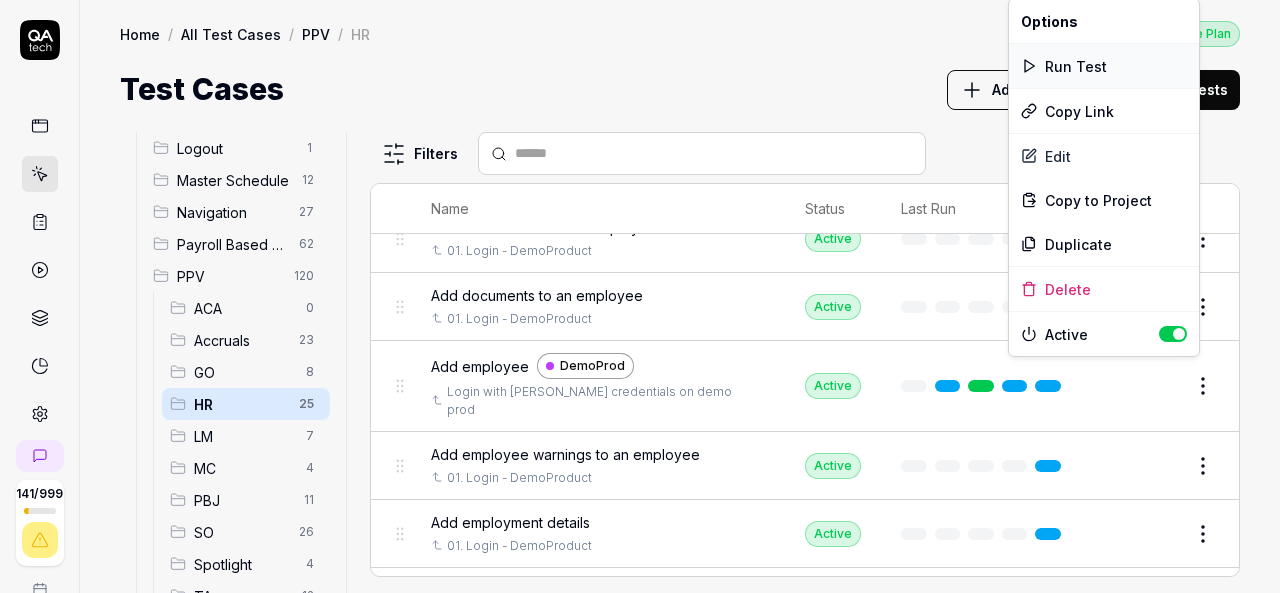 click on "Run Test" at bounding box center [1104, 66] 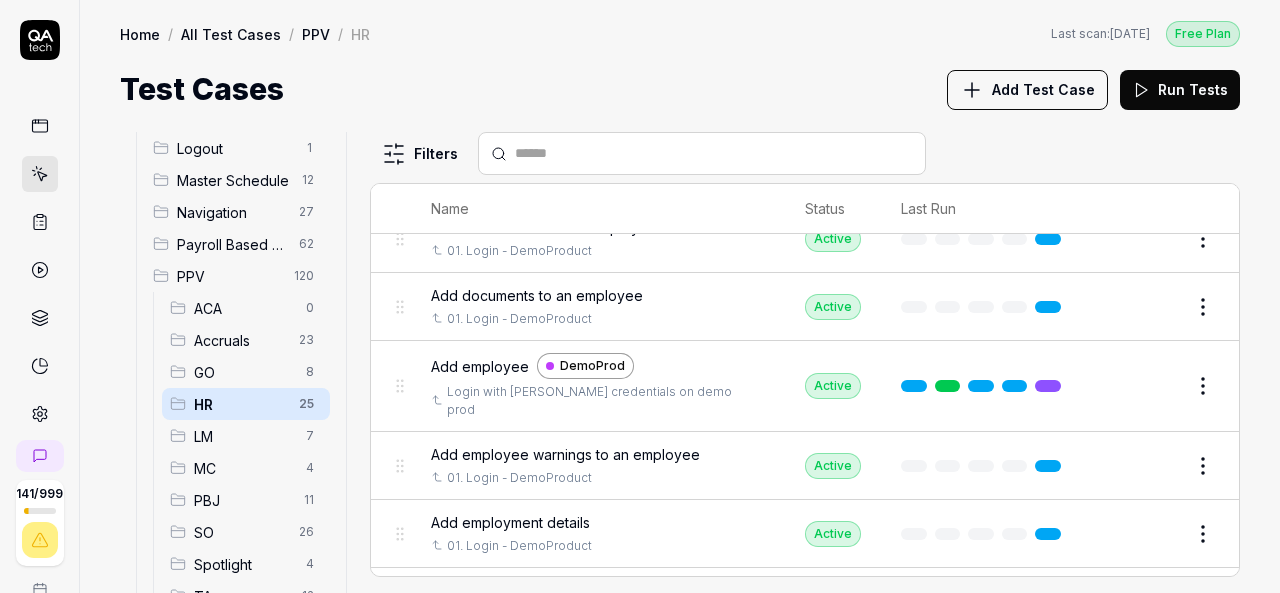 click on "Add employee" at bounding box center [480, 366] 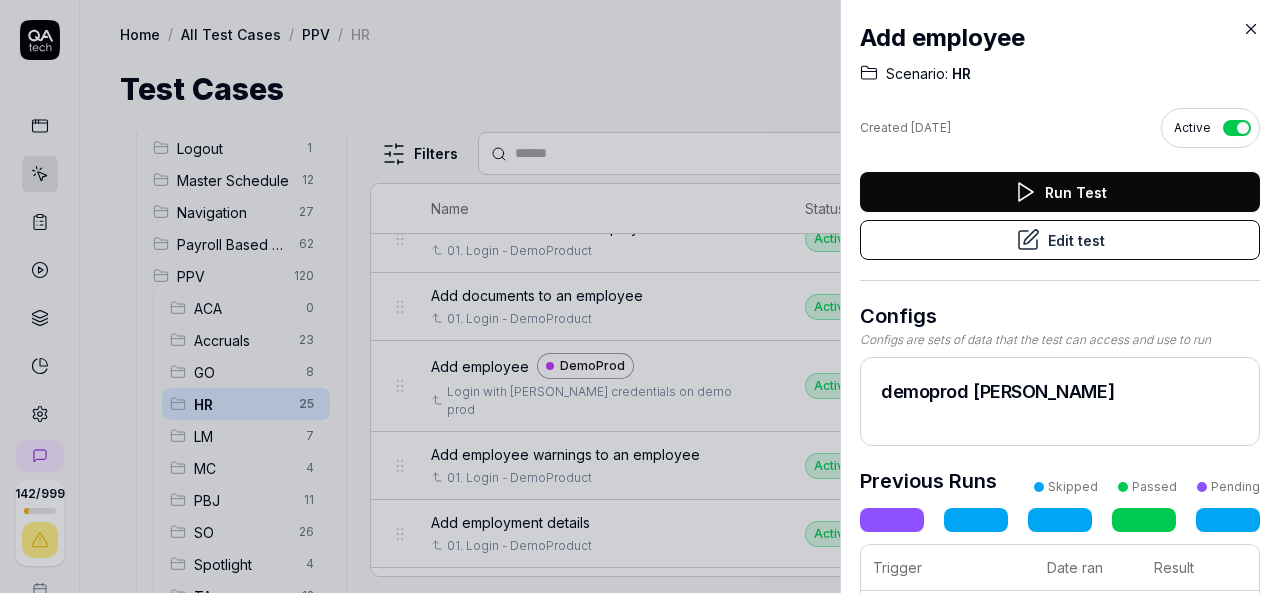 click on "Run Test" at bounding box center (1060, 192) 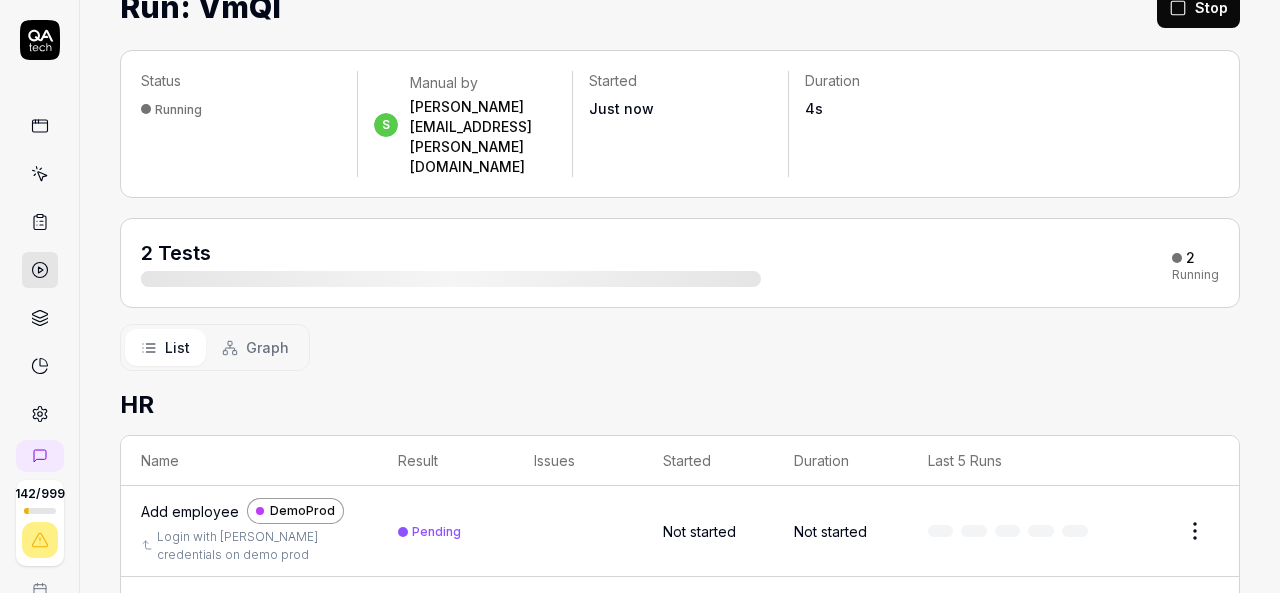 scroll, scrollTop: 168, scrollLeft: 0, axis: vertical 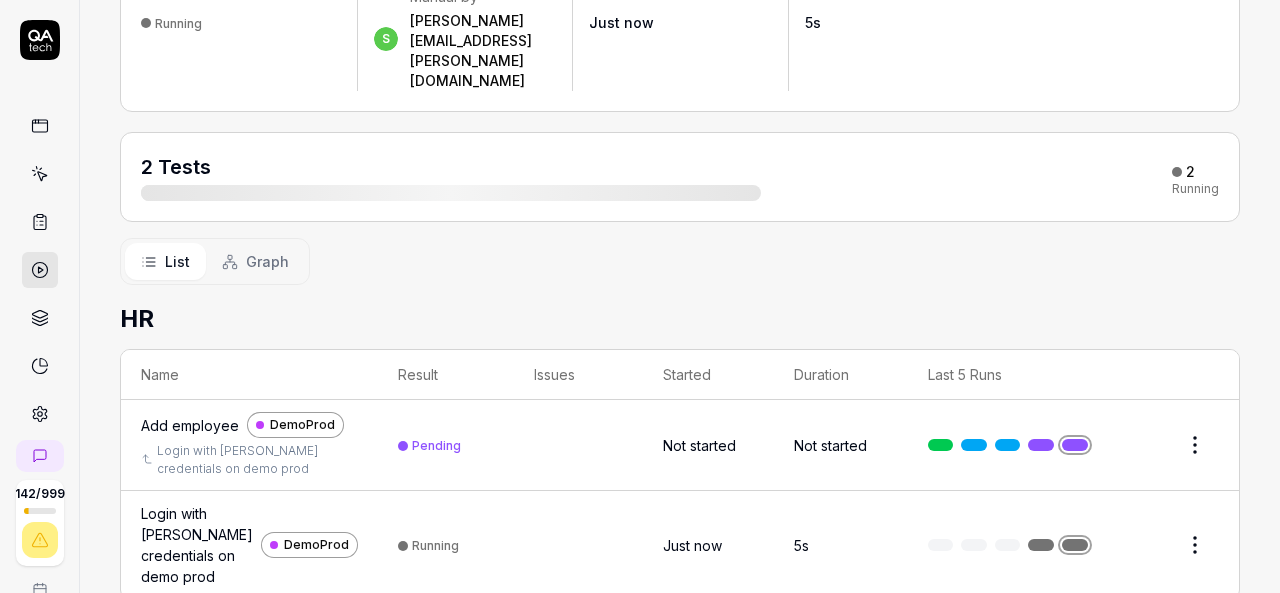 click on "Add employee" at bounding box center (190, 425) 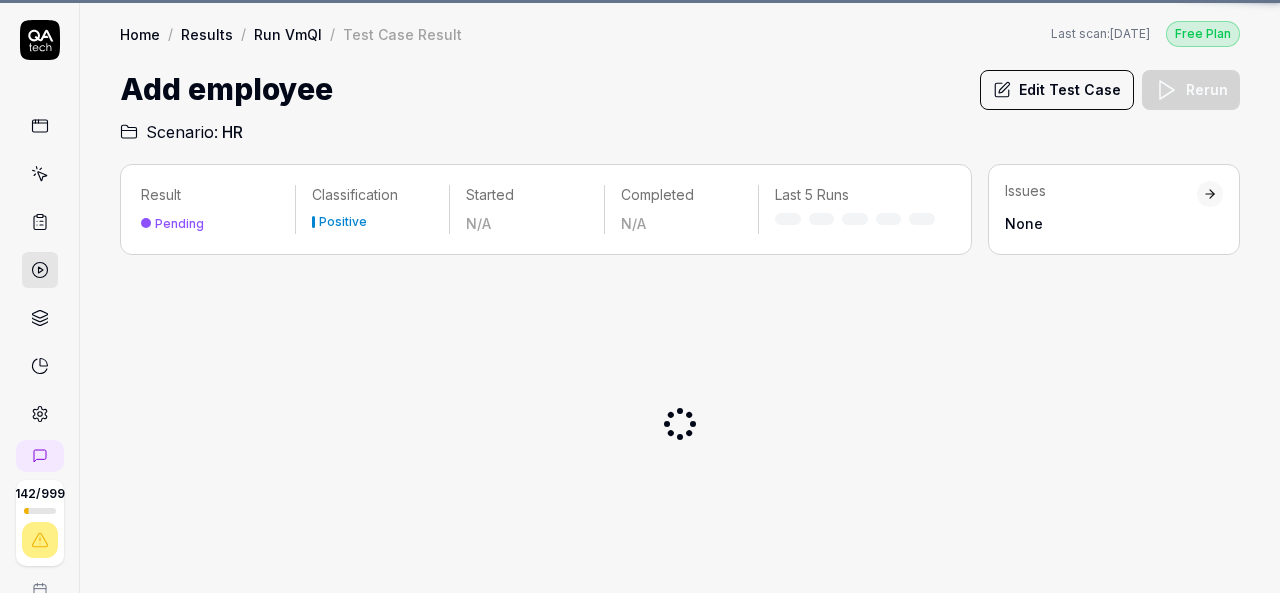 scroll, scrollTop: 0, scrollLeft: 0, axis: both 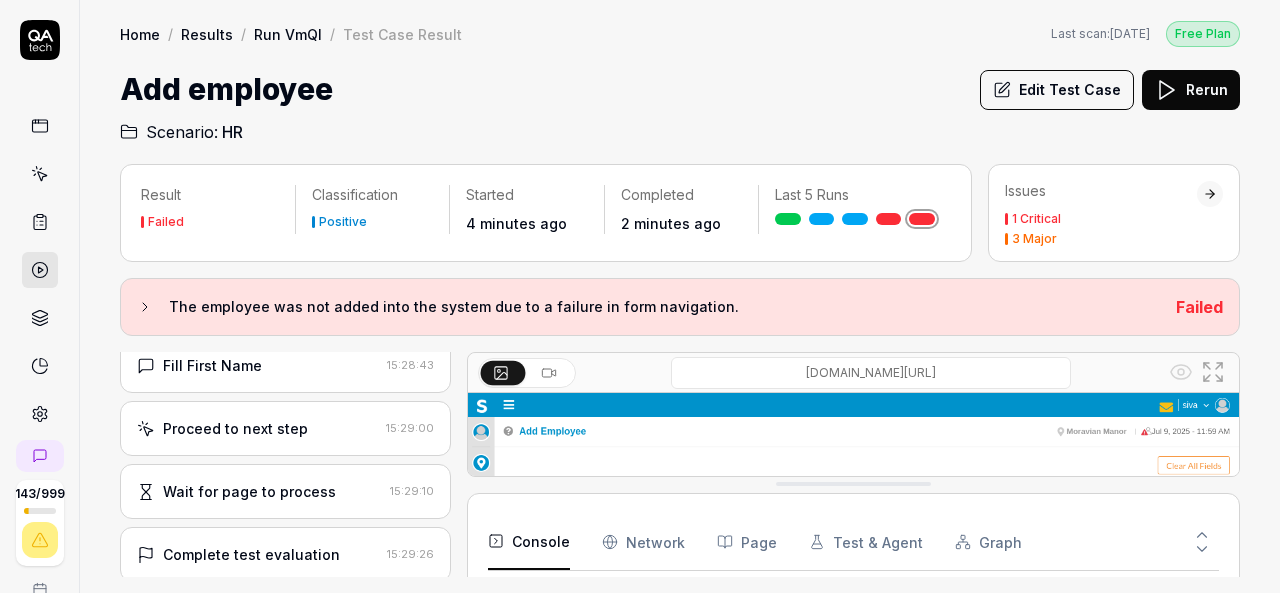click on "Edit Test Case" at bounding box center (1057, 90) 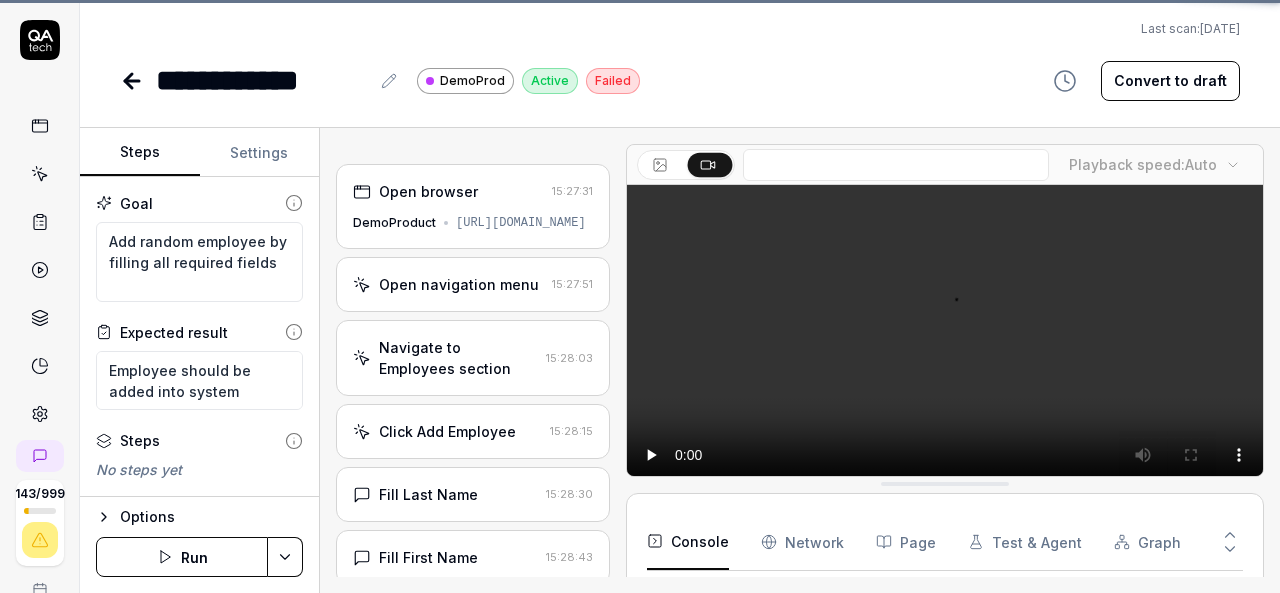 scroll, scrollTop: 301, scrollLeft: 0, axis: vertical 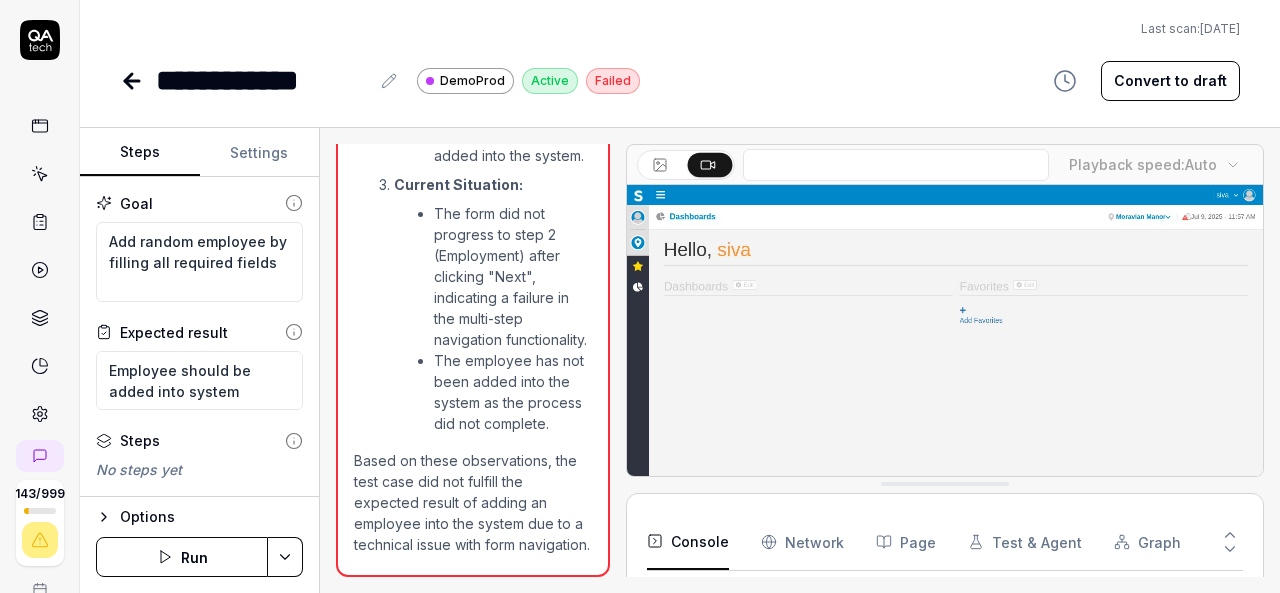 click on "Run" at bounding box center [182, 557] 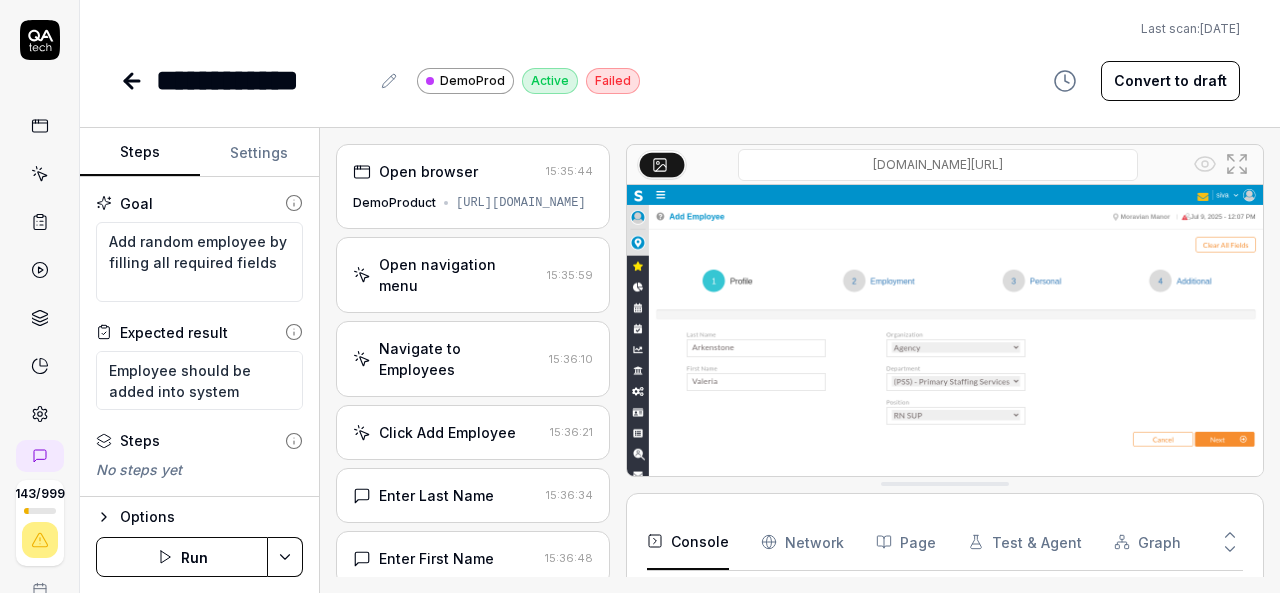 scroll, scrollTop: 68, scrollLeft: 0, axis: vertical 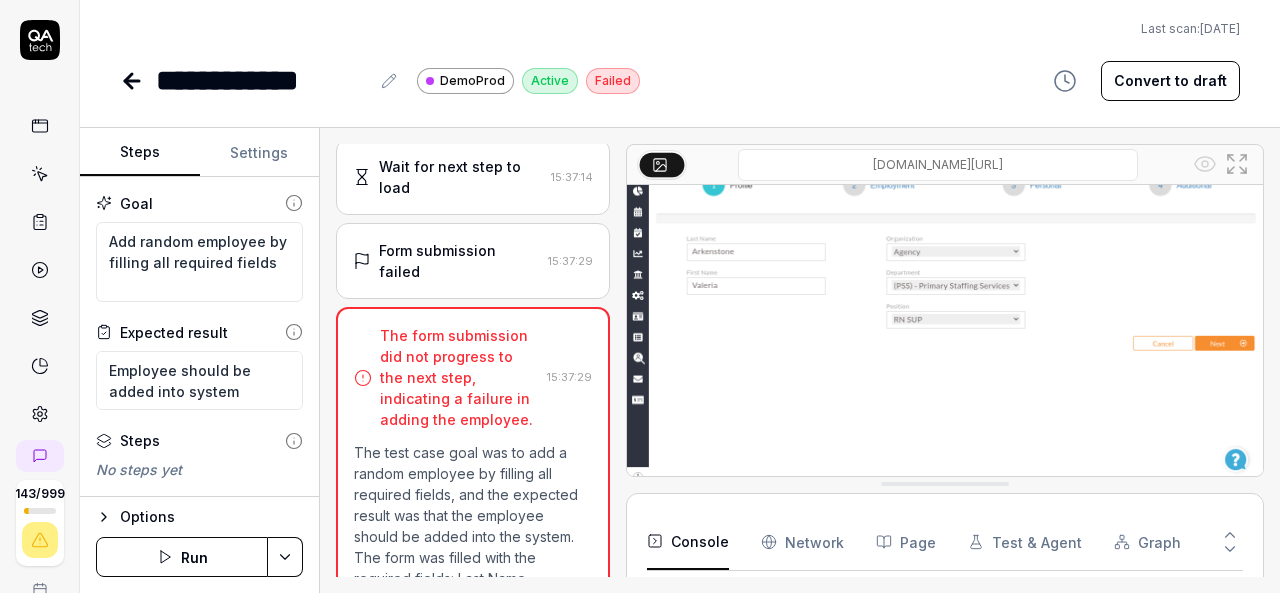 click 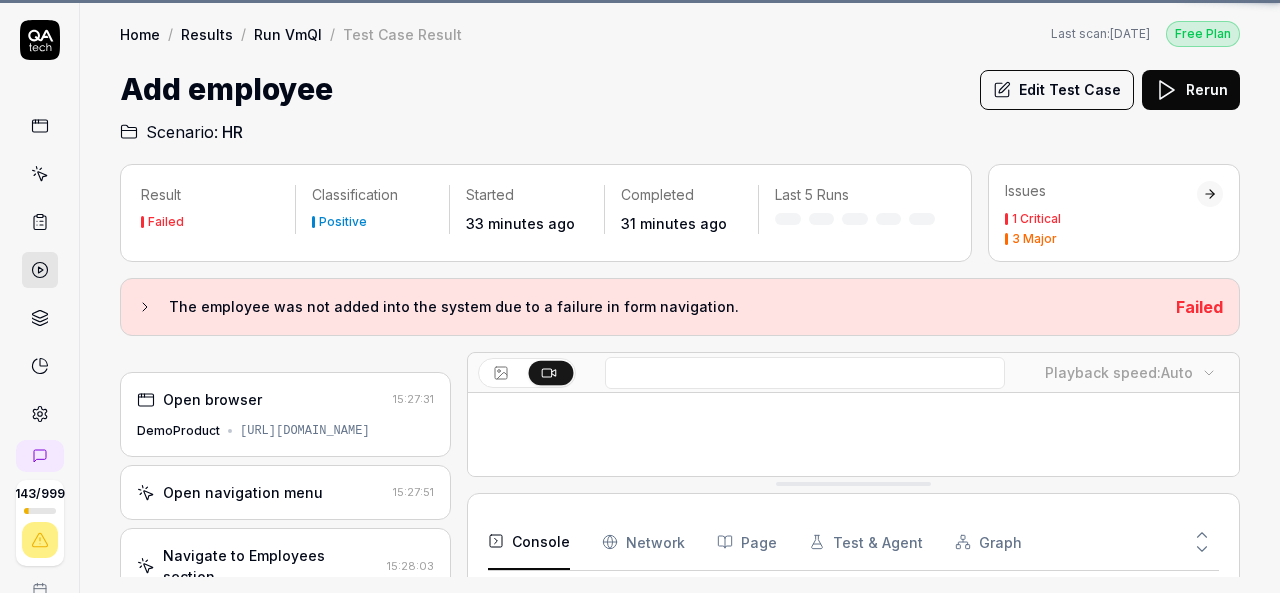 scroll, scrollTop: 268, scrollLeft: 0, axis: vertical 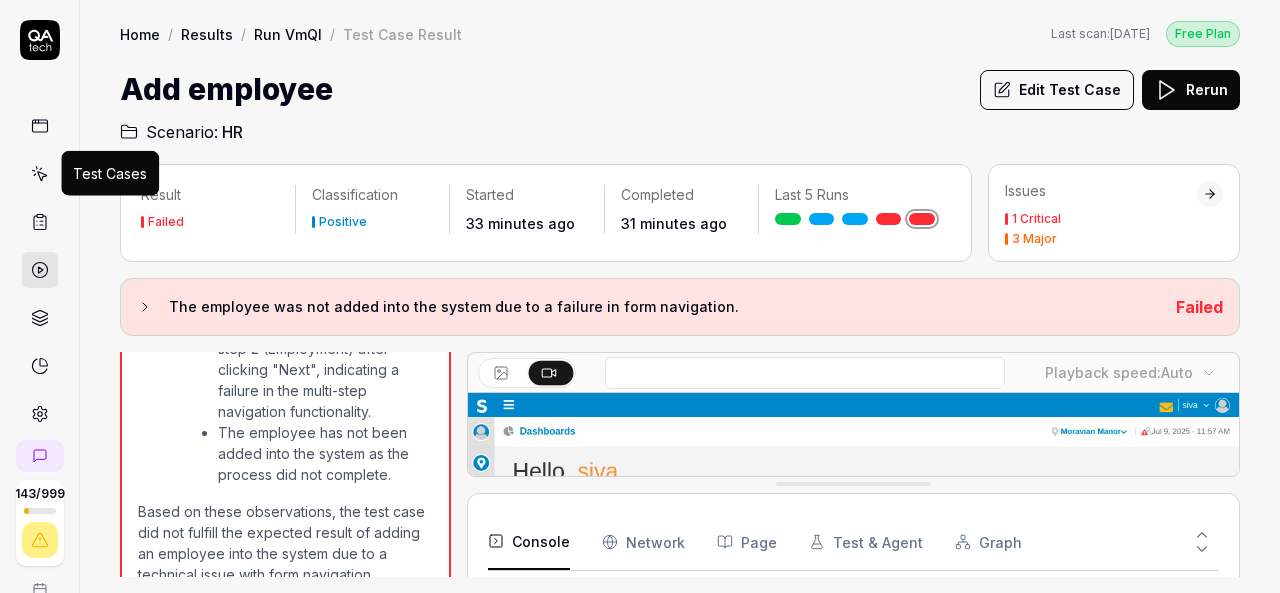 click 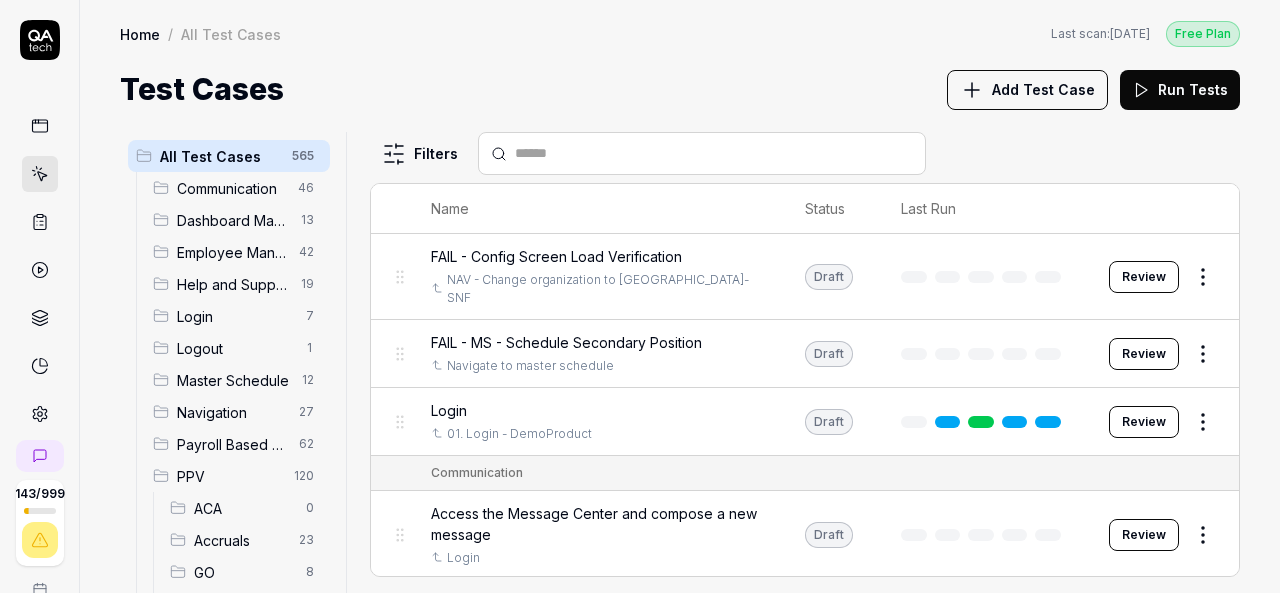 scroll, scrollTop: 200, scrollLeft: 0, axis: vertical 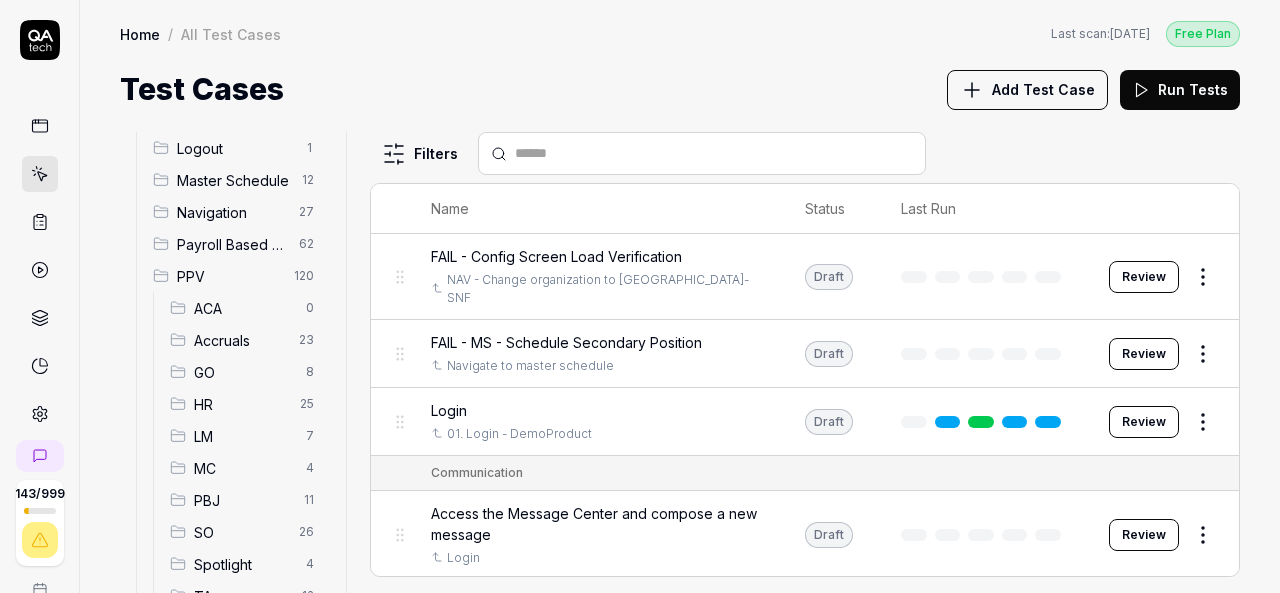 click on "HR" at bounding box center (241, 404) 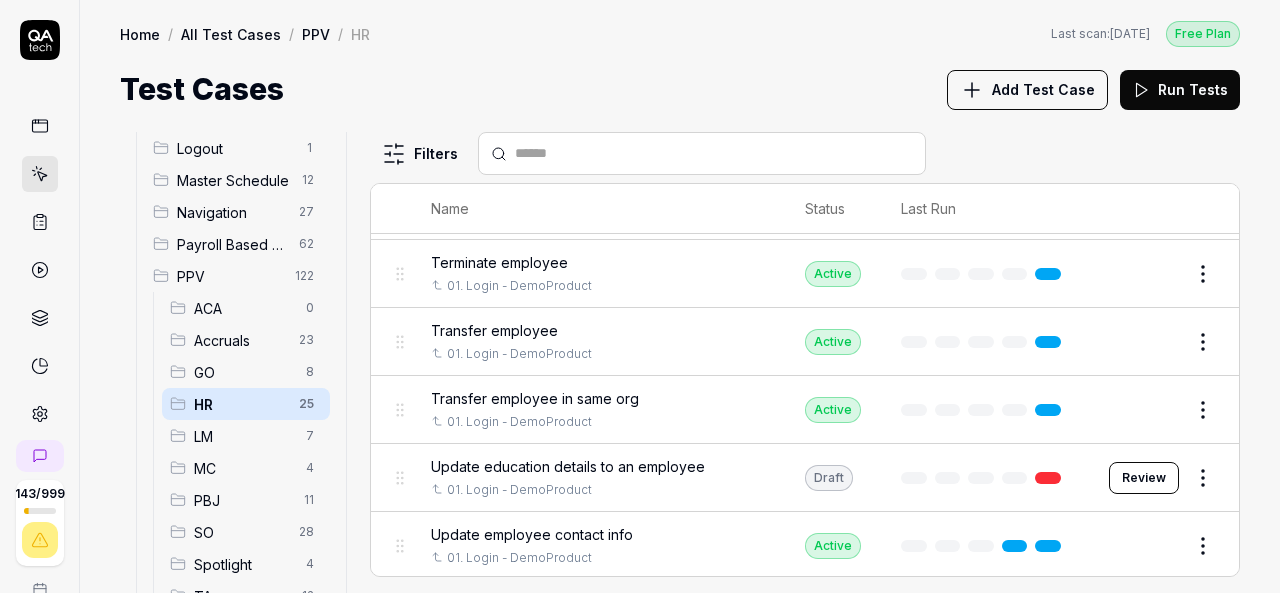 scroll, scrollTop: 1408, scrollLeft: 0, axis: vertical 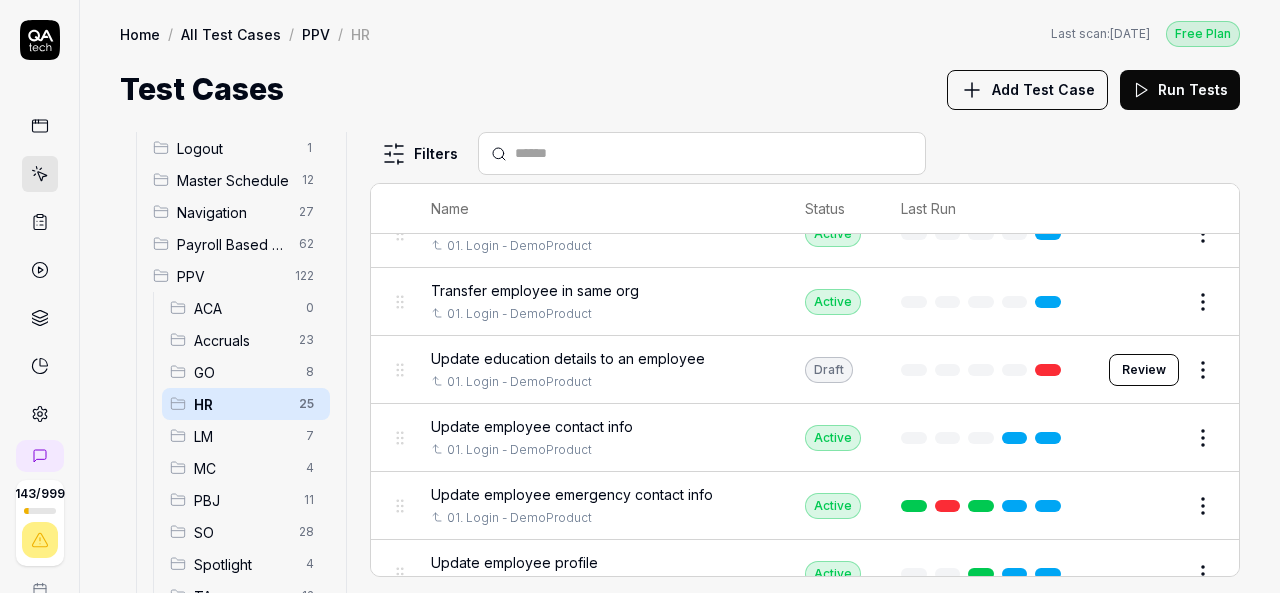 click on "Update employee profile" at bounding box center [514, 562] 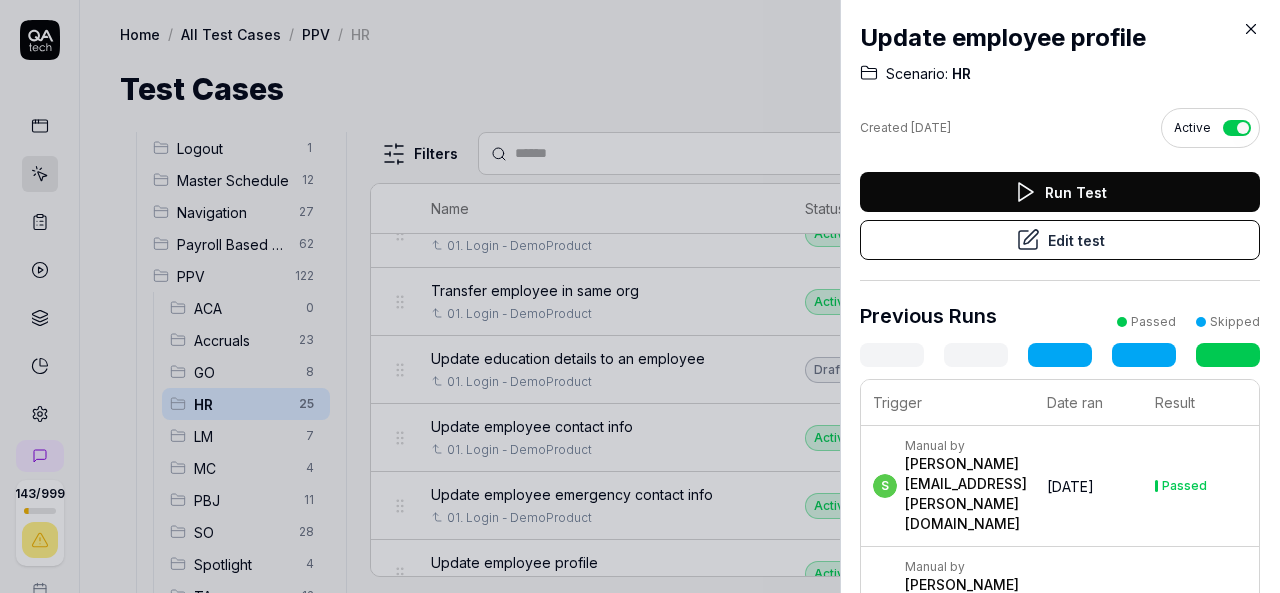 click on "Edit test" at bounding box center (1060, 240) 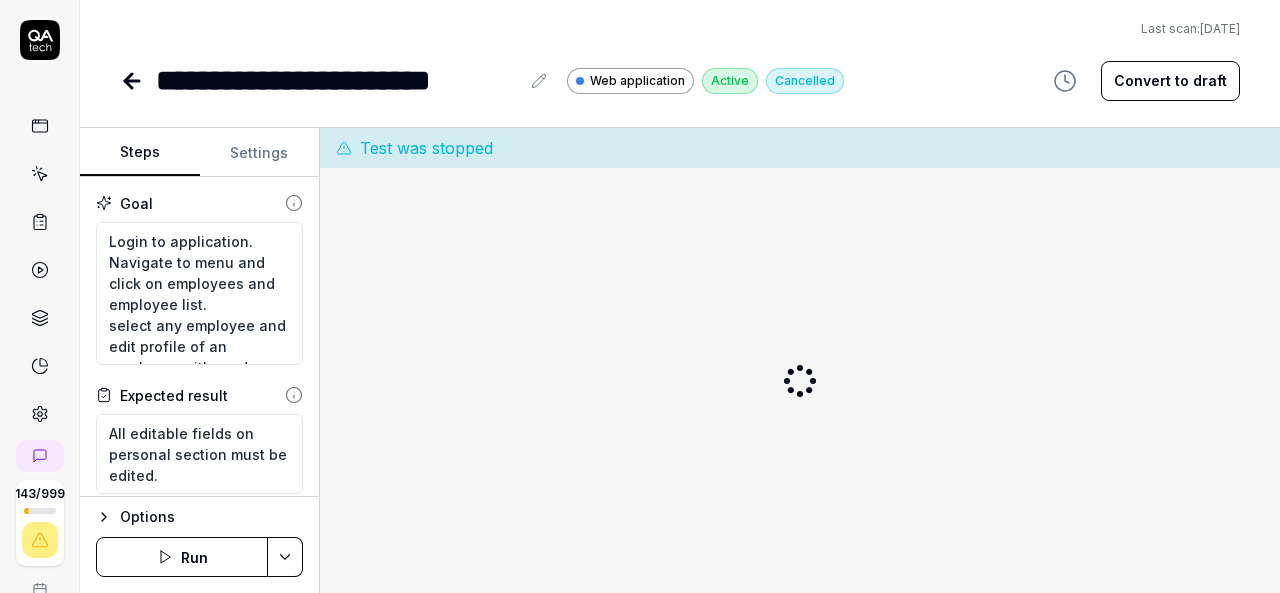 type on "*" 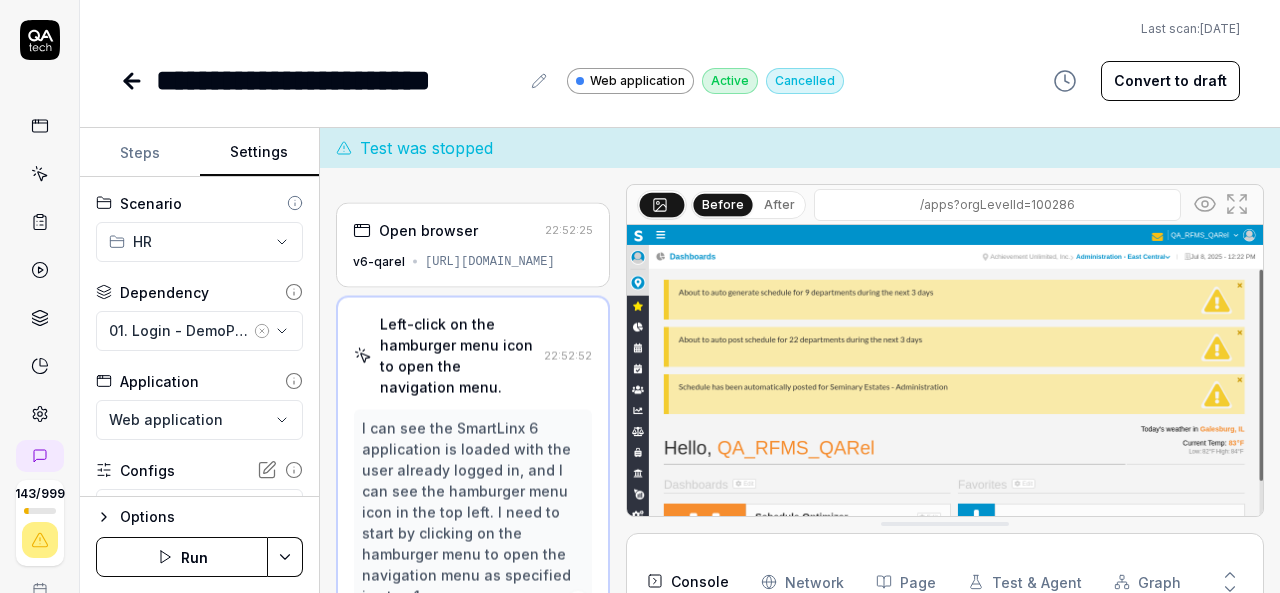 scroll, scrollTop: 165, scrollLeft: 0, axis: vertical 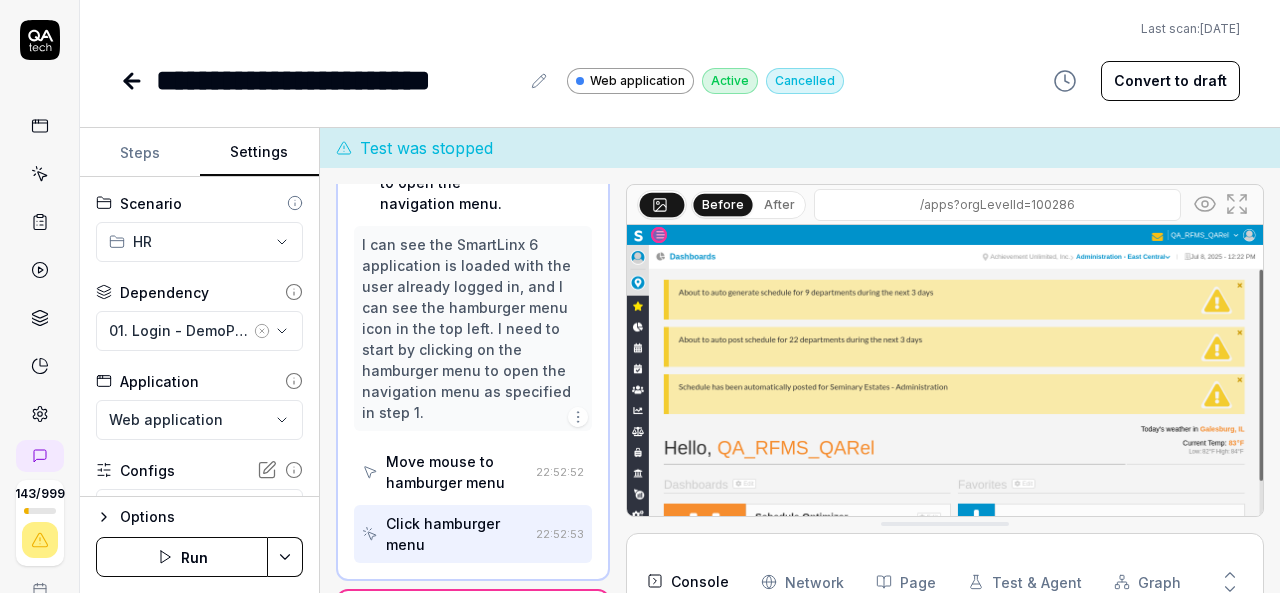click on "**********" at bounding box center [640, 296] 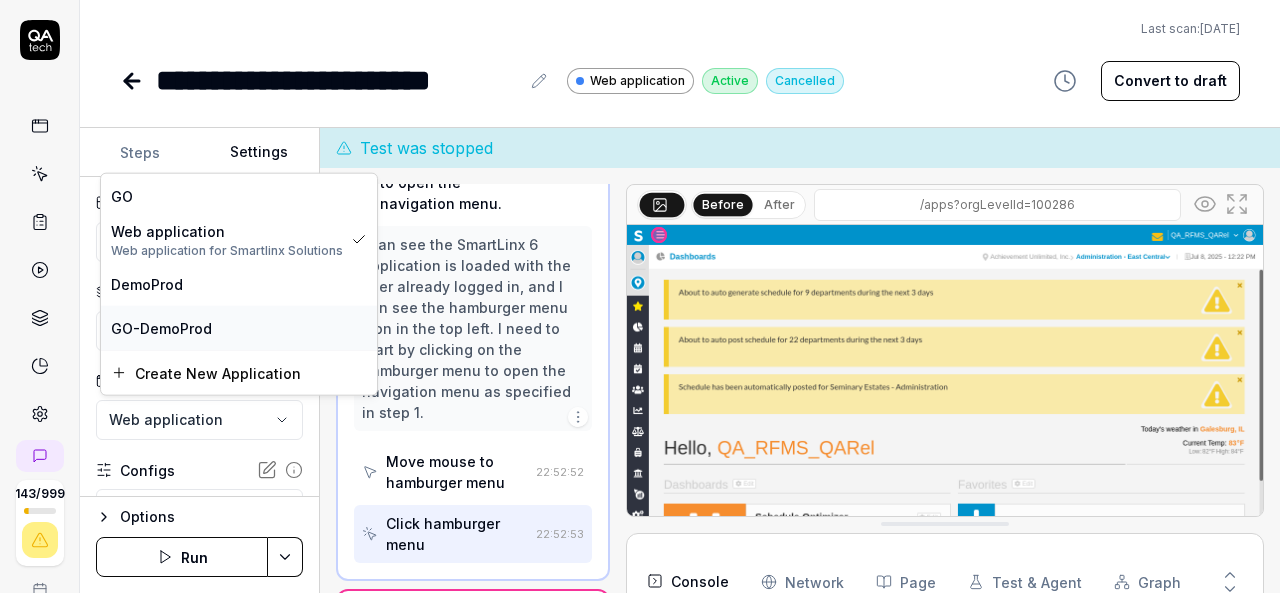 click on "GO-DemoProd" at bounding box center [161, 327] 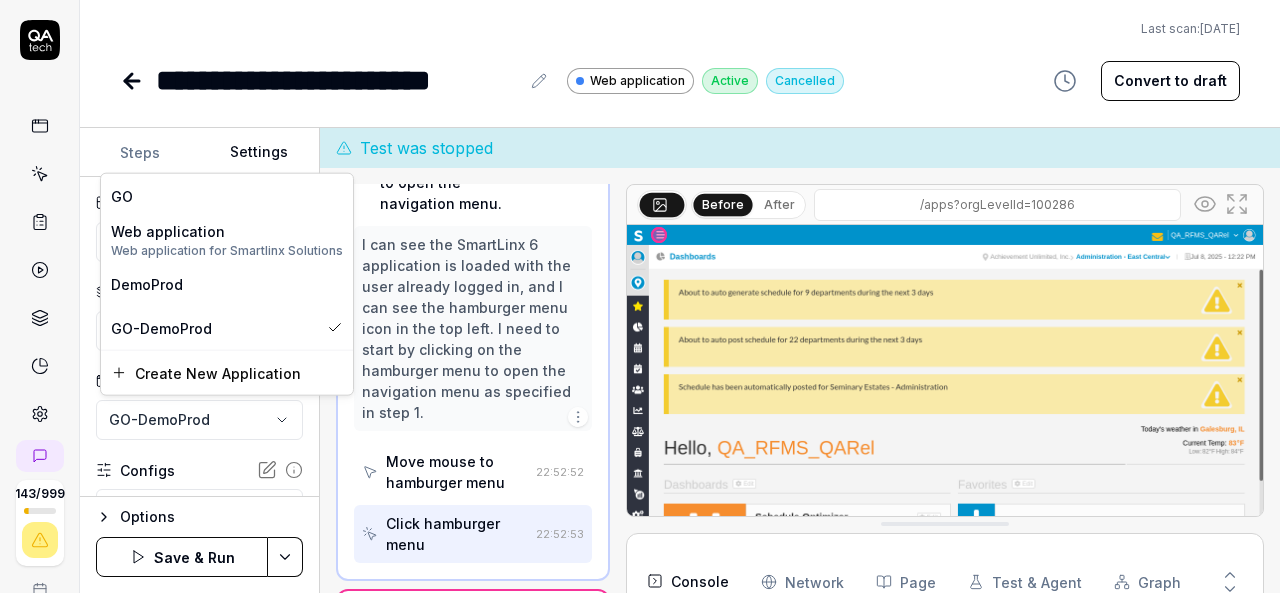 click on "**********" at bounding box center [640, 296] 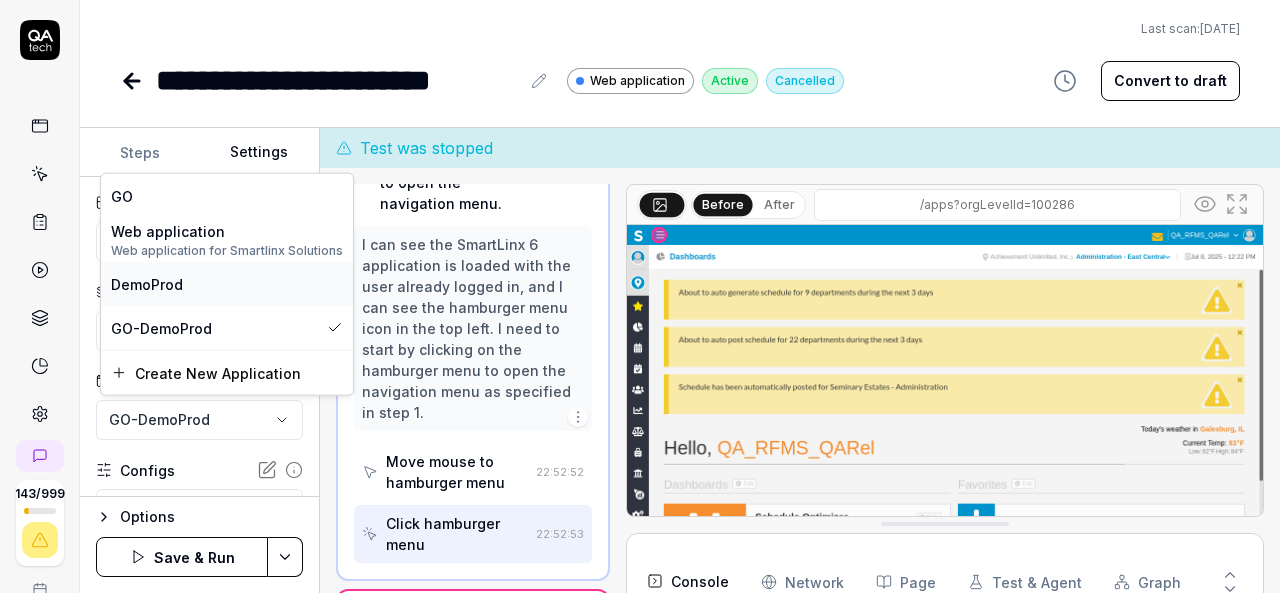 click on "DemoProd" at bounding box center (227, 283) 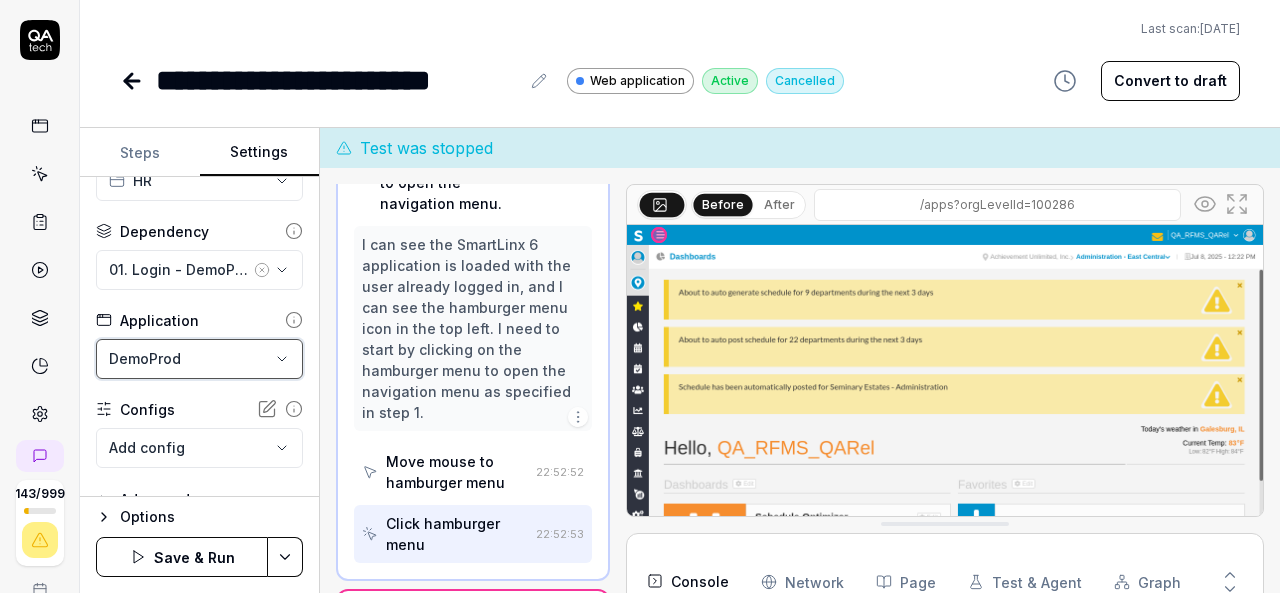 scroll, scrollTop: 91, scrollLeft: 0, axis: vertical 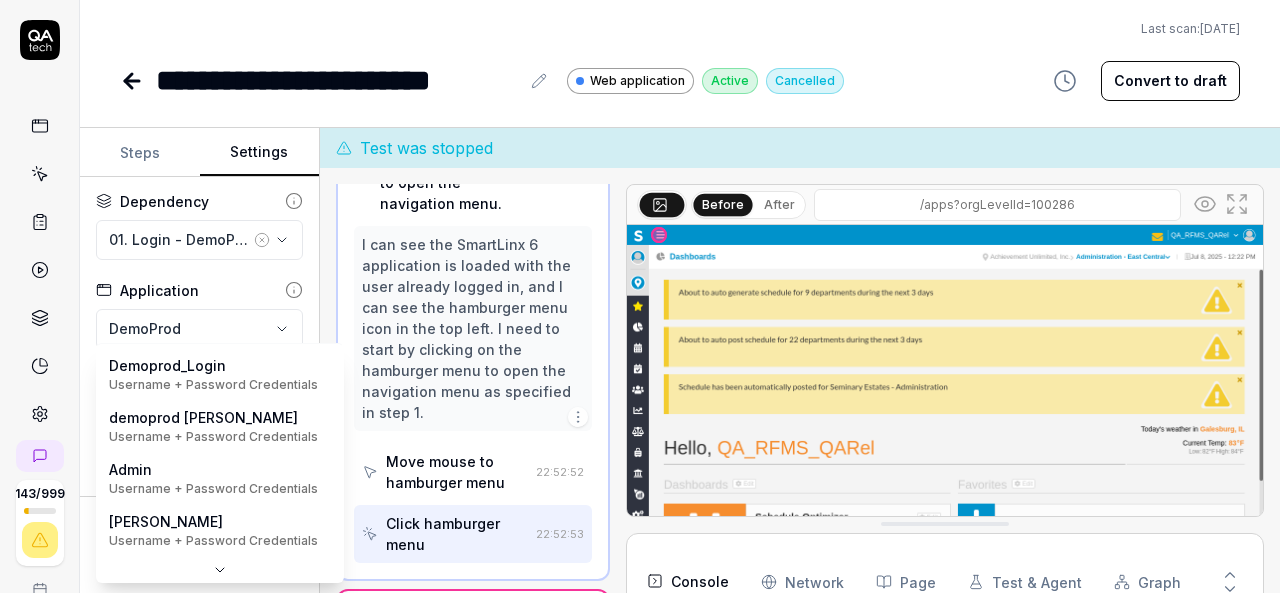 click on "**********" at bounding box center [640, 296] 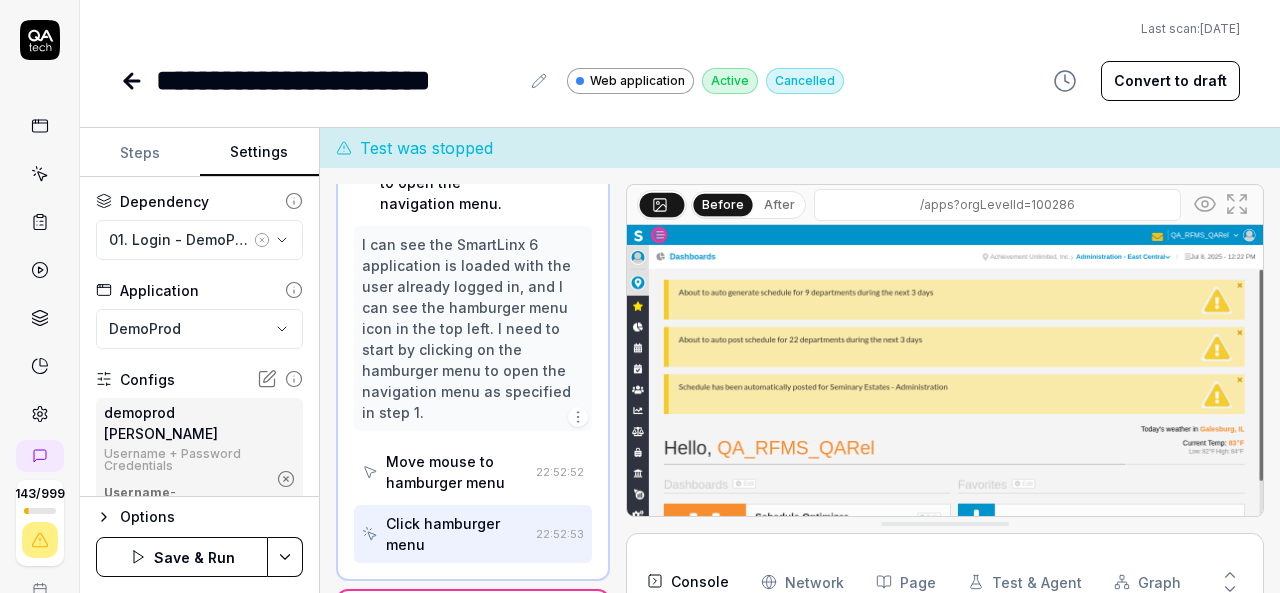click 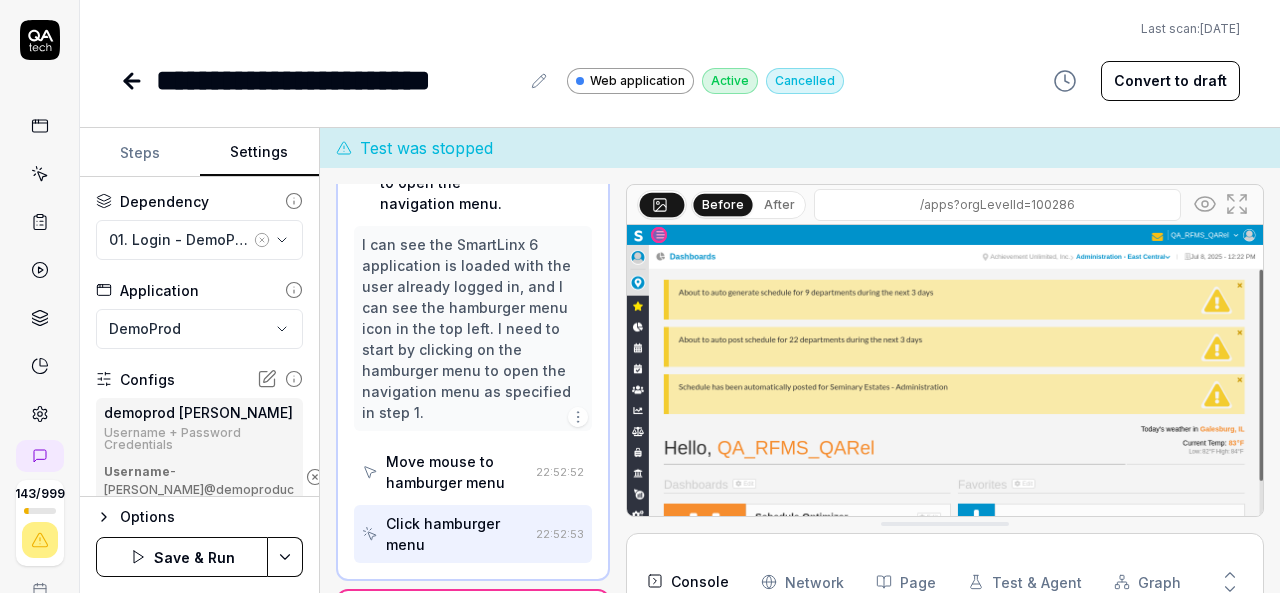click on "Save & Run" at bounding box center [182, 557] 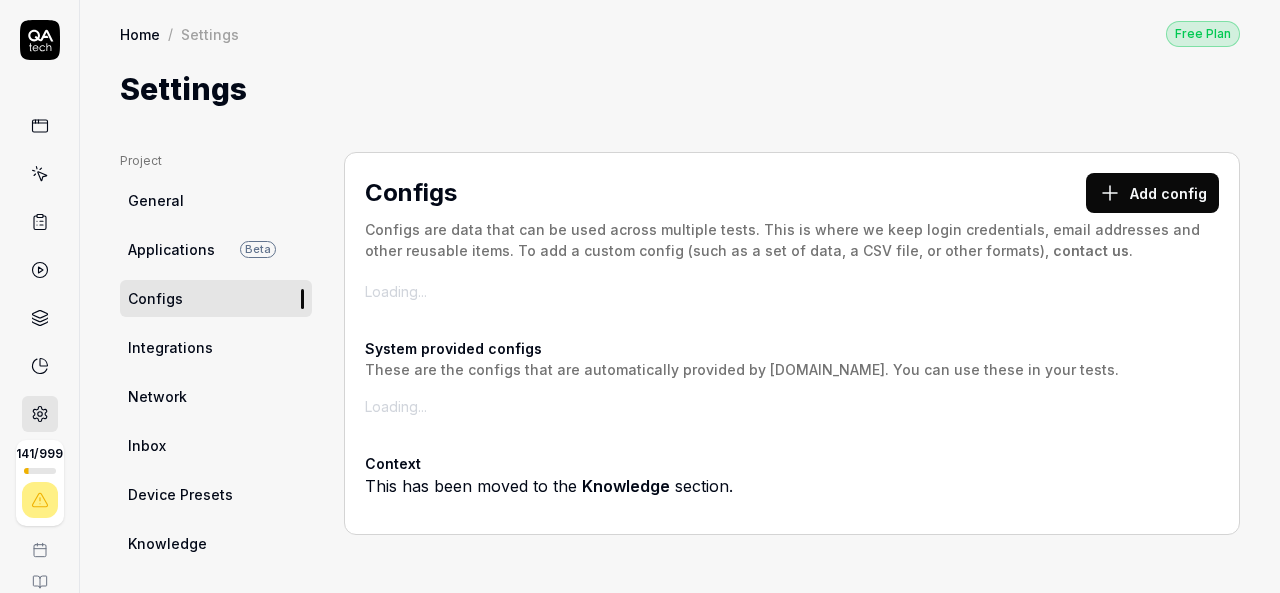 scroll, scrollTop: 0, scrollLeft: 0, axis: both 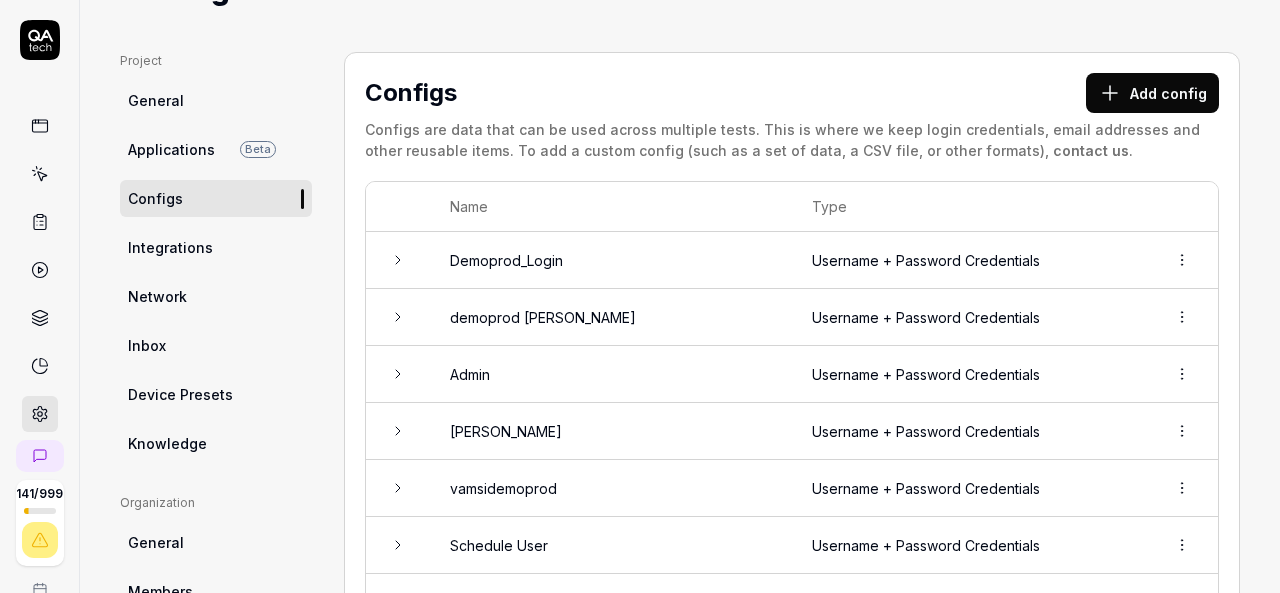 click on "demoprod [PERSON_NAME]" at bounding box center (611, 317) 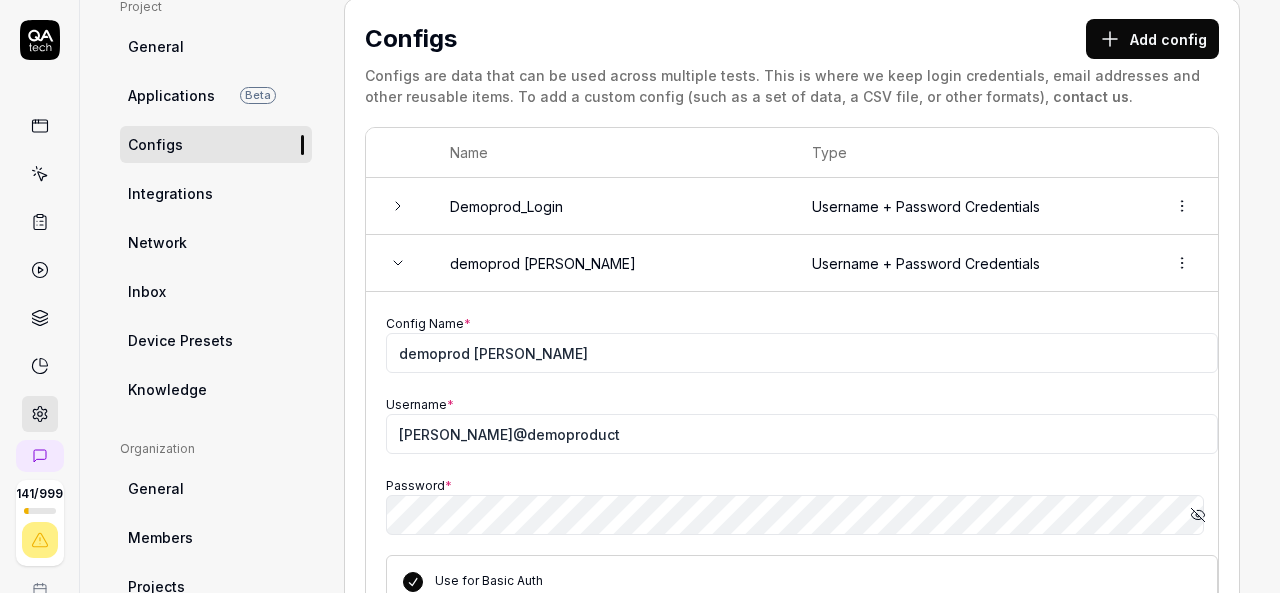 scroll, scrollTop: 200, scrollLeft: 0, axis: vertical 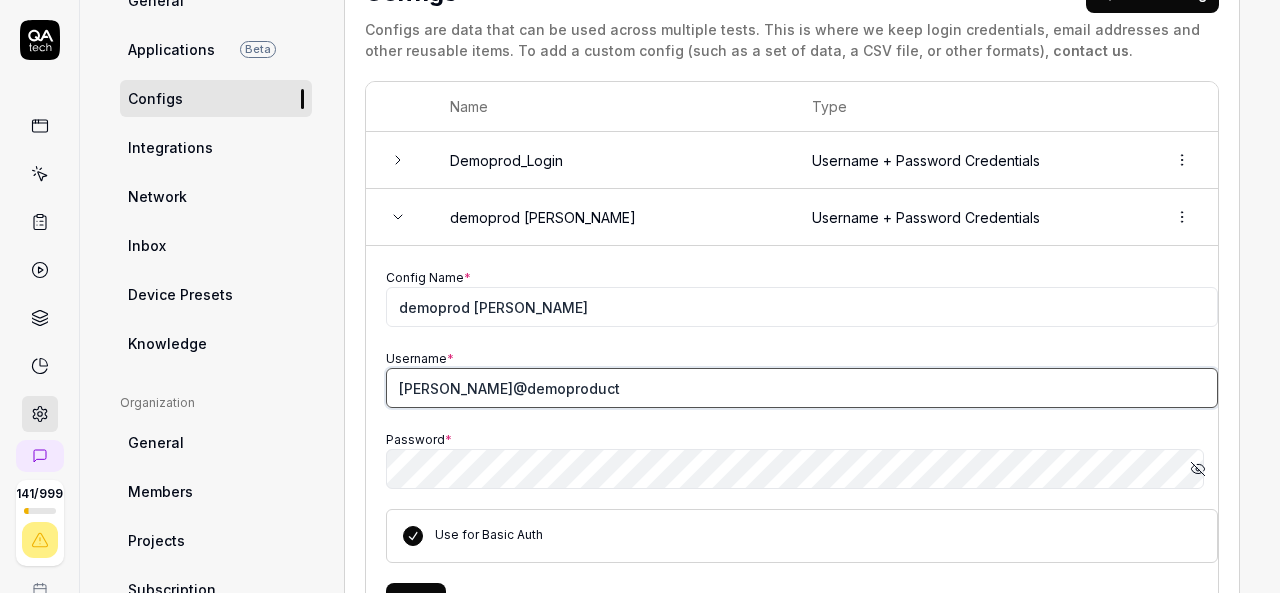 click on "[PERSON_NAME]@demoproduct" at bounding box center (802, 388) 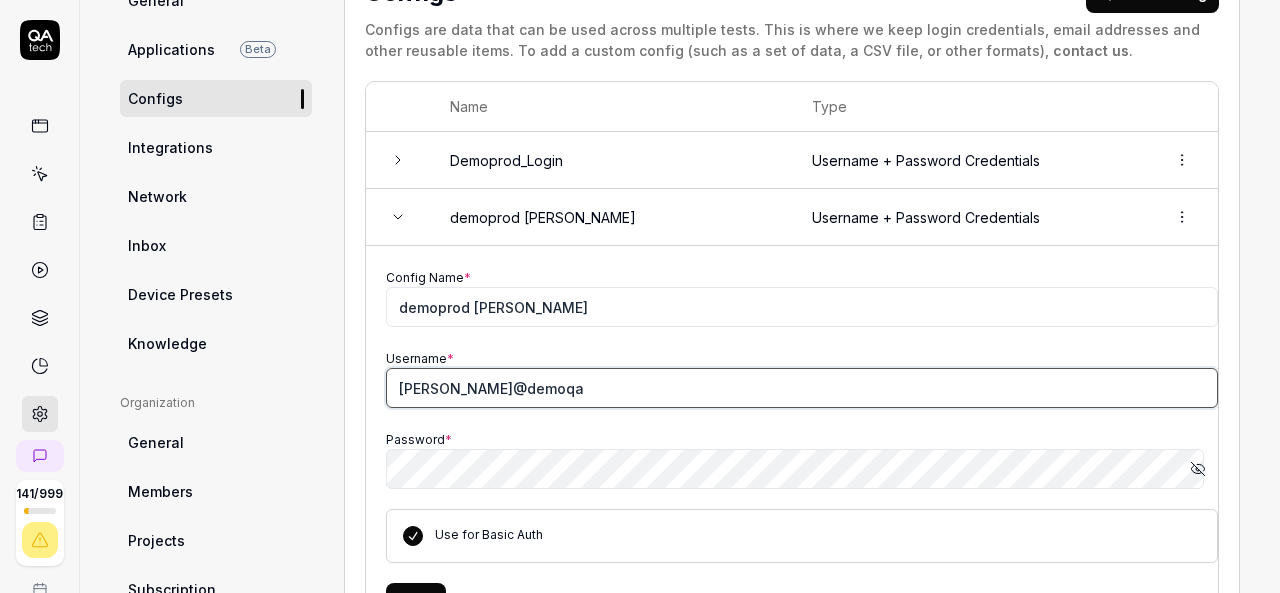 type on "[PERSON_NAME]@demoqa" 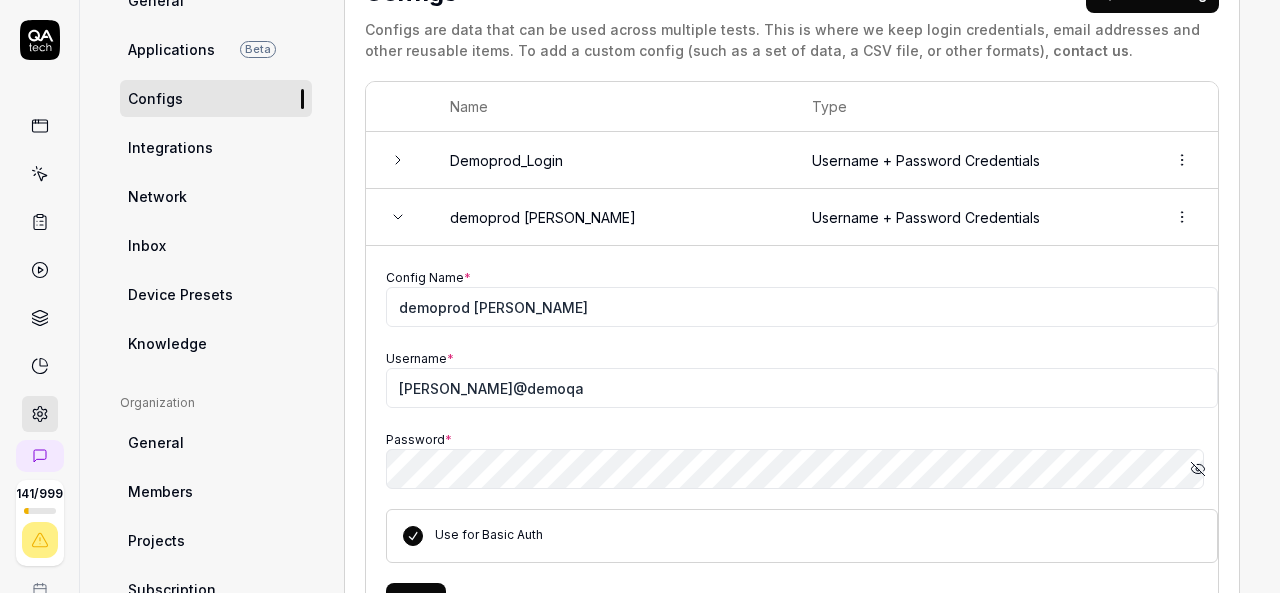 click 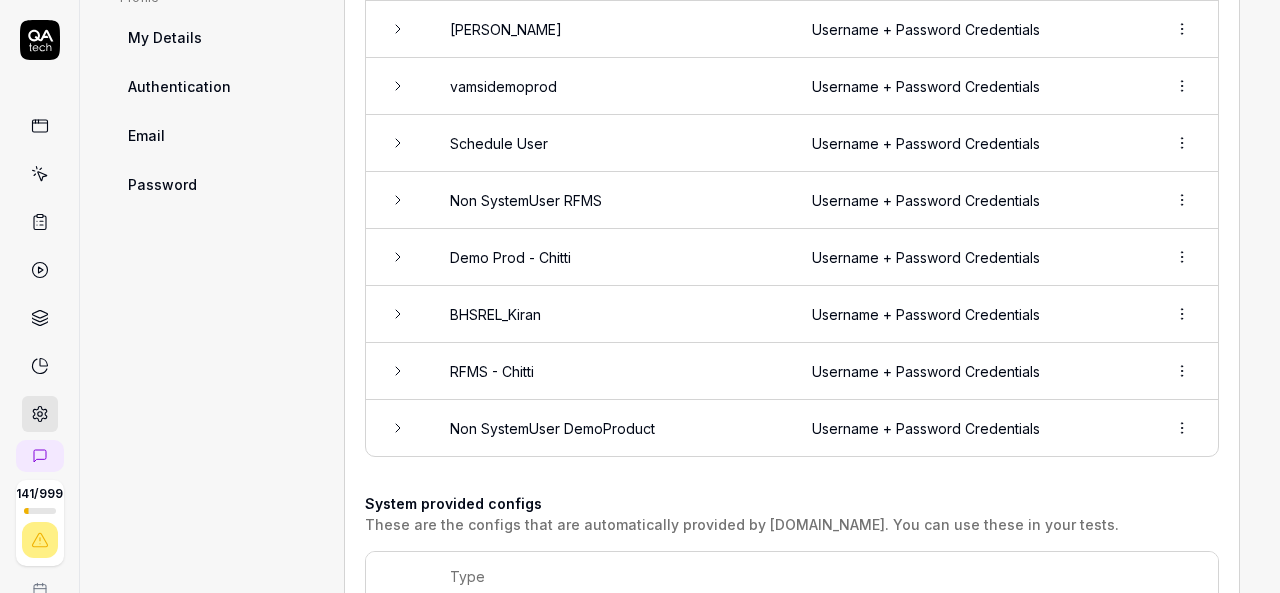 scroll, scrollTop: 500, scrollLeft: 0, axis: vertical 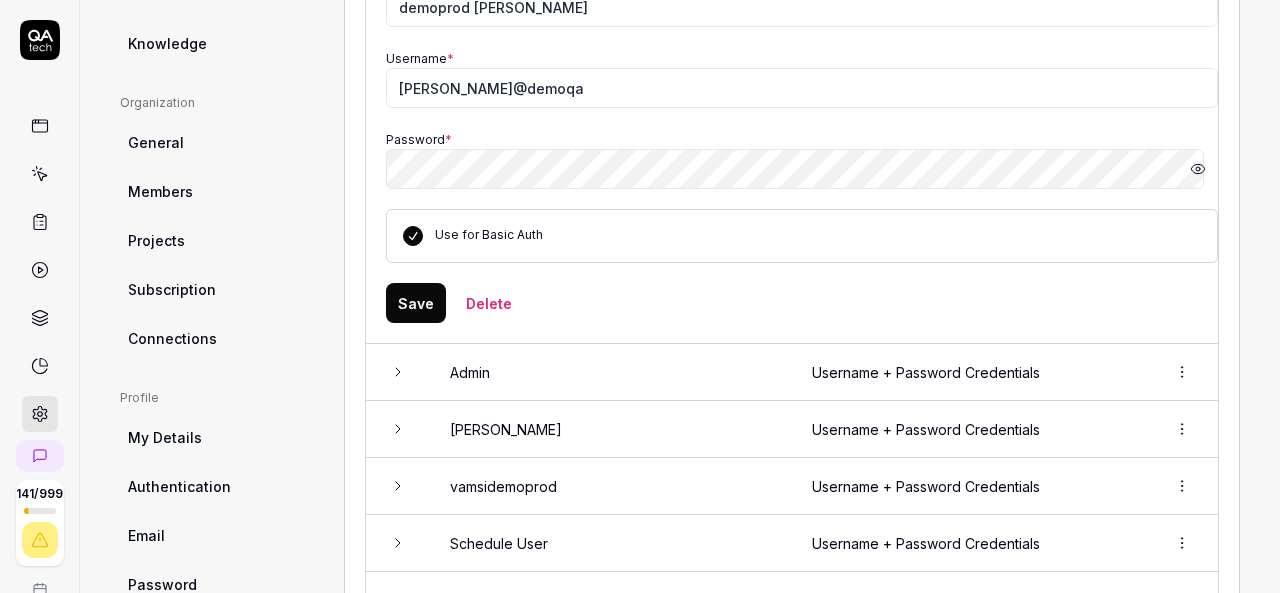 click on "Save" at bounding box center (416, 303) 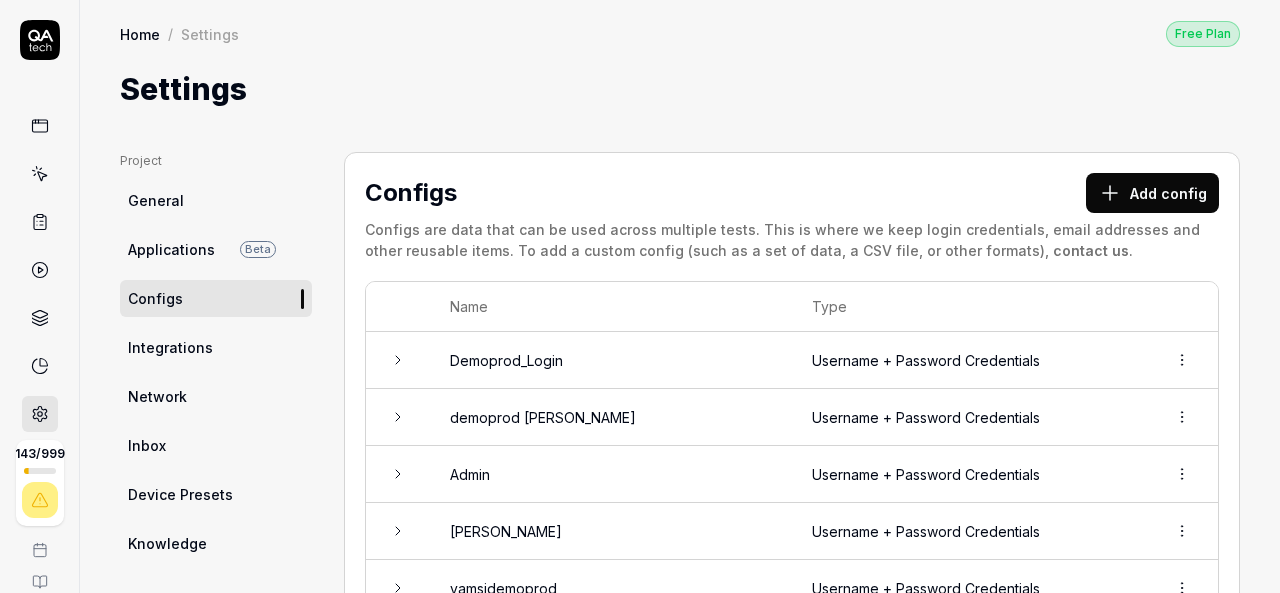 scroll, scrollTop: 0, scrollLeft: 0, axis: both 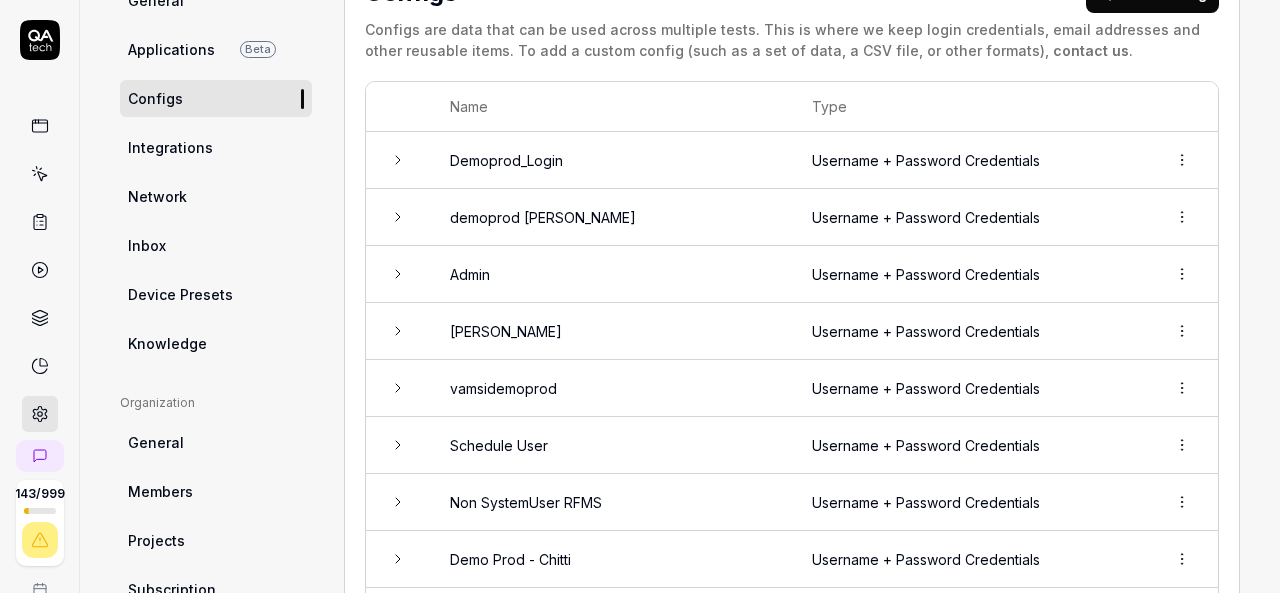 click on "demoprod [PERSON_NAME]" at bounding box center (611, 217) 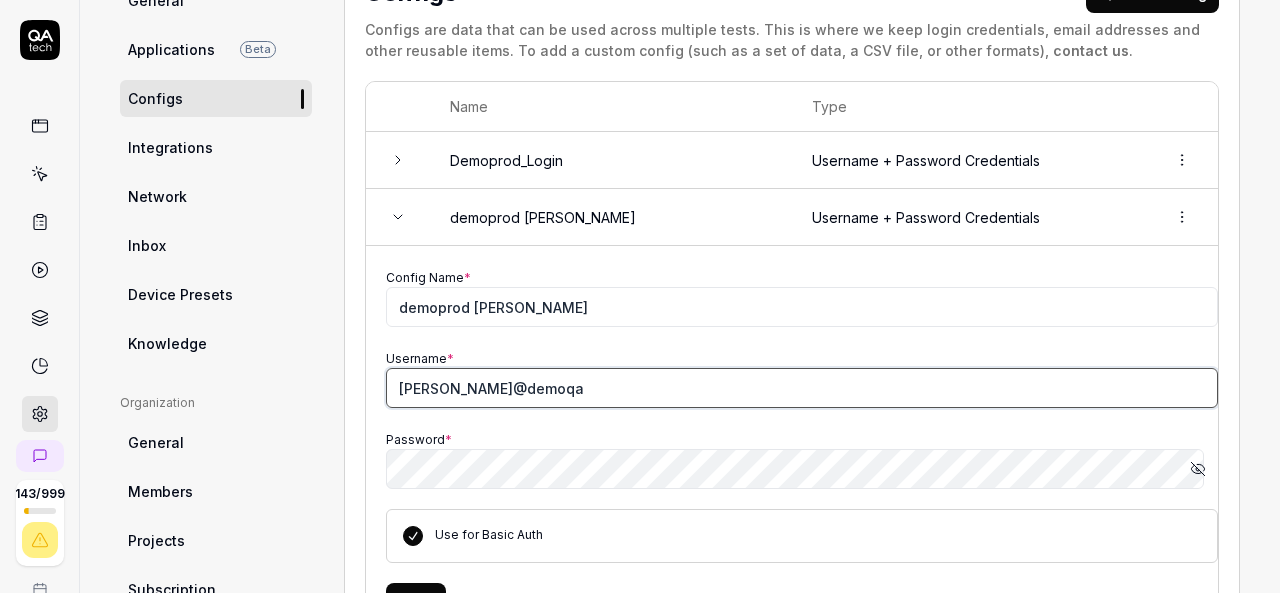 click on "[PERSON_NAME]@demoqa" at bounding box center (802, 388) 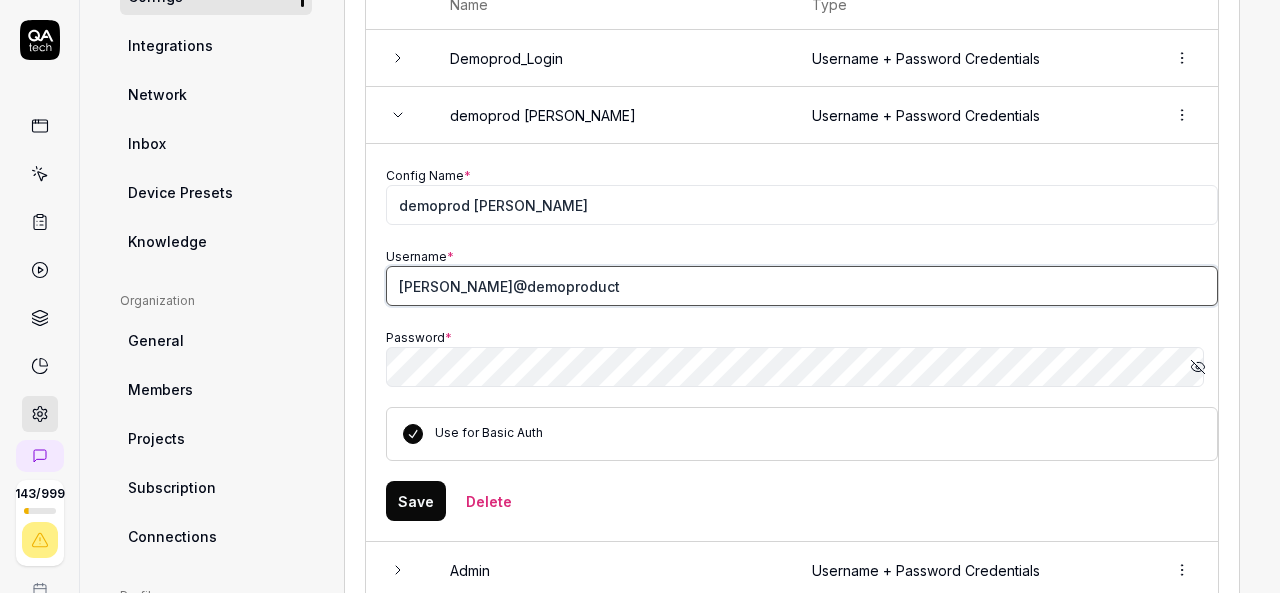 scroll, scrollTop: 400, scrollLeft: 0, axis: vertical 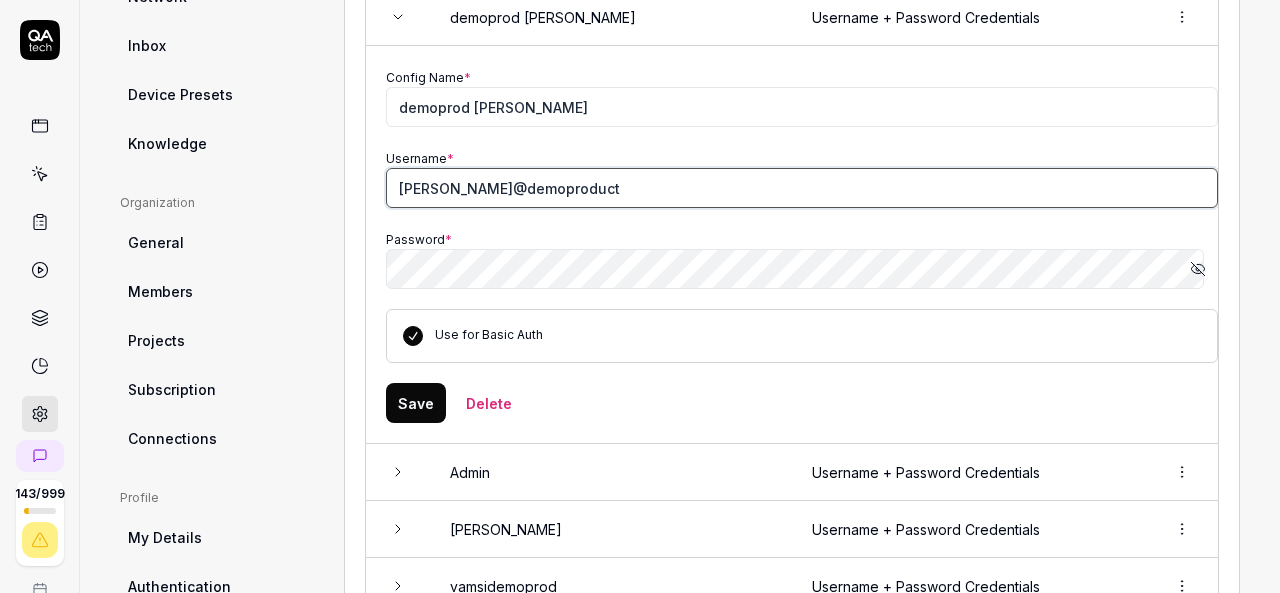 type on "[PERSON_NAME]@demoproduct" 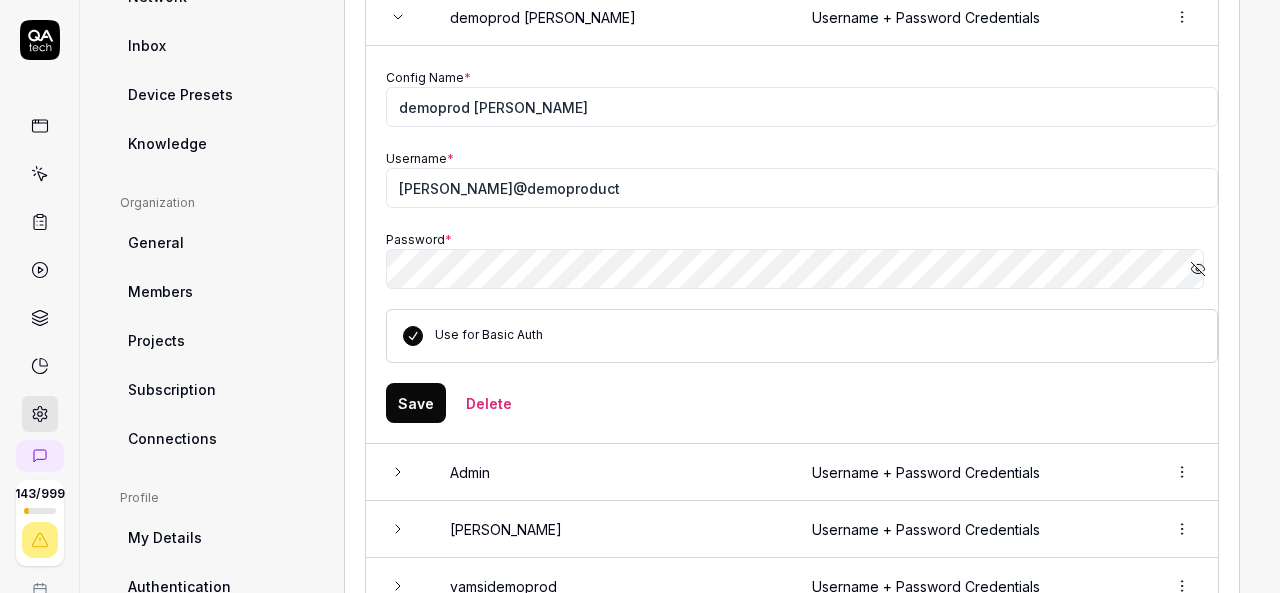 click on "Save" at bounding box center [416, 403] 